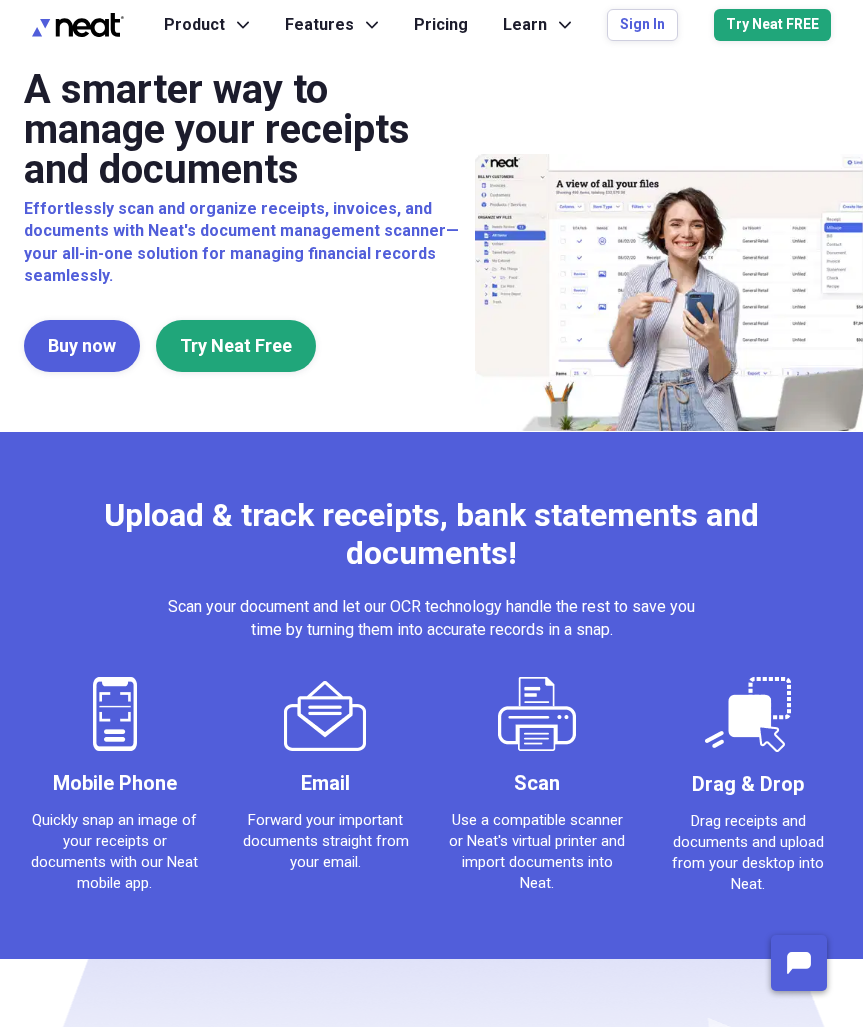 scroll, scrollTop: 0, scrollLeft: 0, axis: both 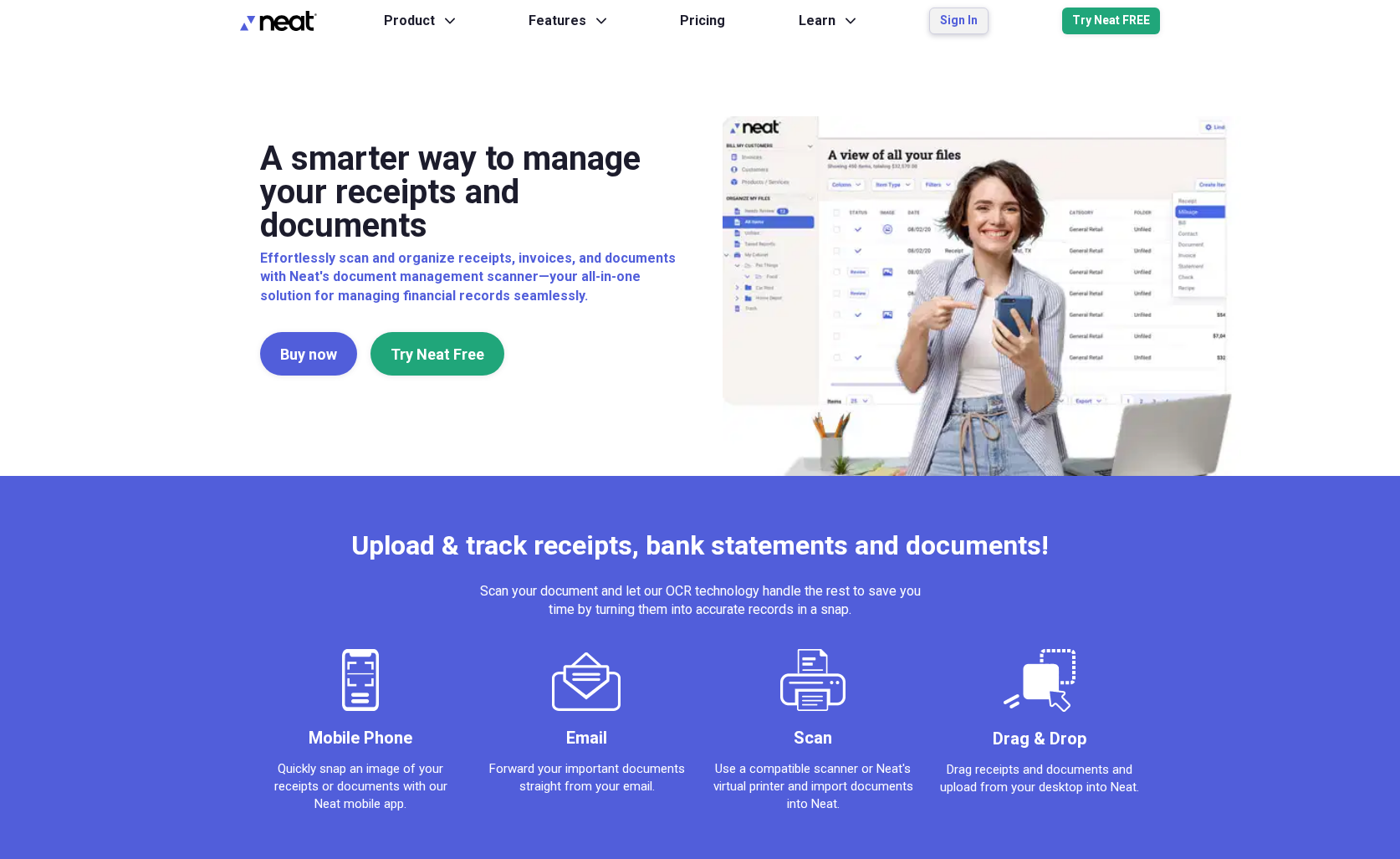 click on "Sign In" at bounding box center [958, 21] 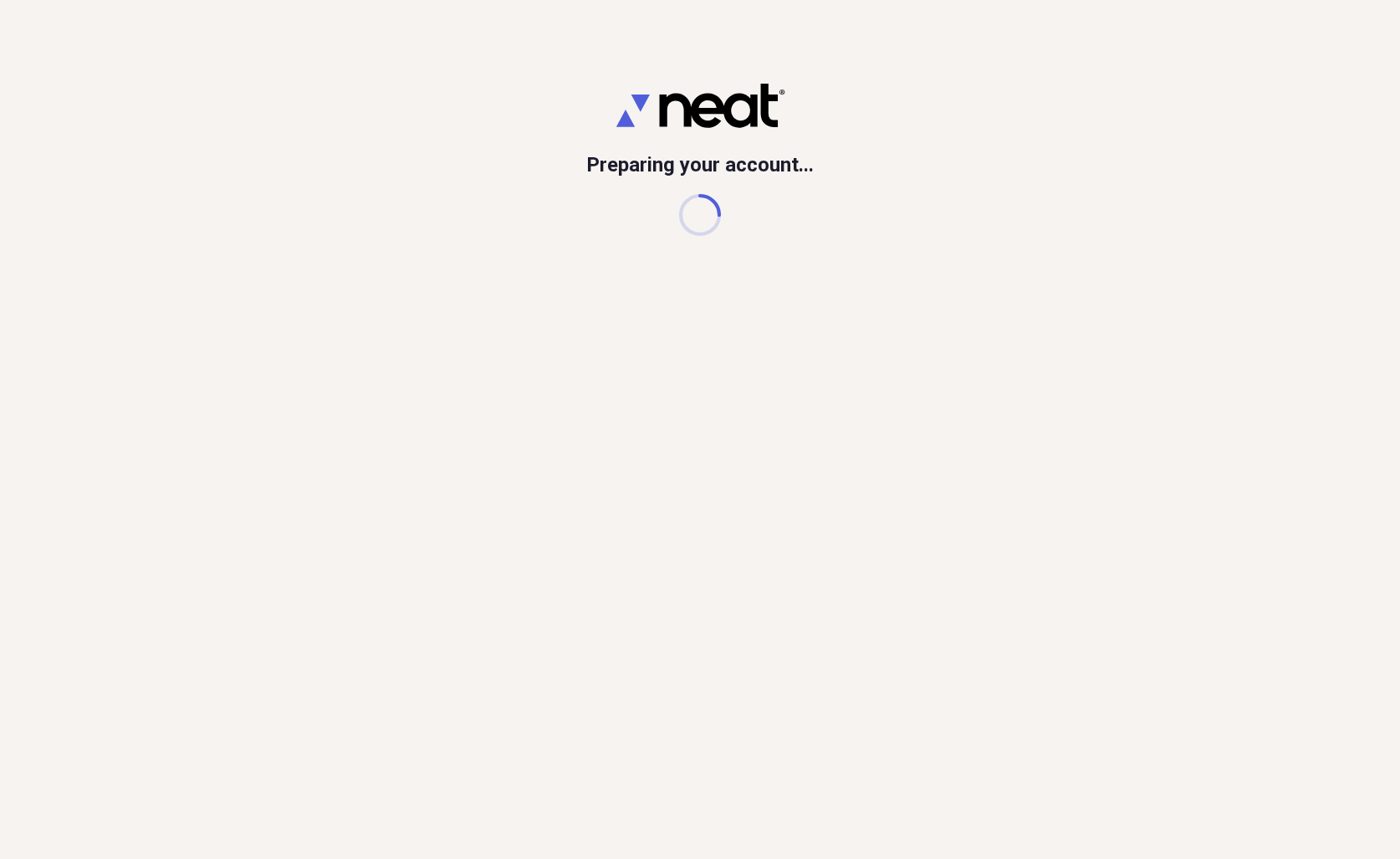 scroll, scrollTop: 0, scrollLeft: 0, axis: both 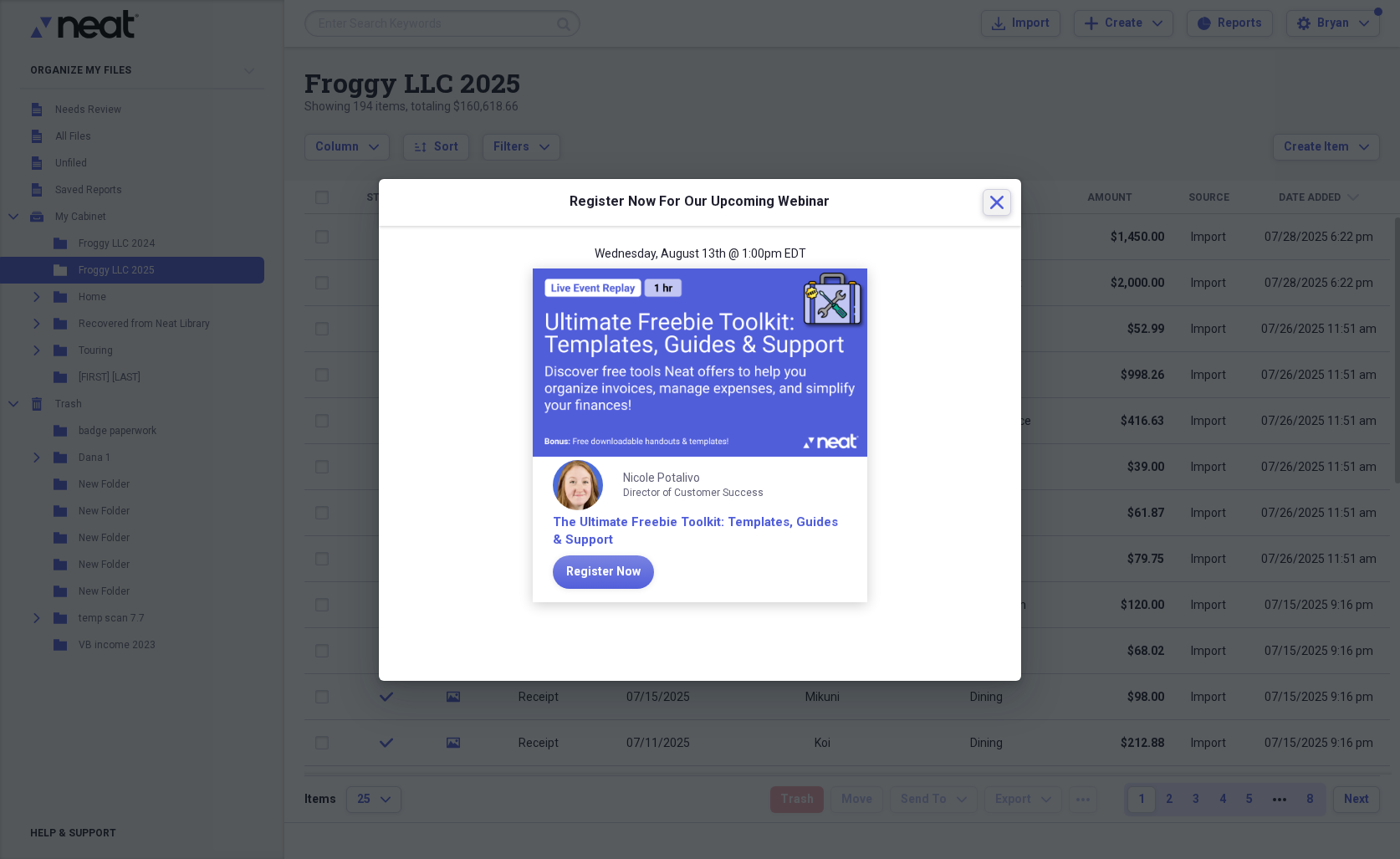 click on "Close" 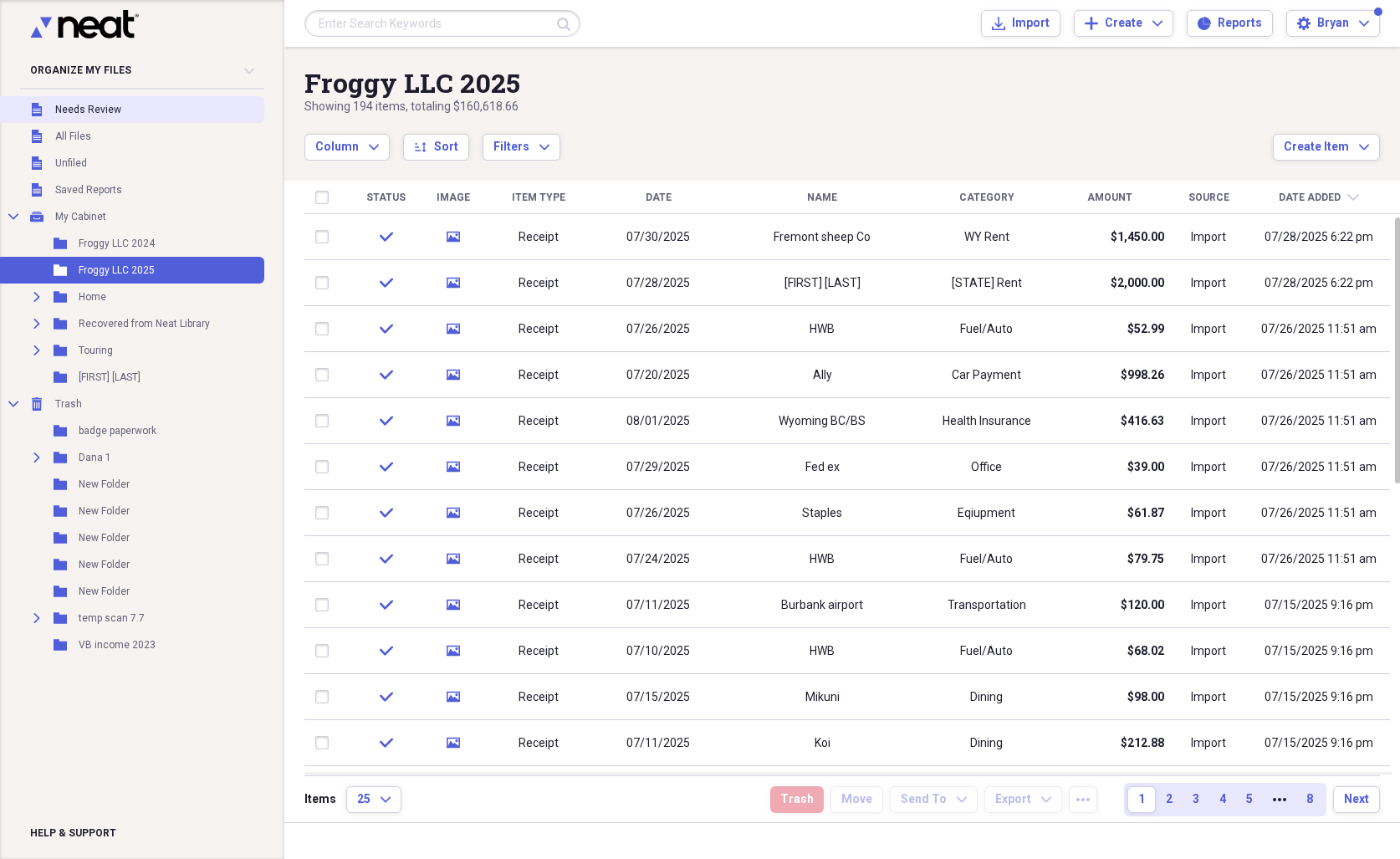 click on "Unfiled Needs Review" at bounding box center [130, 110] 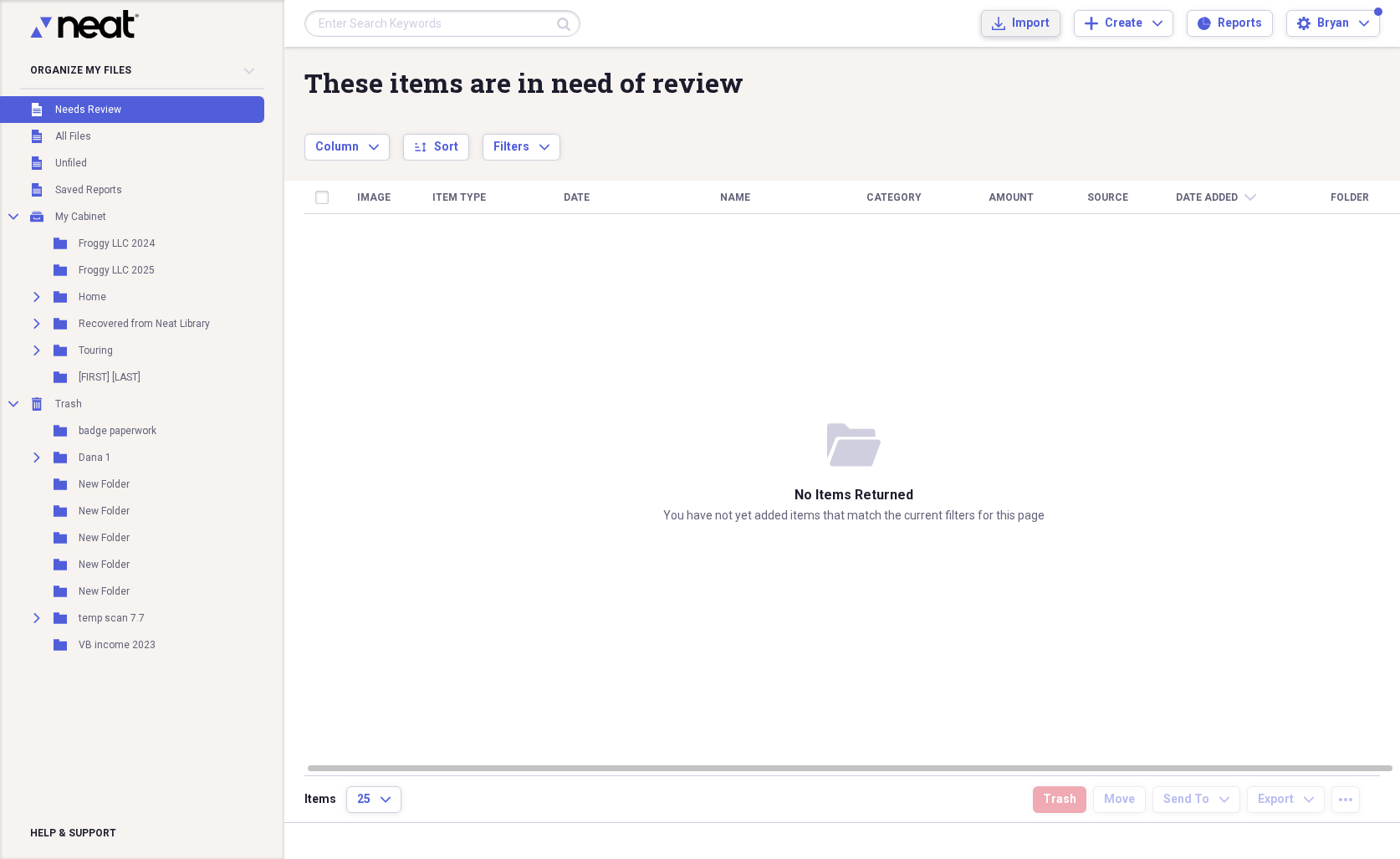 click on "Import" at bounding box center (1030, 23) 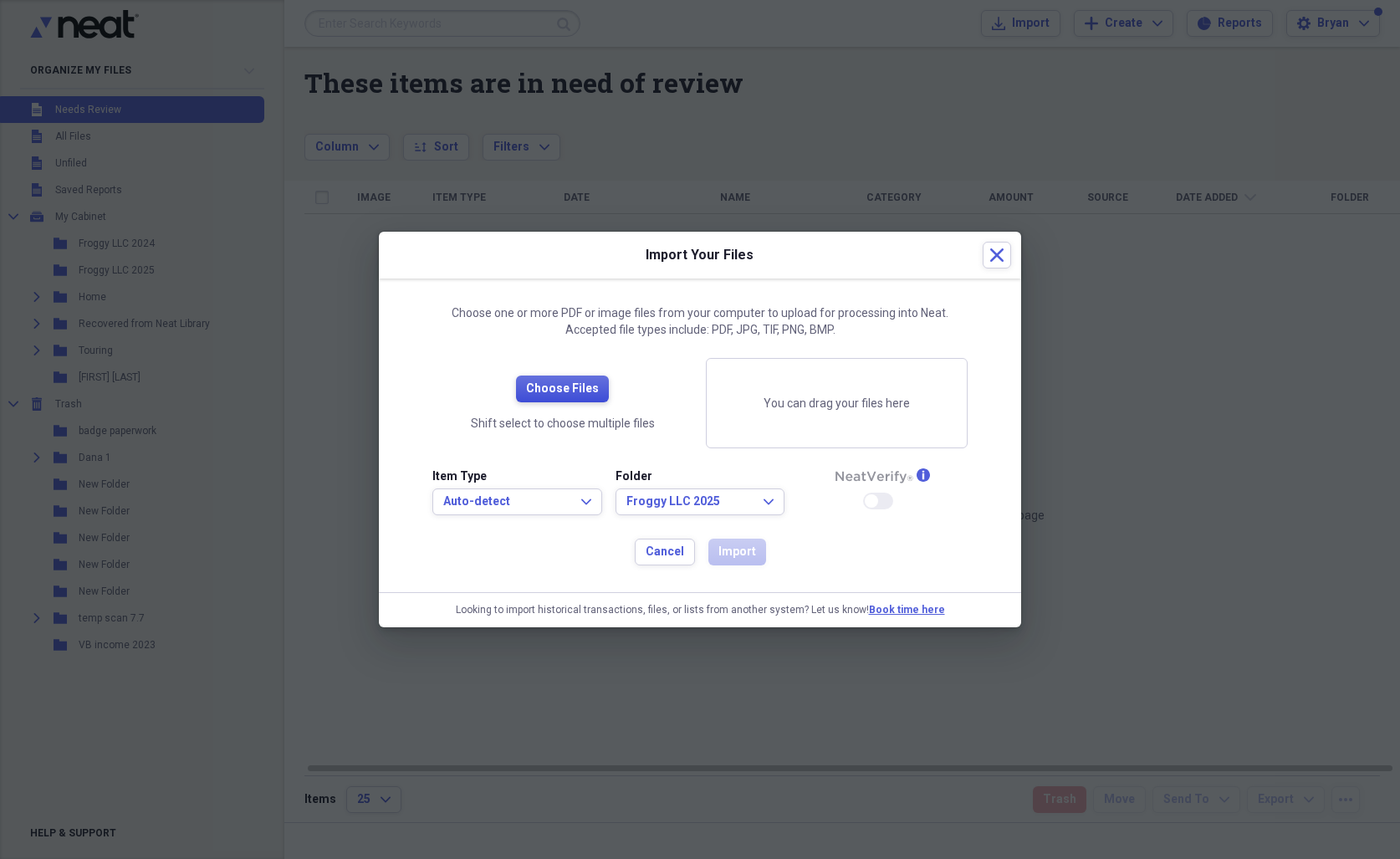 click on "Choose Files" at bounding box center (562, 389) 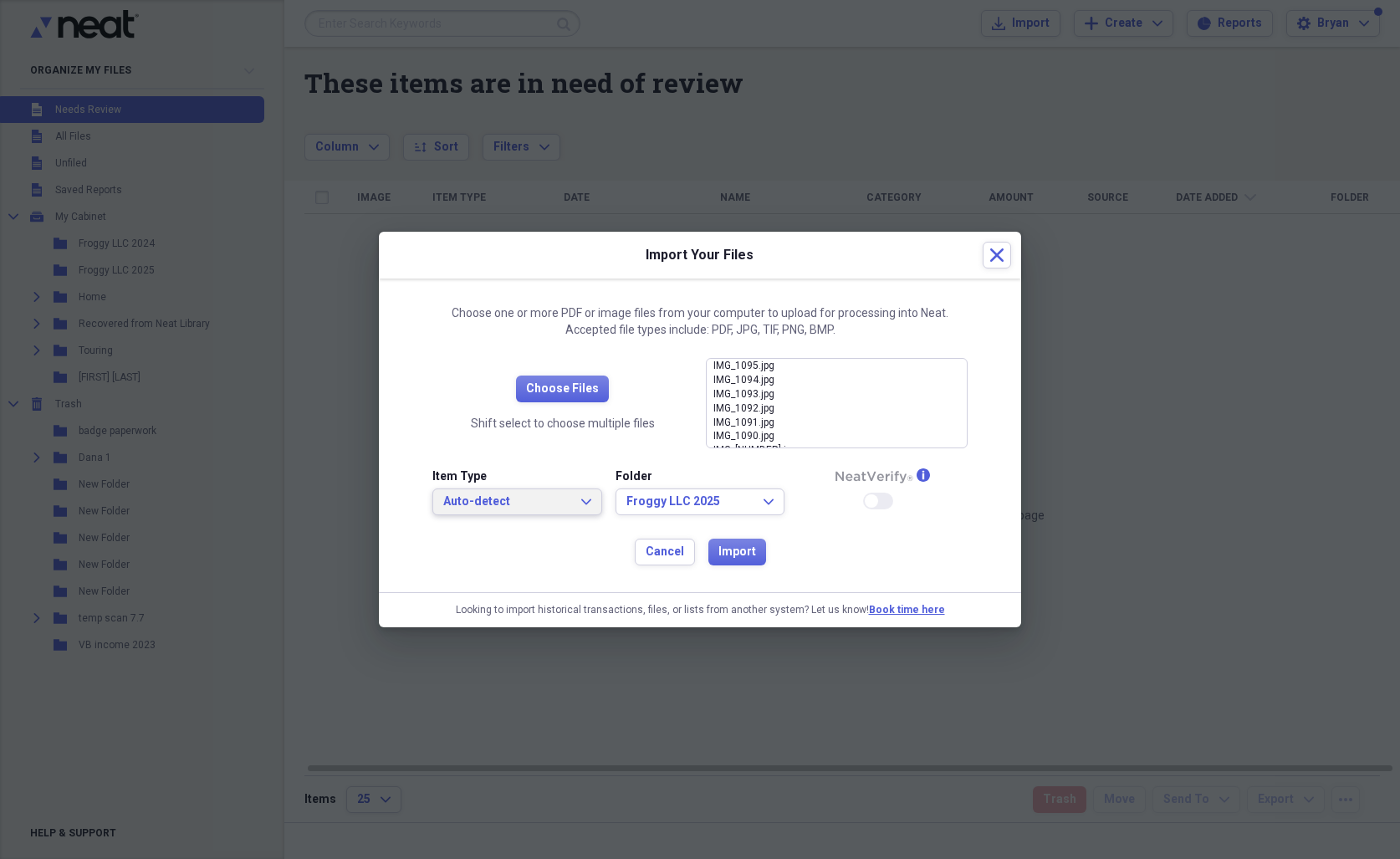 click on "Auto-detect" at bounding box center (507, 502) 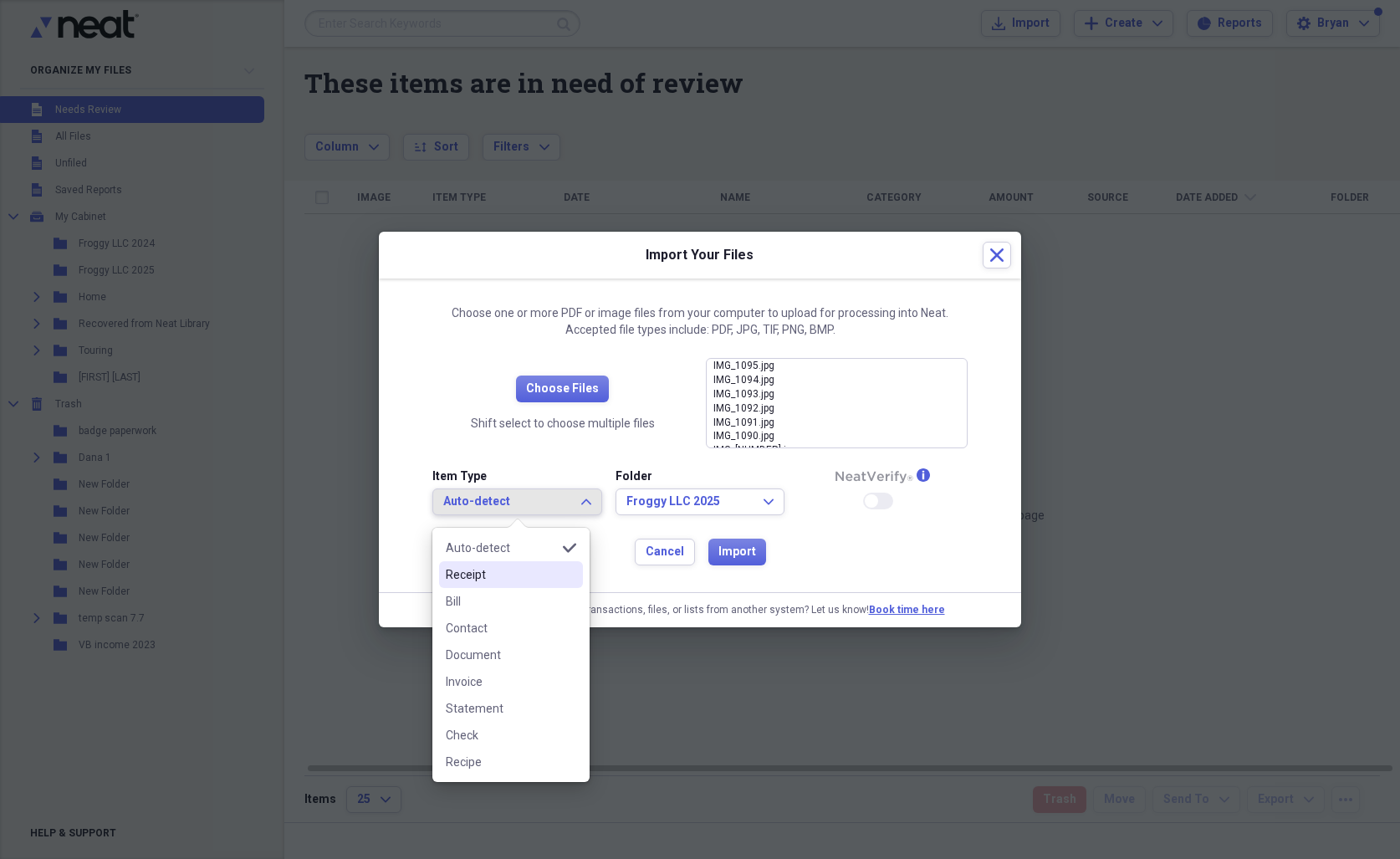 click on "Receipt" at bounding box center (511, 575) 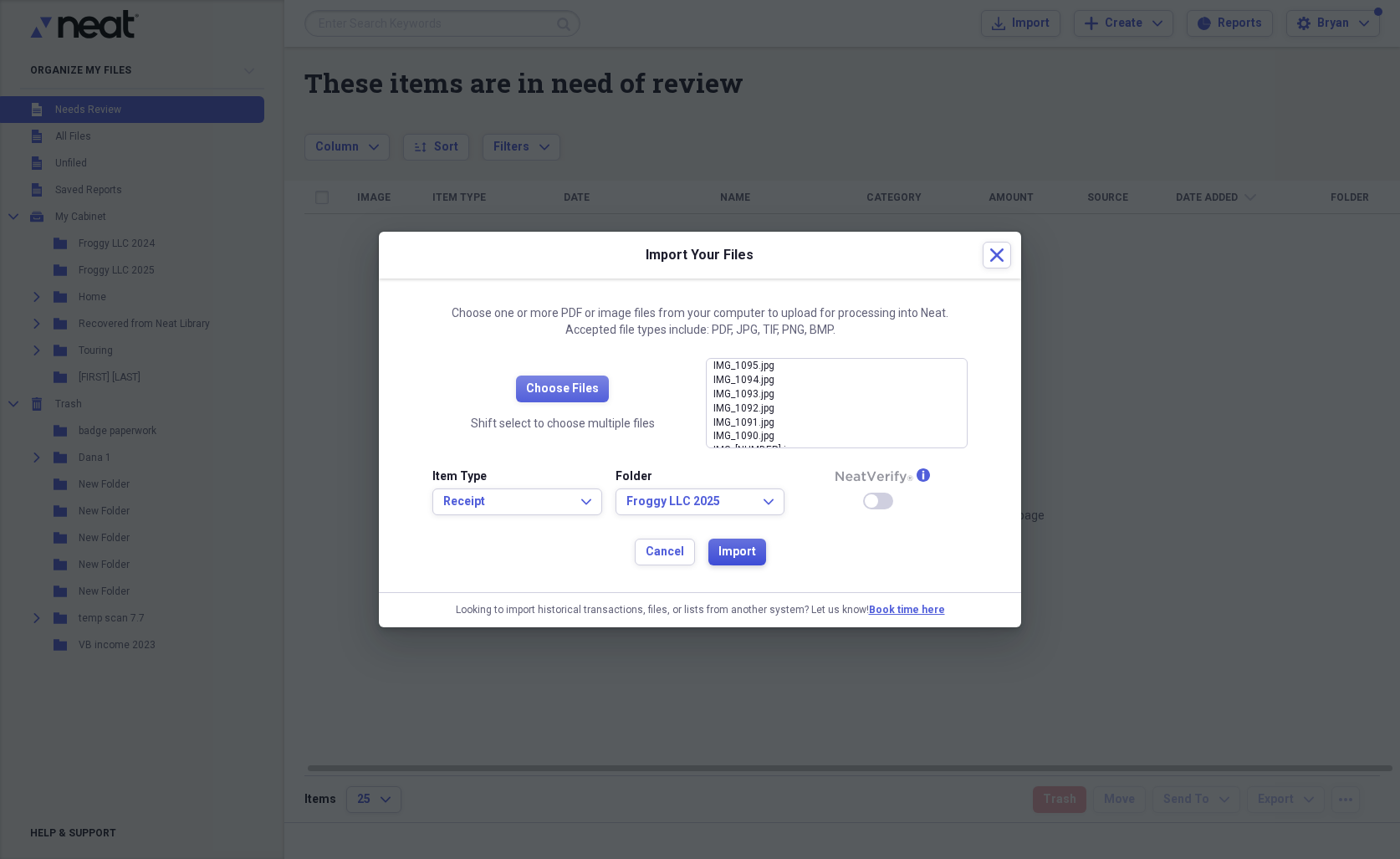 click on "Import" at bounding box center (737, 552) 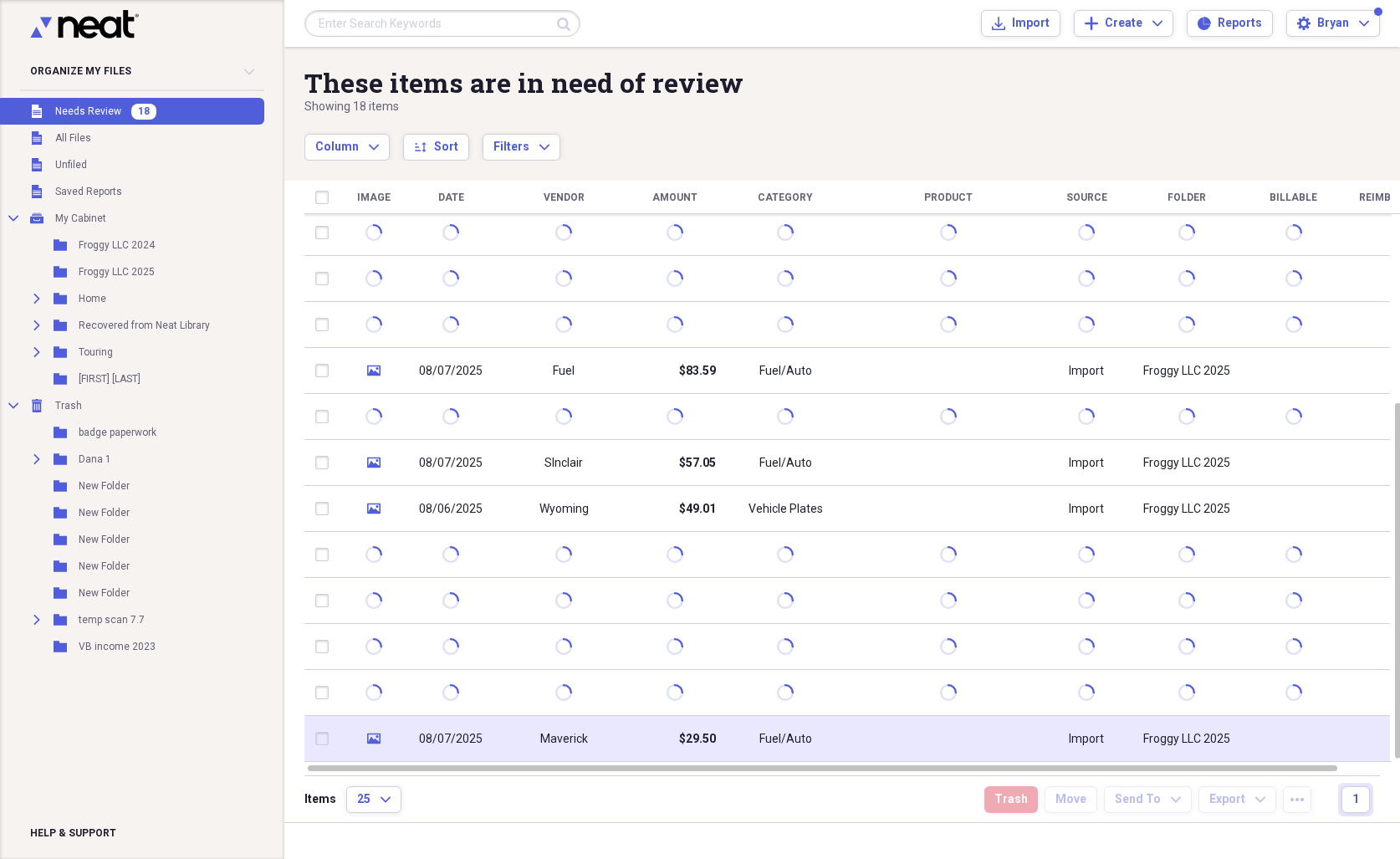 click on "$29.50" at bounding box center (674, 739) 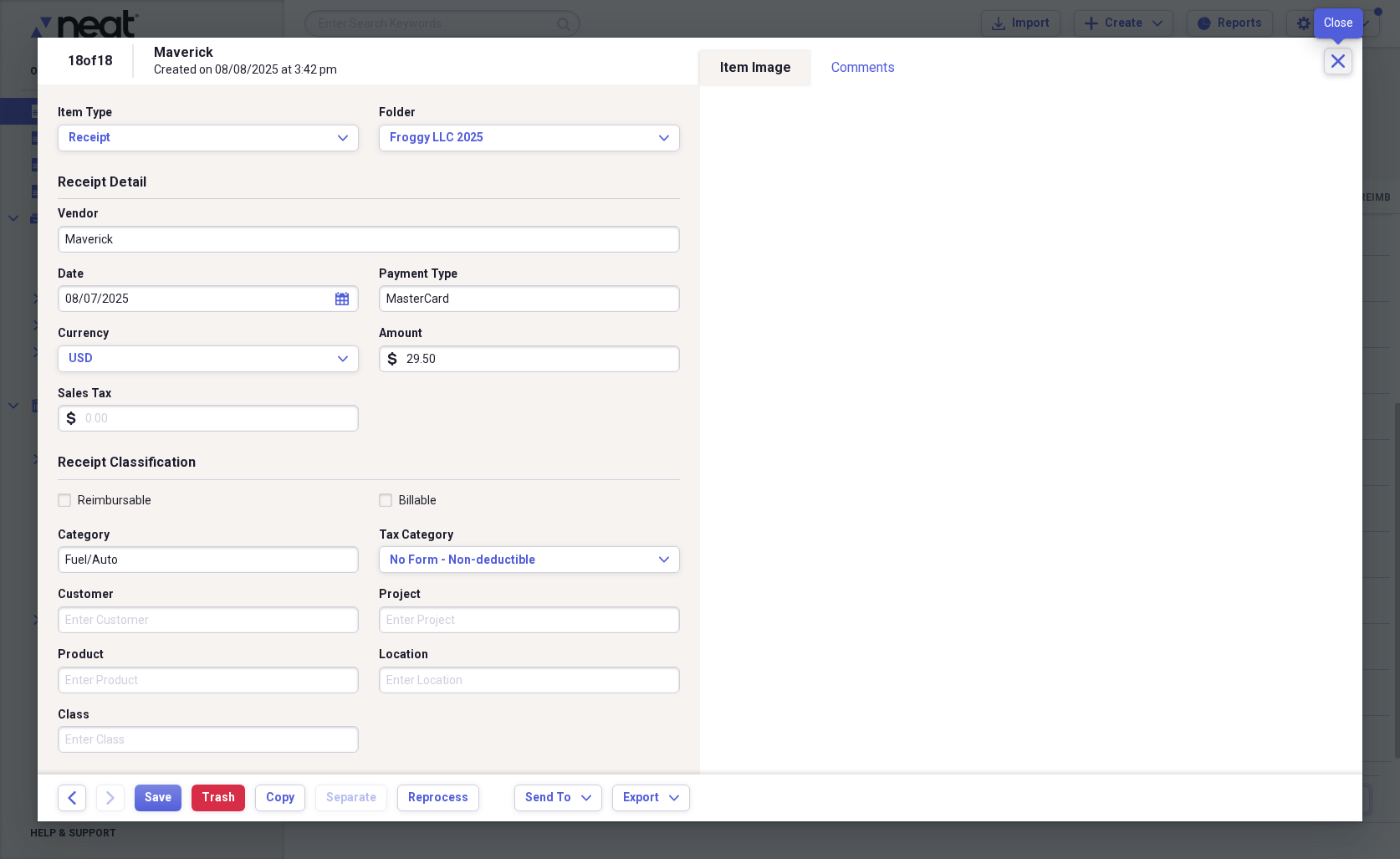 click 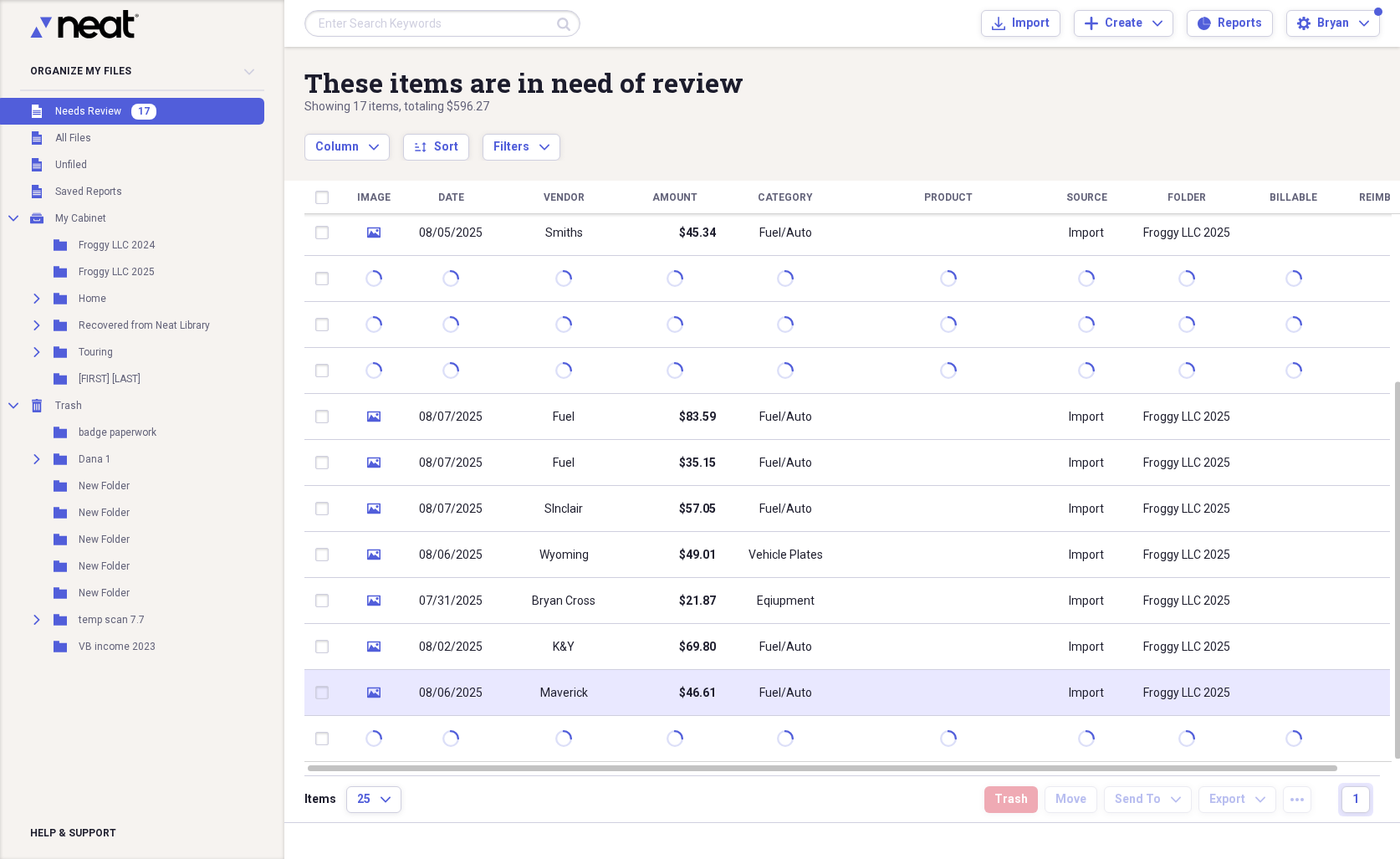 click on "Fuel/Auto" at bounding box center [785, 693] 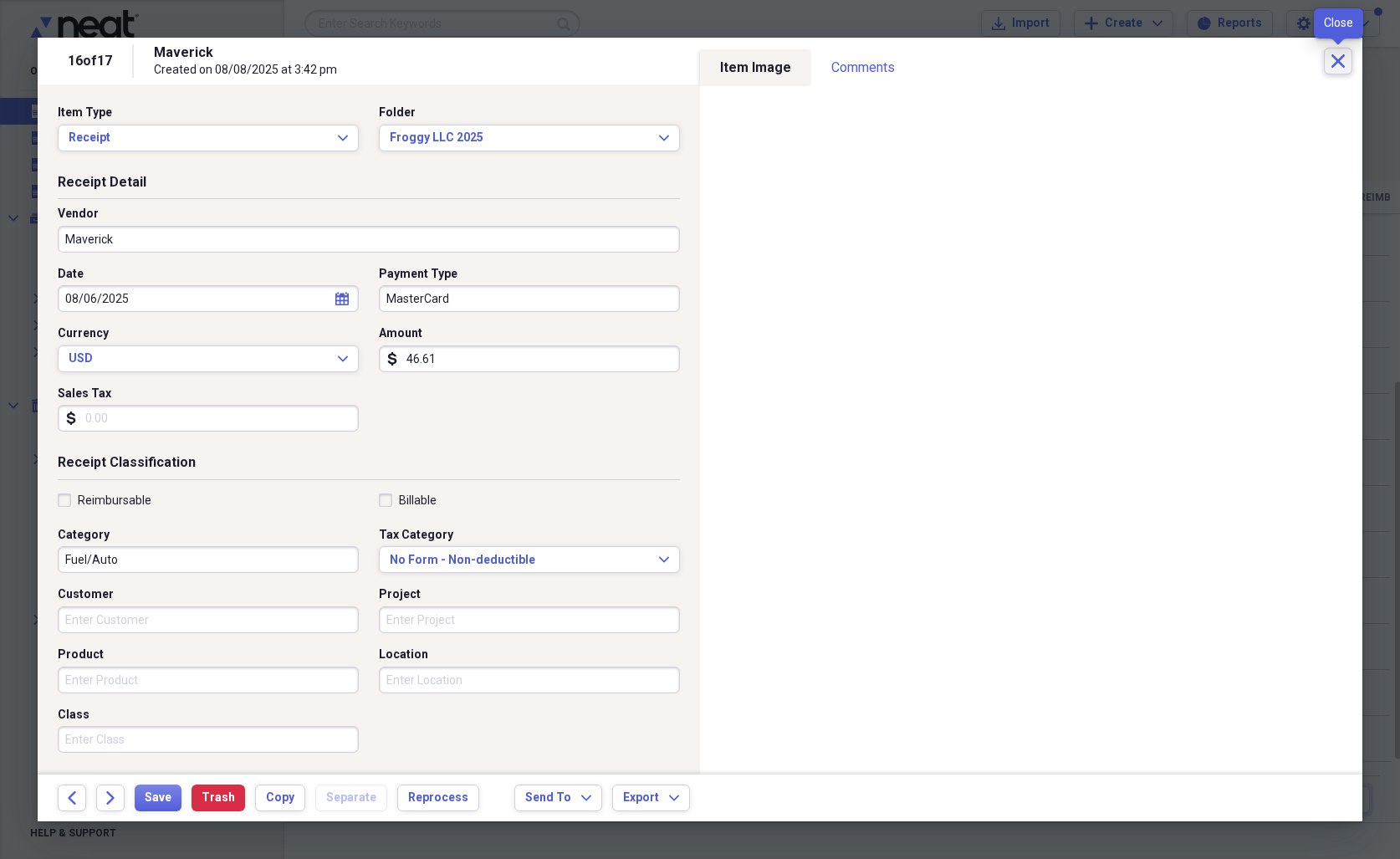click on "Close" 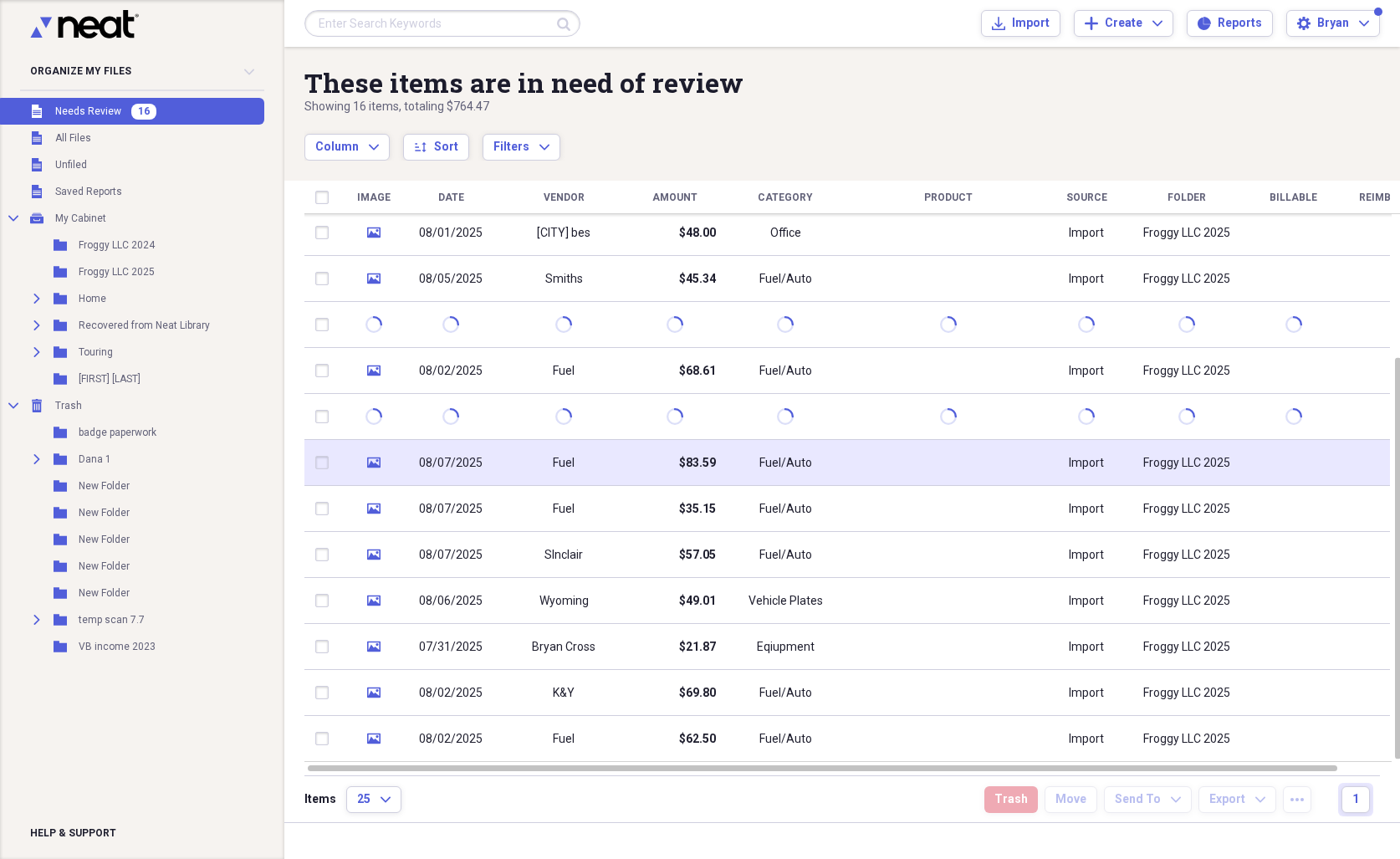 click on "Fuel/Auto" at bounding box center [785, 463] 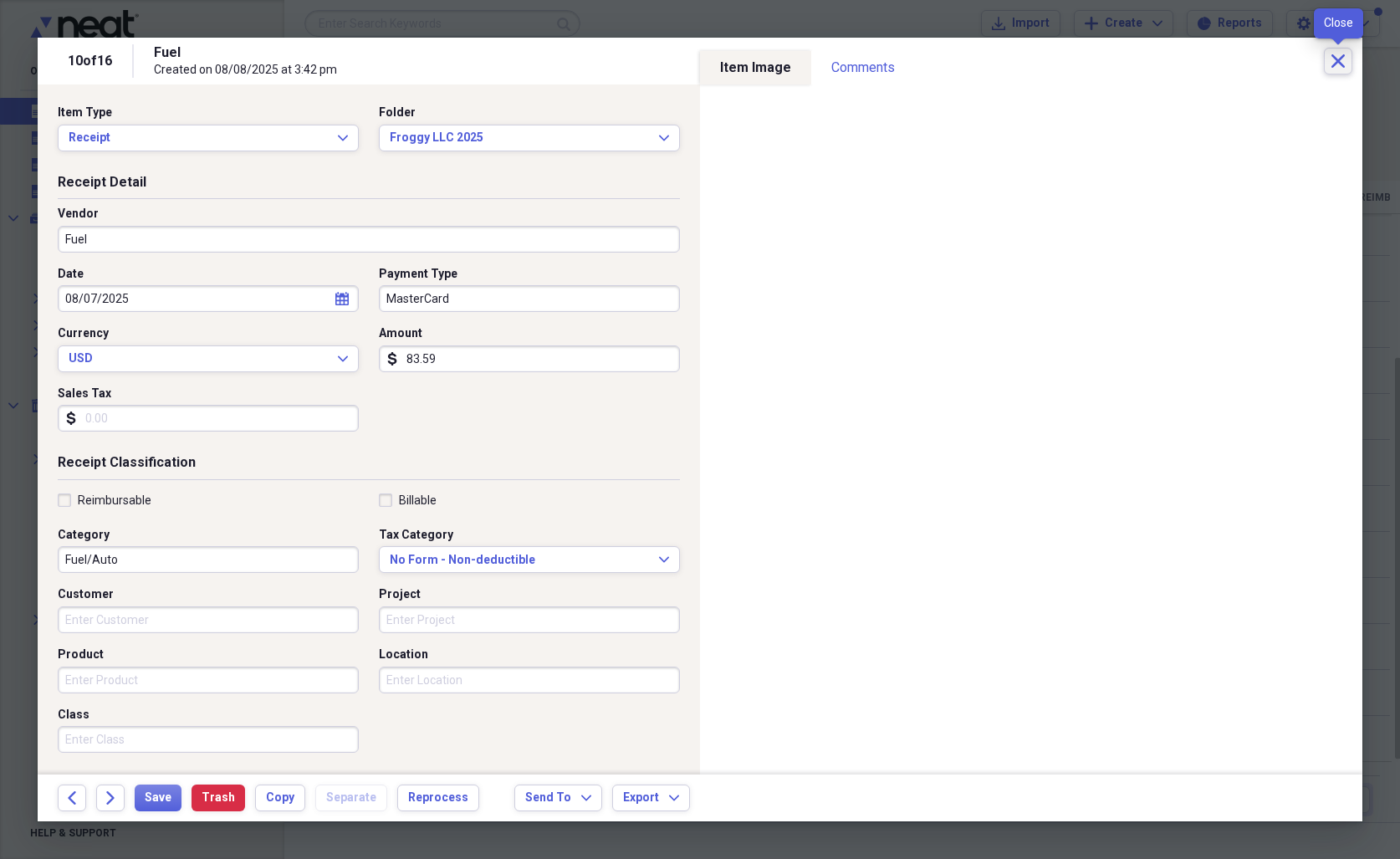 click 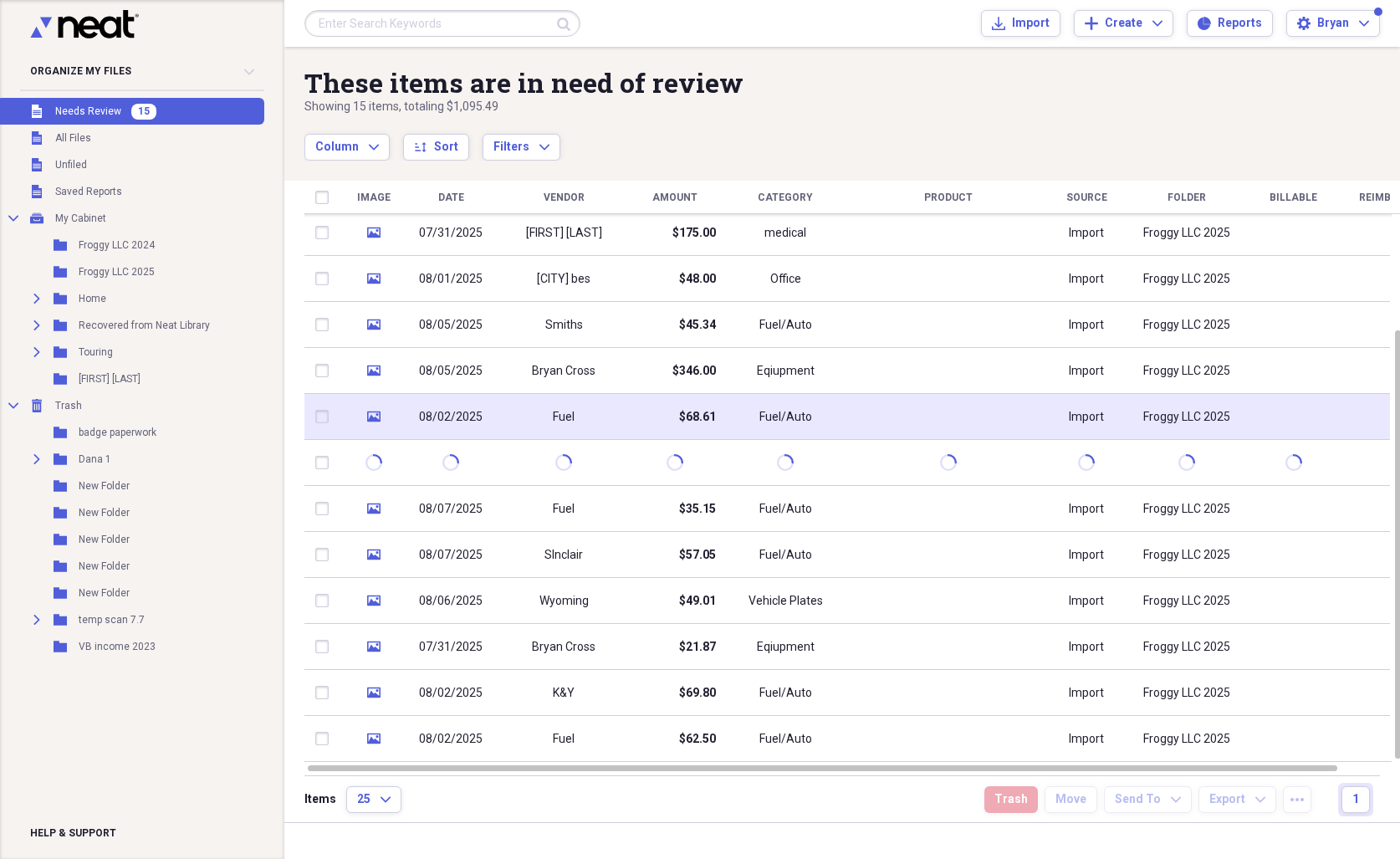 click on "Fuel/Auto" at bounding box center [785, 417] 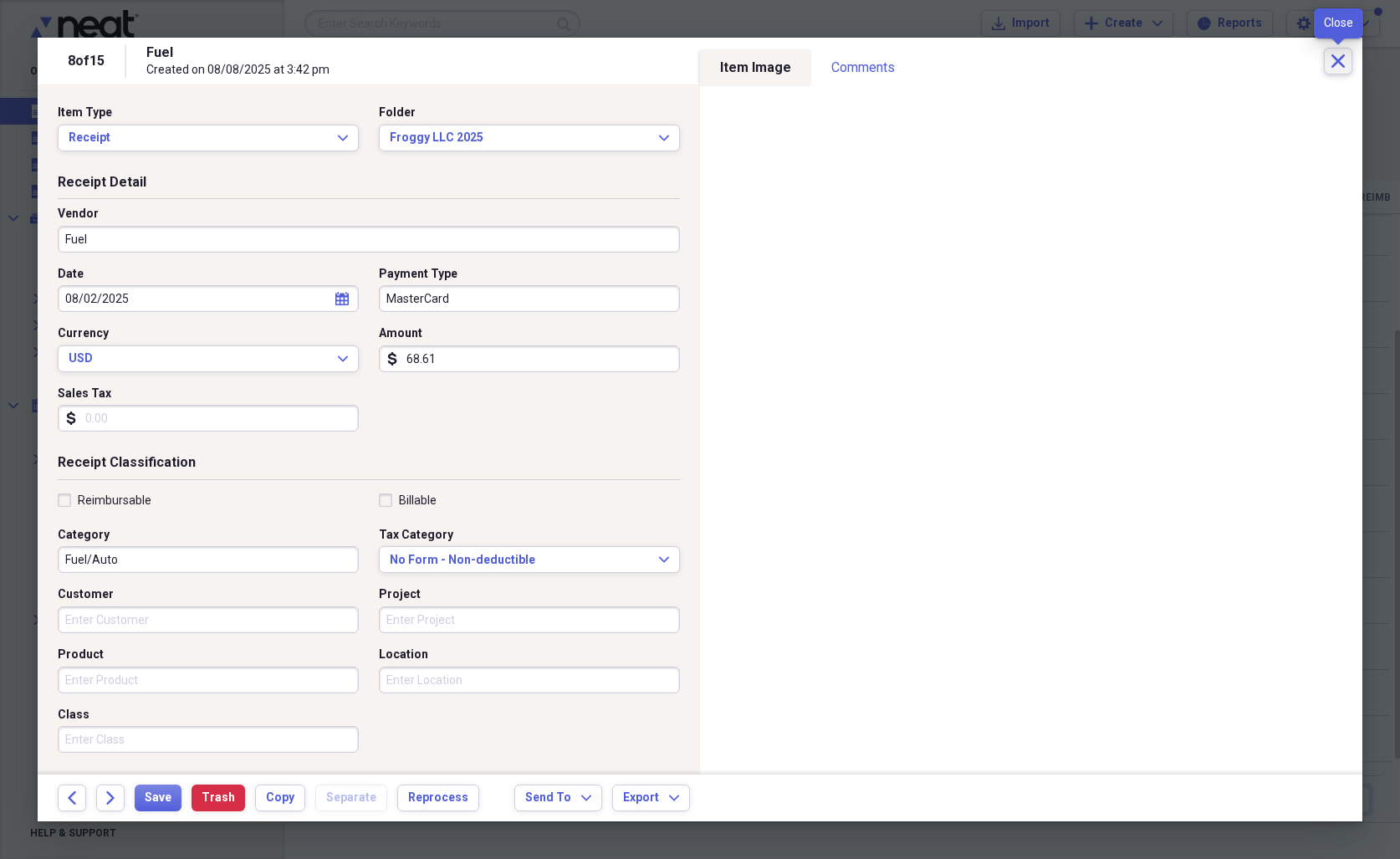 click 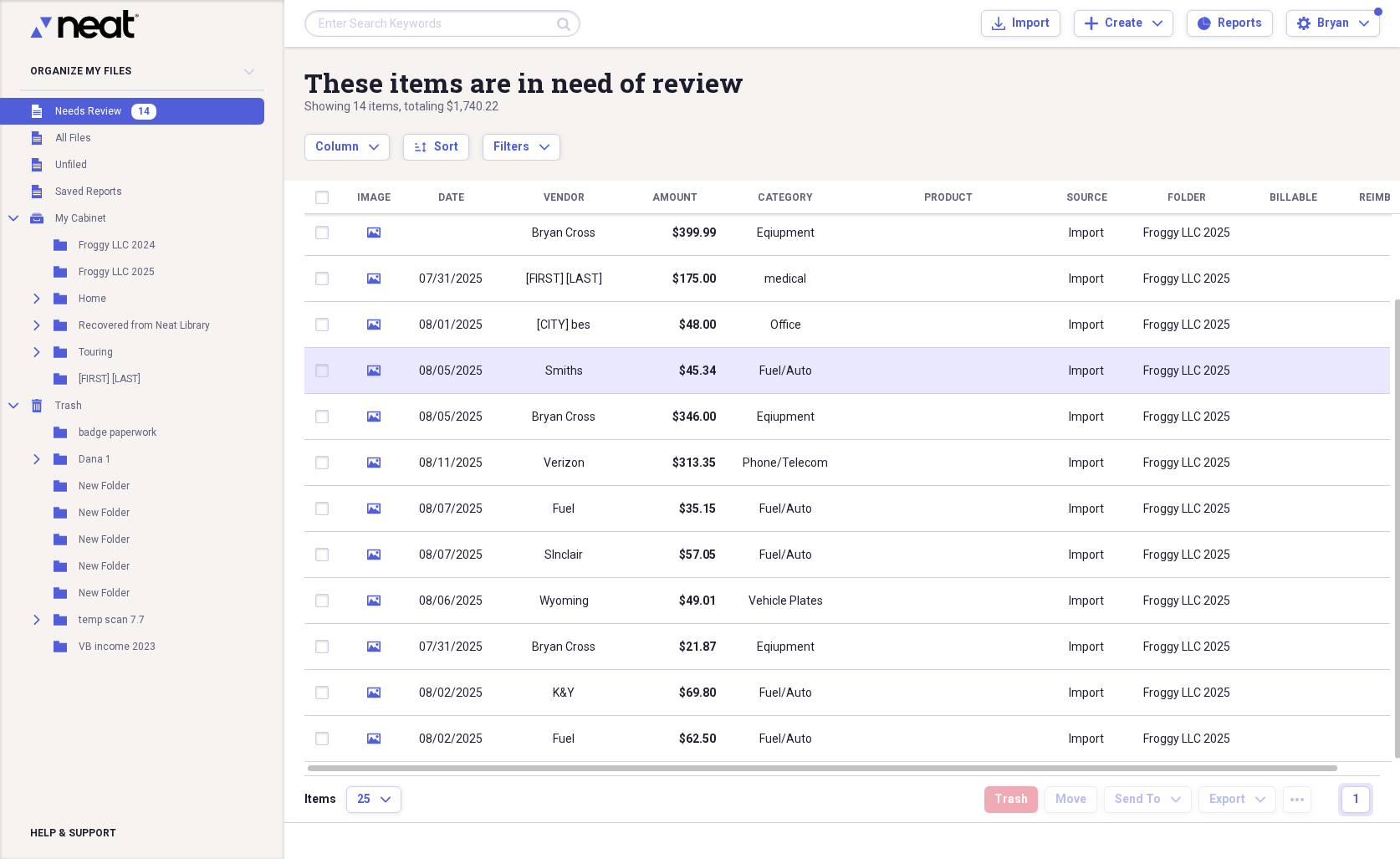 click on "$45.34" at bounding box center [674, 371] 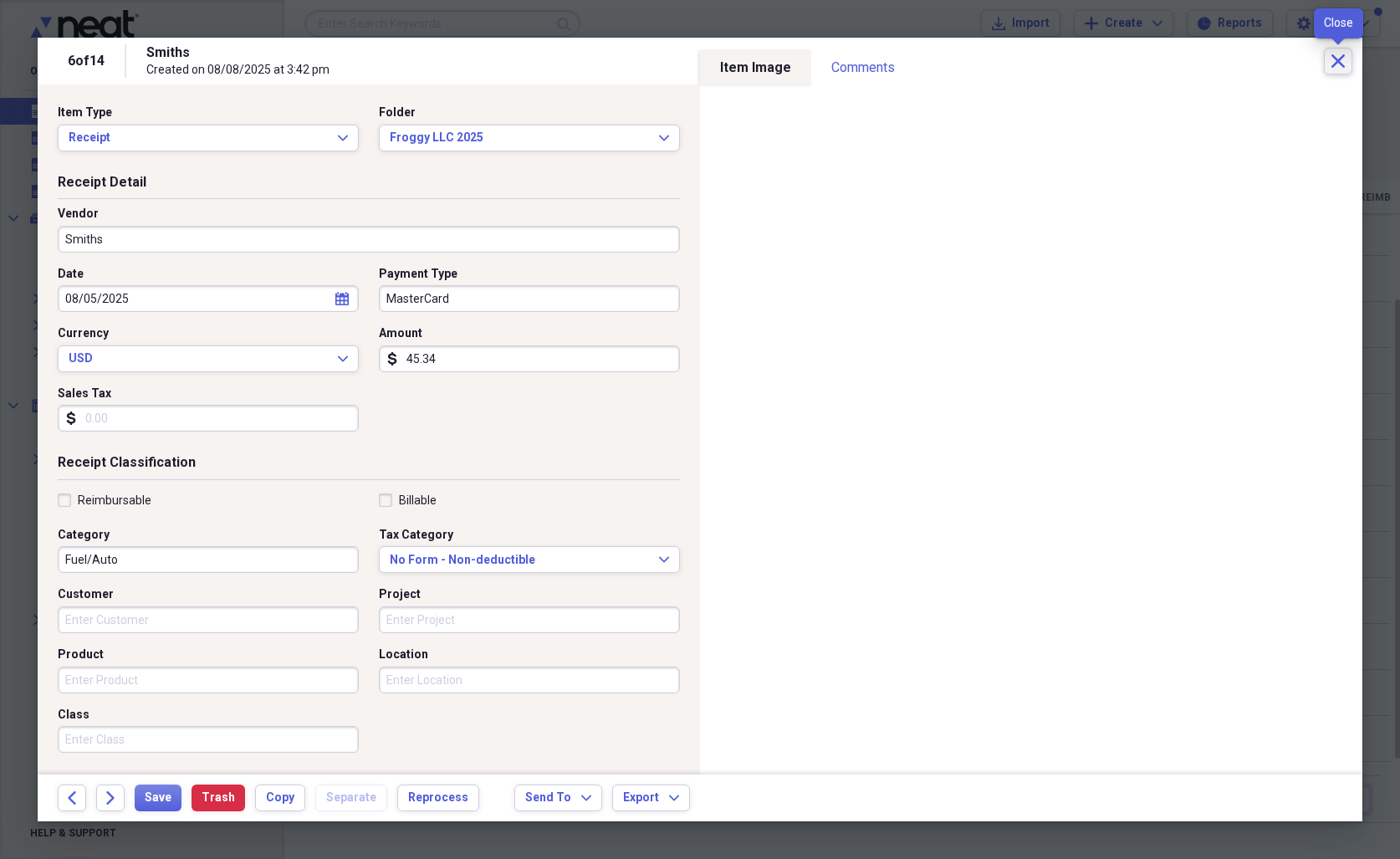 click on "Close" 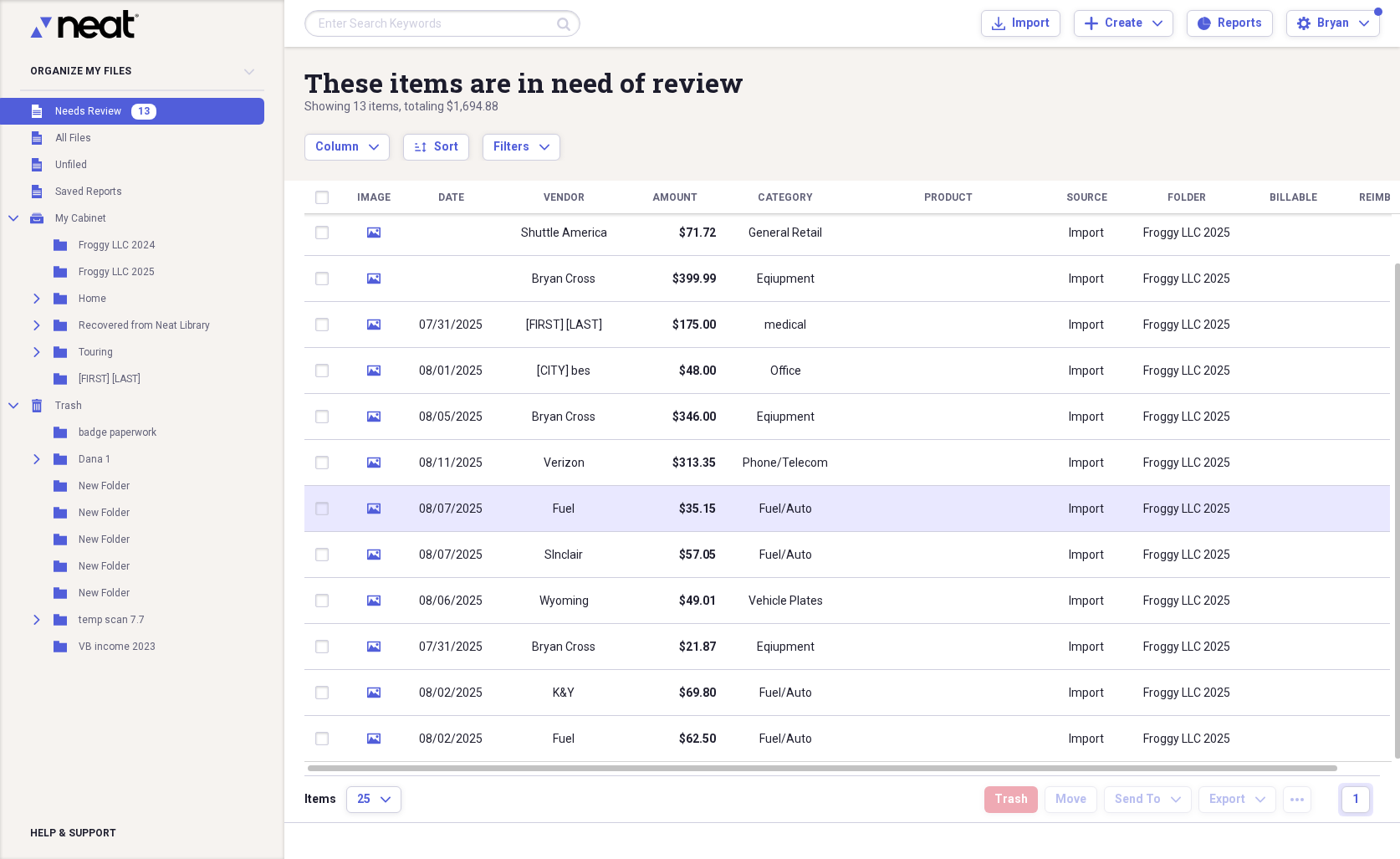click on "Fuel/Auto" at bounding box center [785, 509] 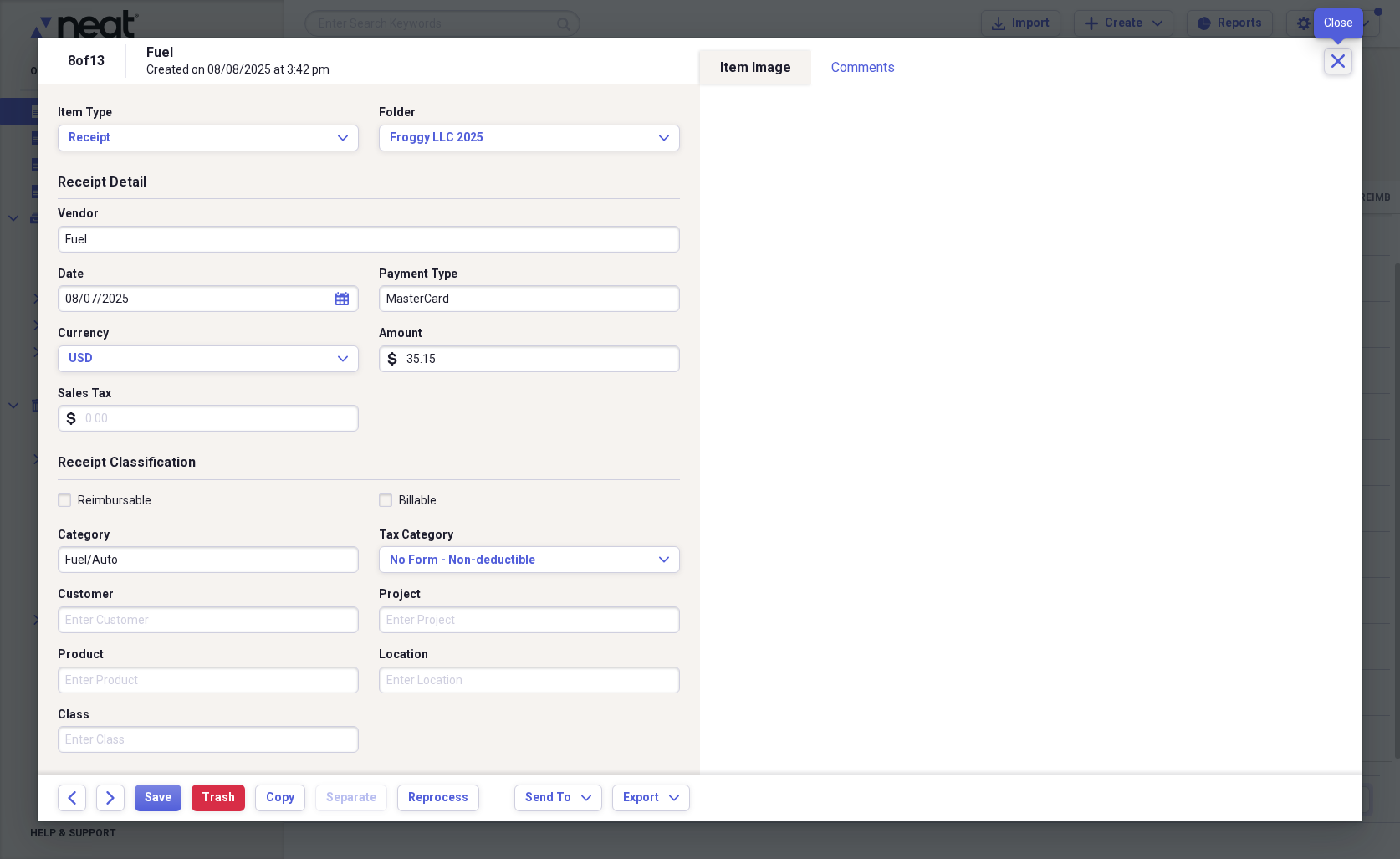 click on "Close" 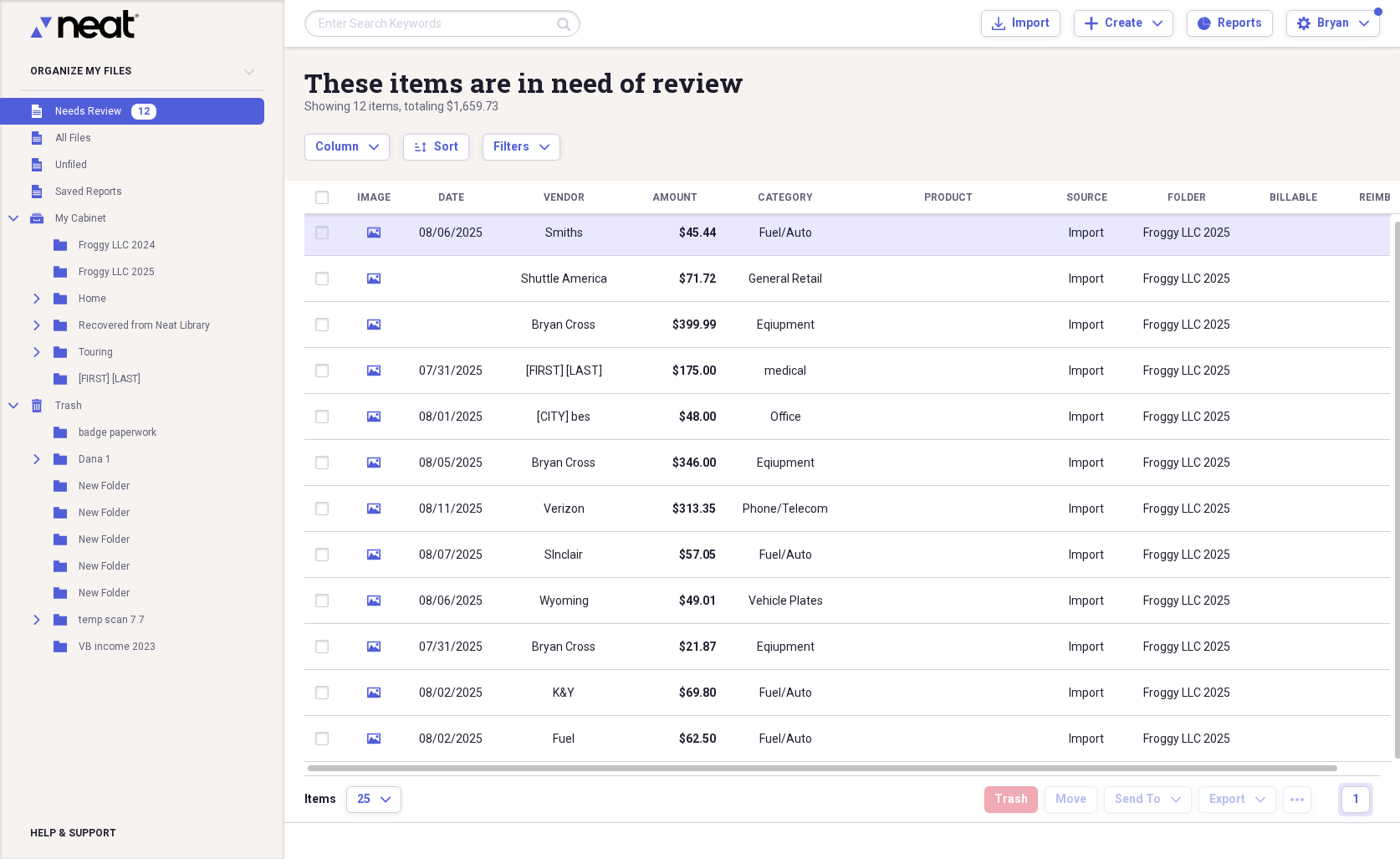 click on "Fuel/Auto" at bounding box center (785, 233) 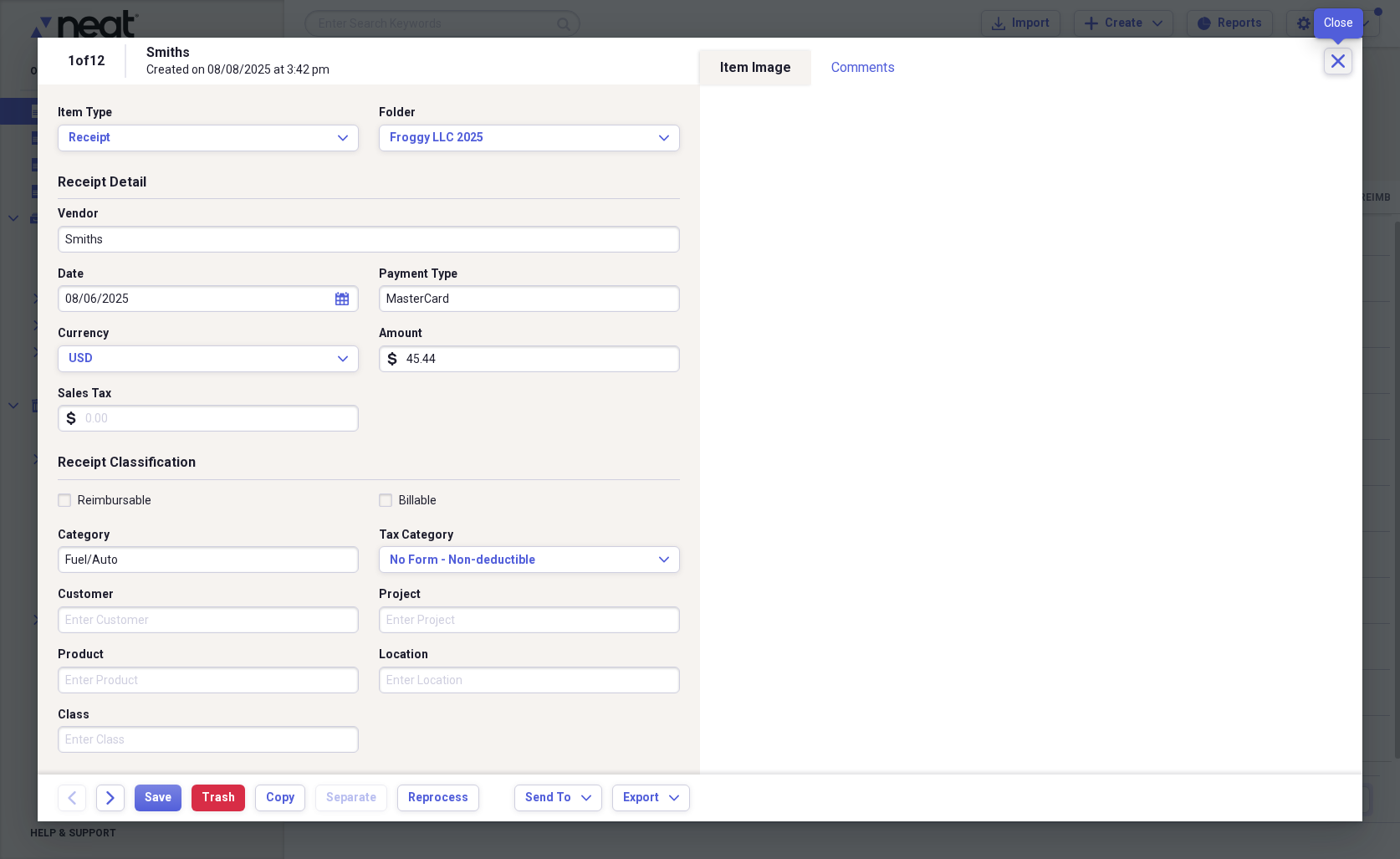 click 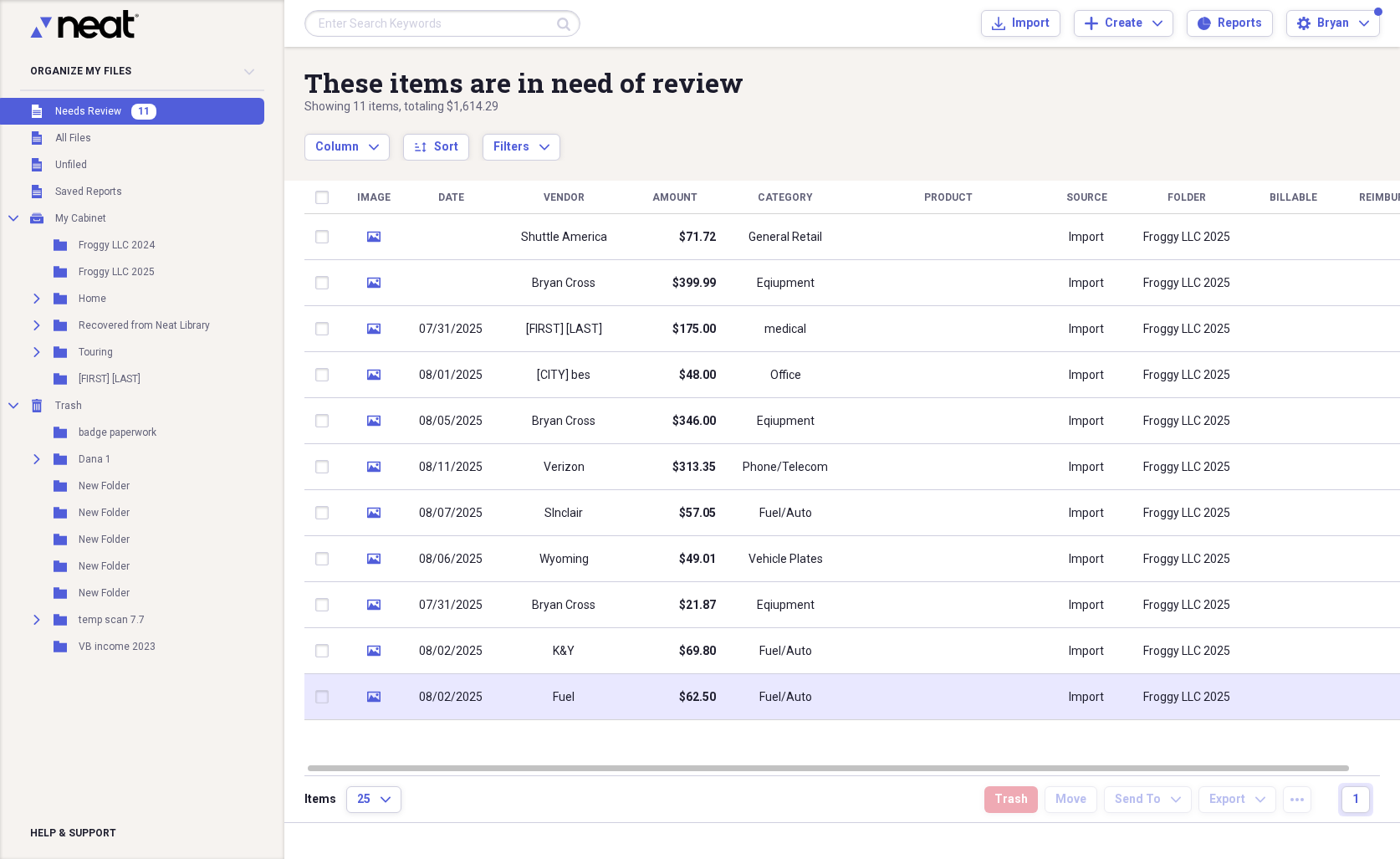 click on "Fuel/Auto" at bounding box center [785, 698] 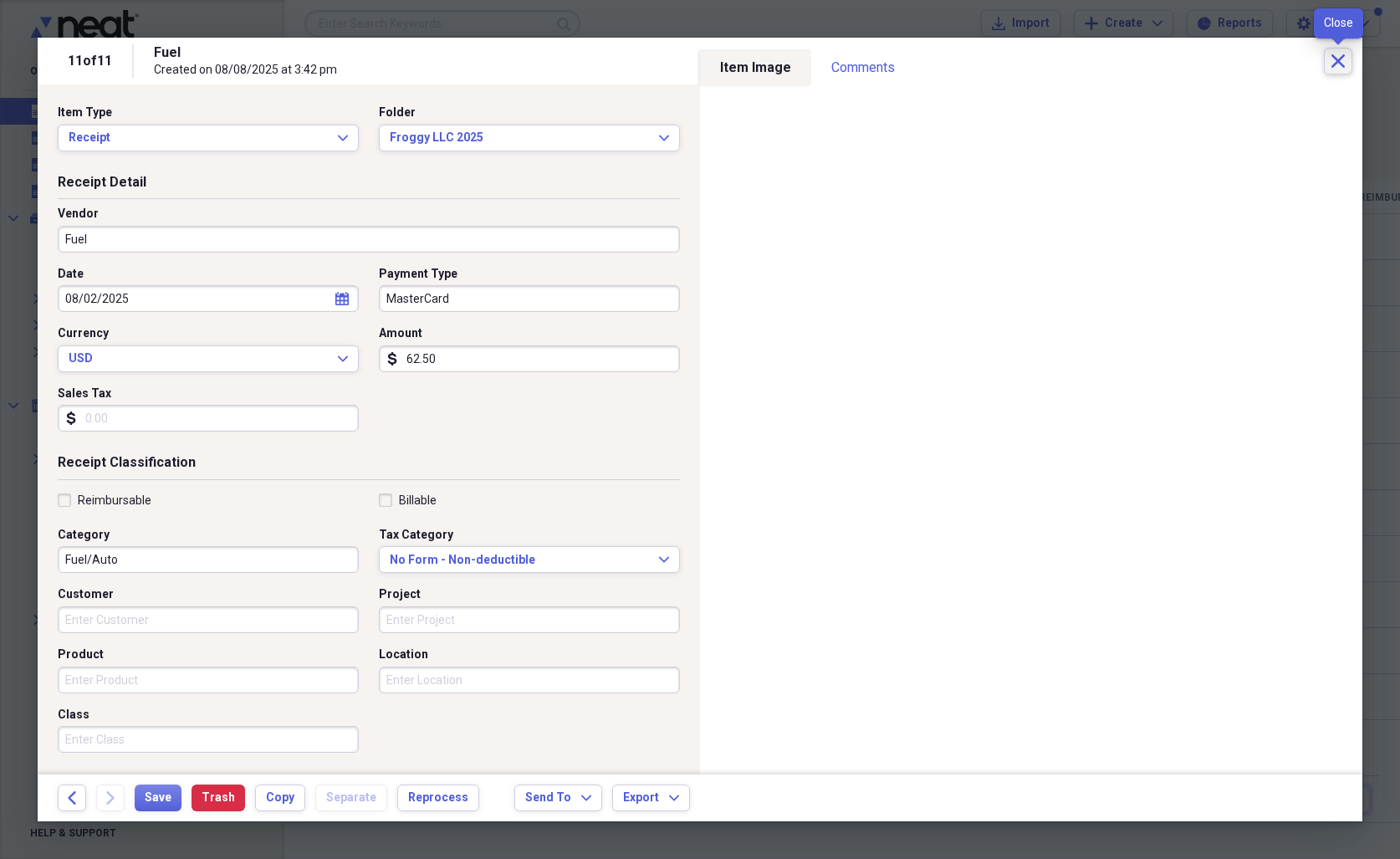 click 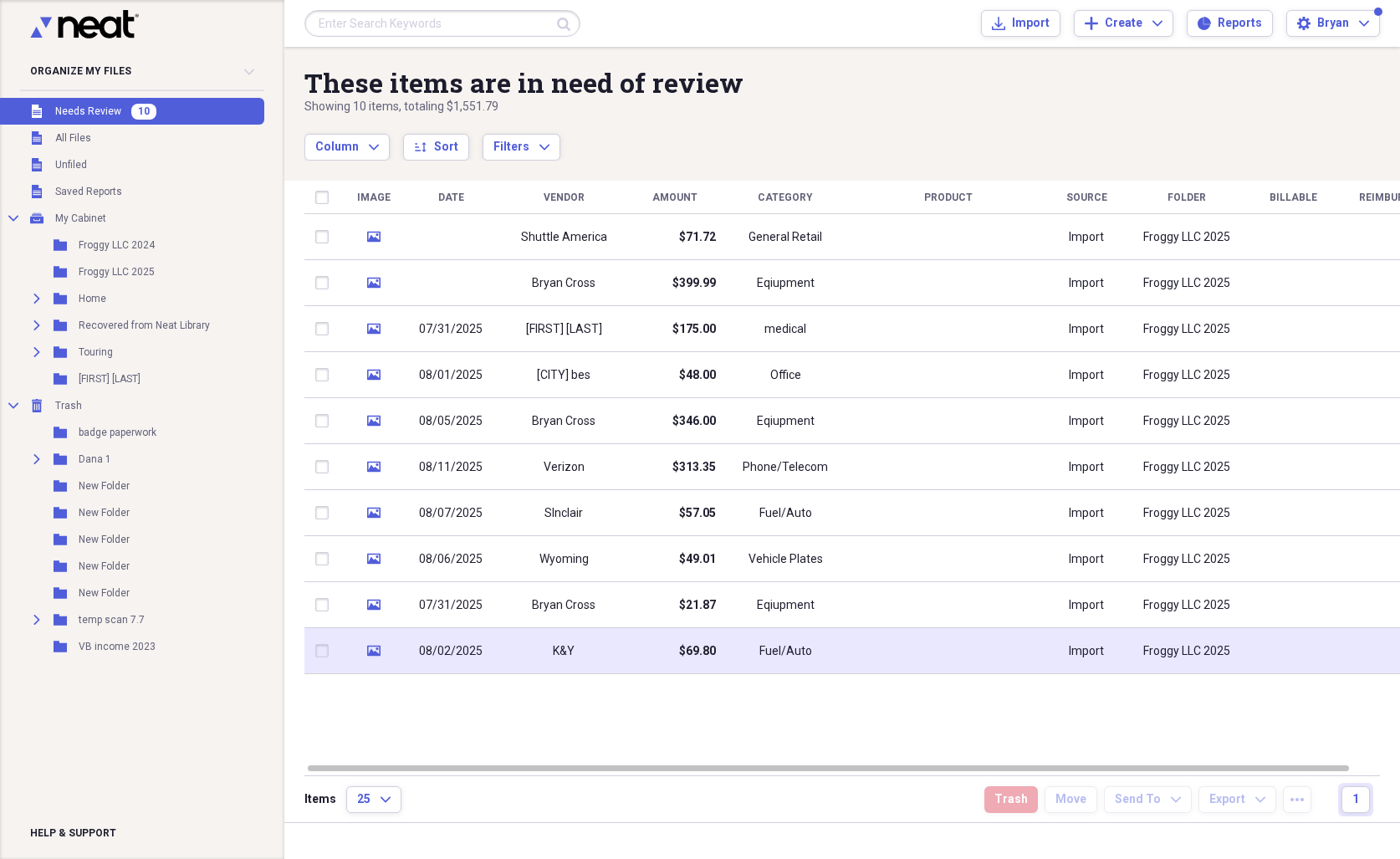 click on "Fuel/Auto" at bounding box center [785, 651] 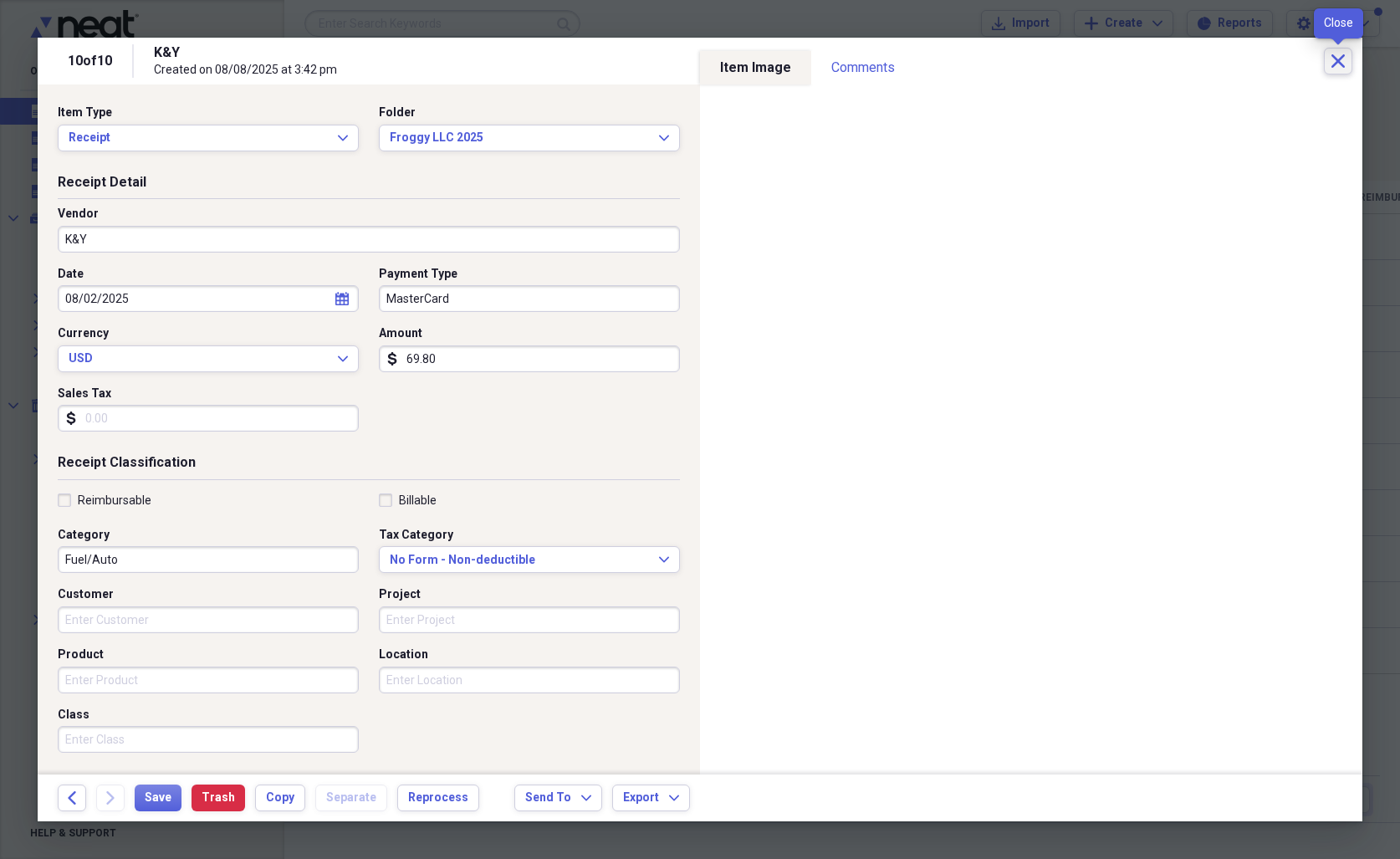 click on "Close" at bounding box center [1338, 61] 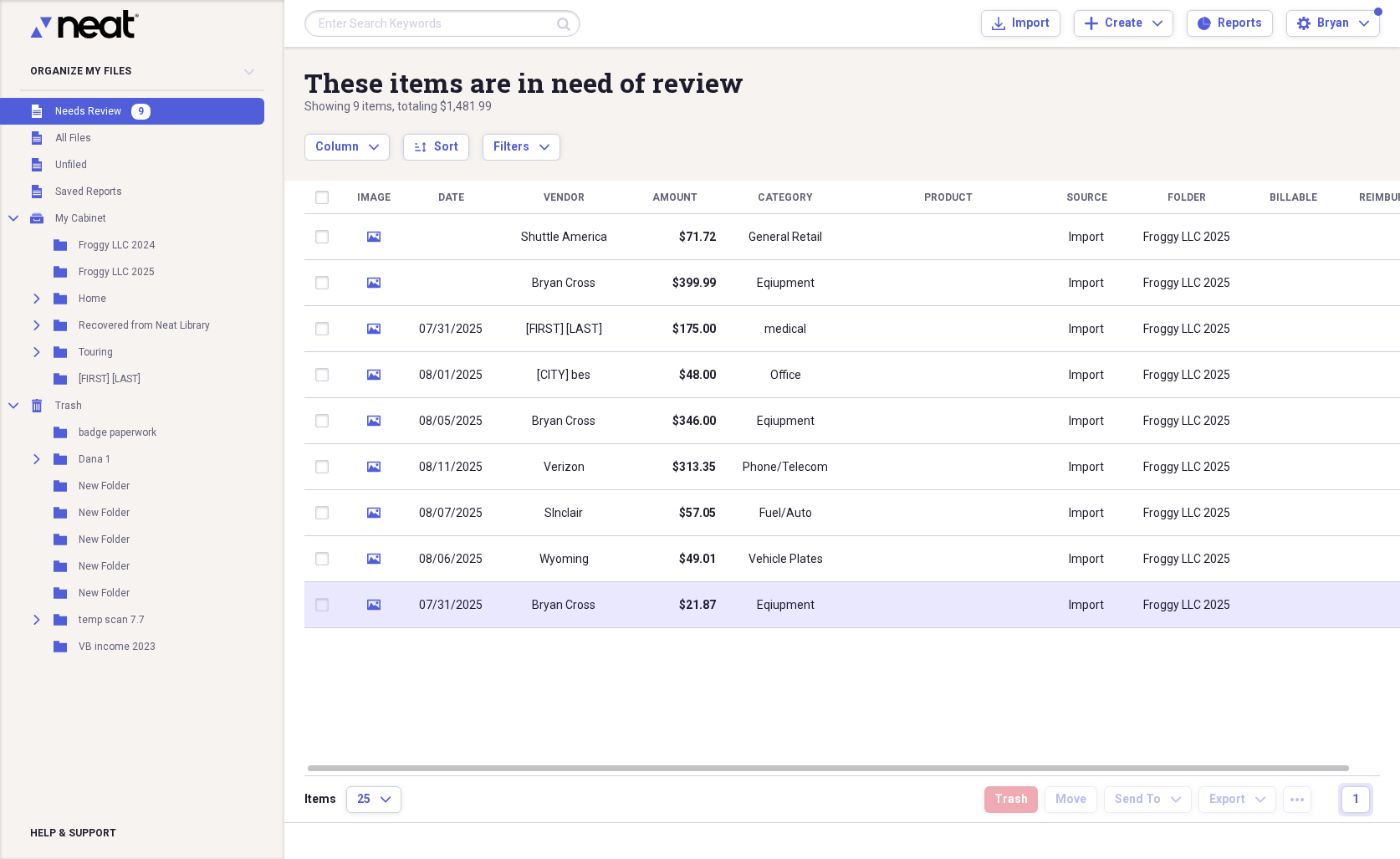 click on "Eqiupment" at bounding box center (785, 605) 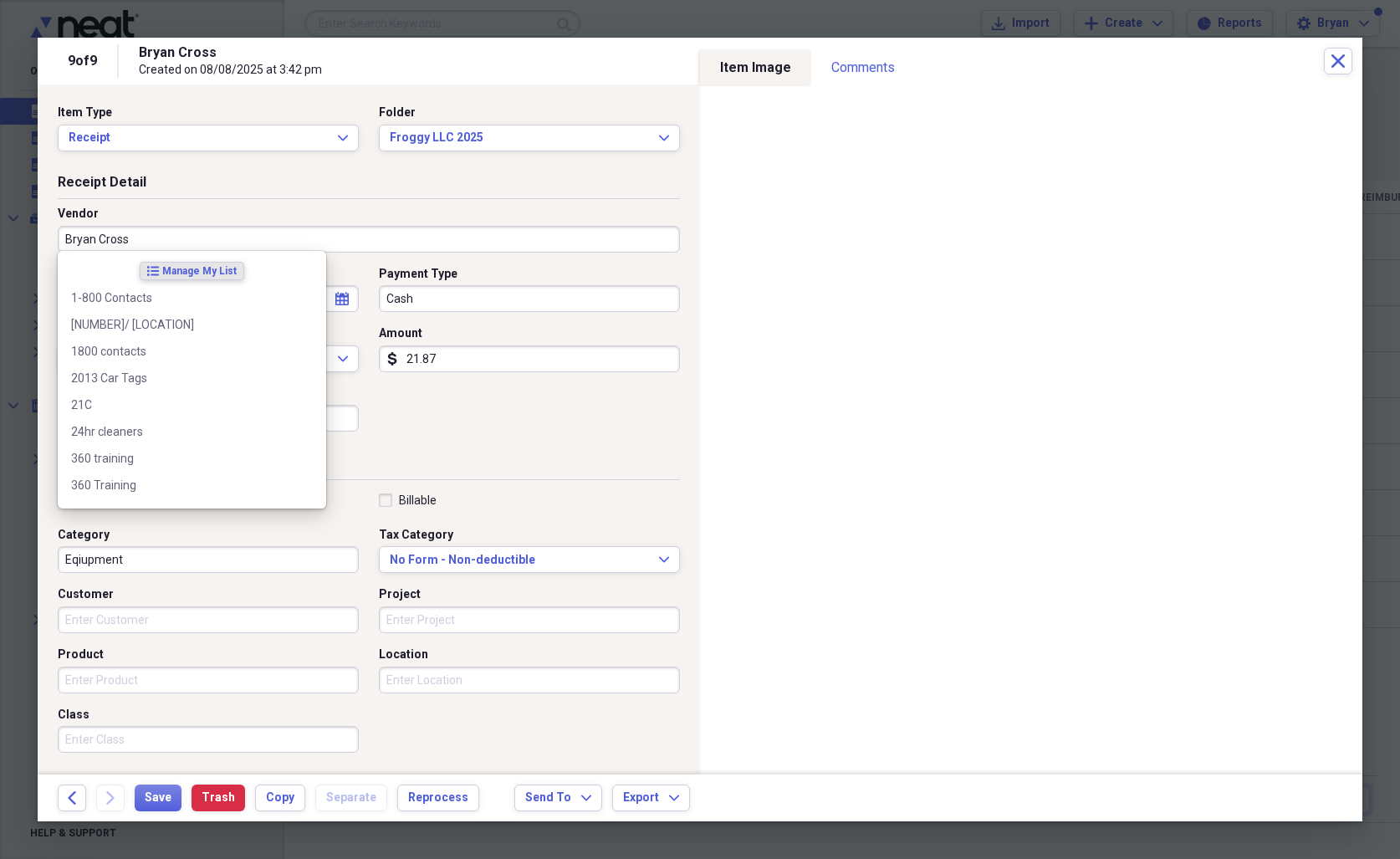 drag, startPoint x: 141, startPoint y: 238, endPoint x: 59, endPoint y: 234, distance: 82.0975 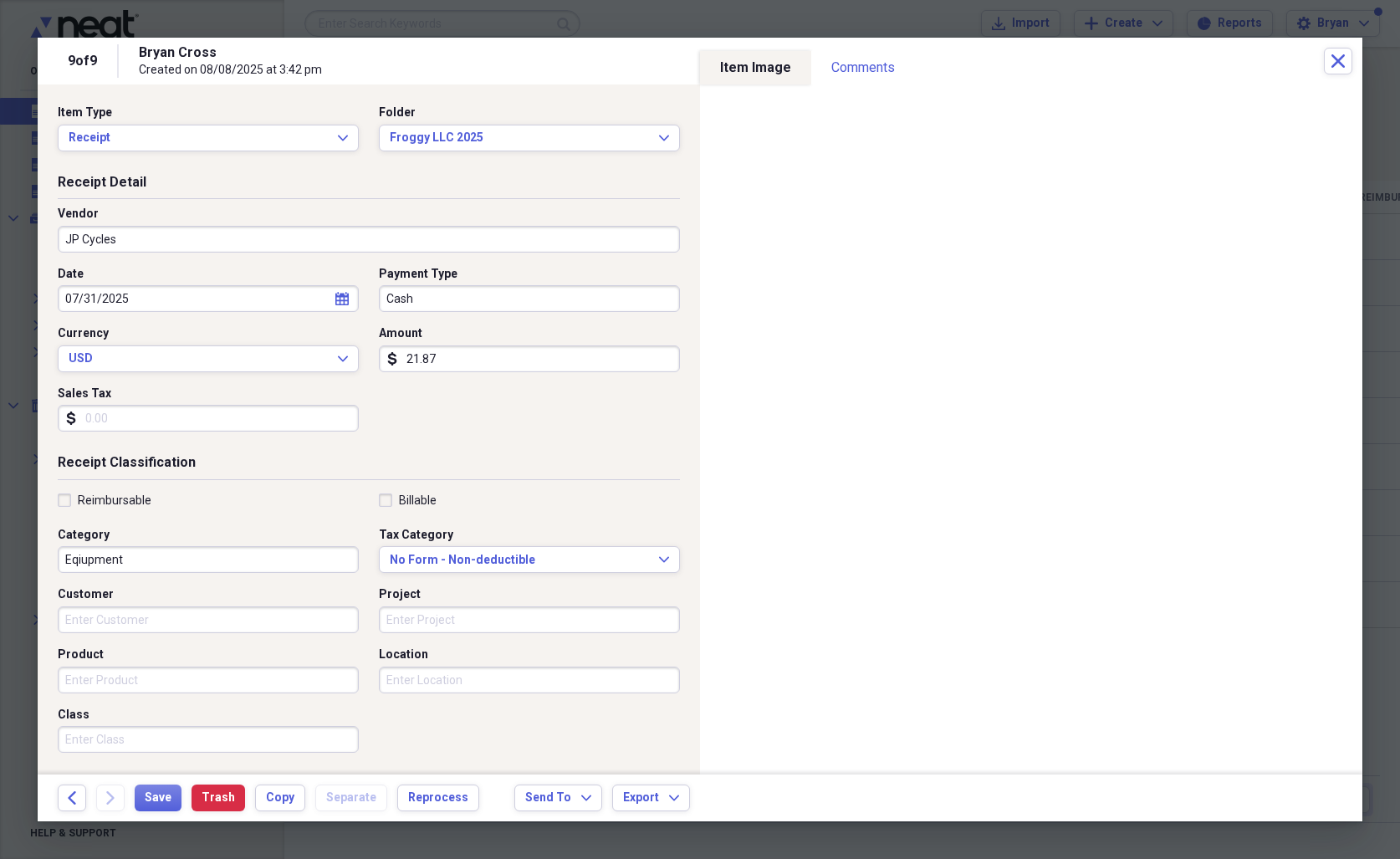 type on "JP Cycles" 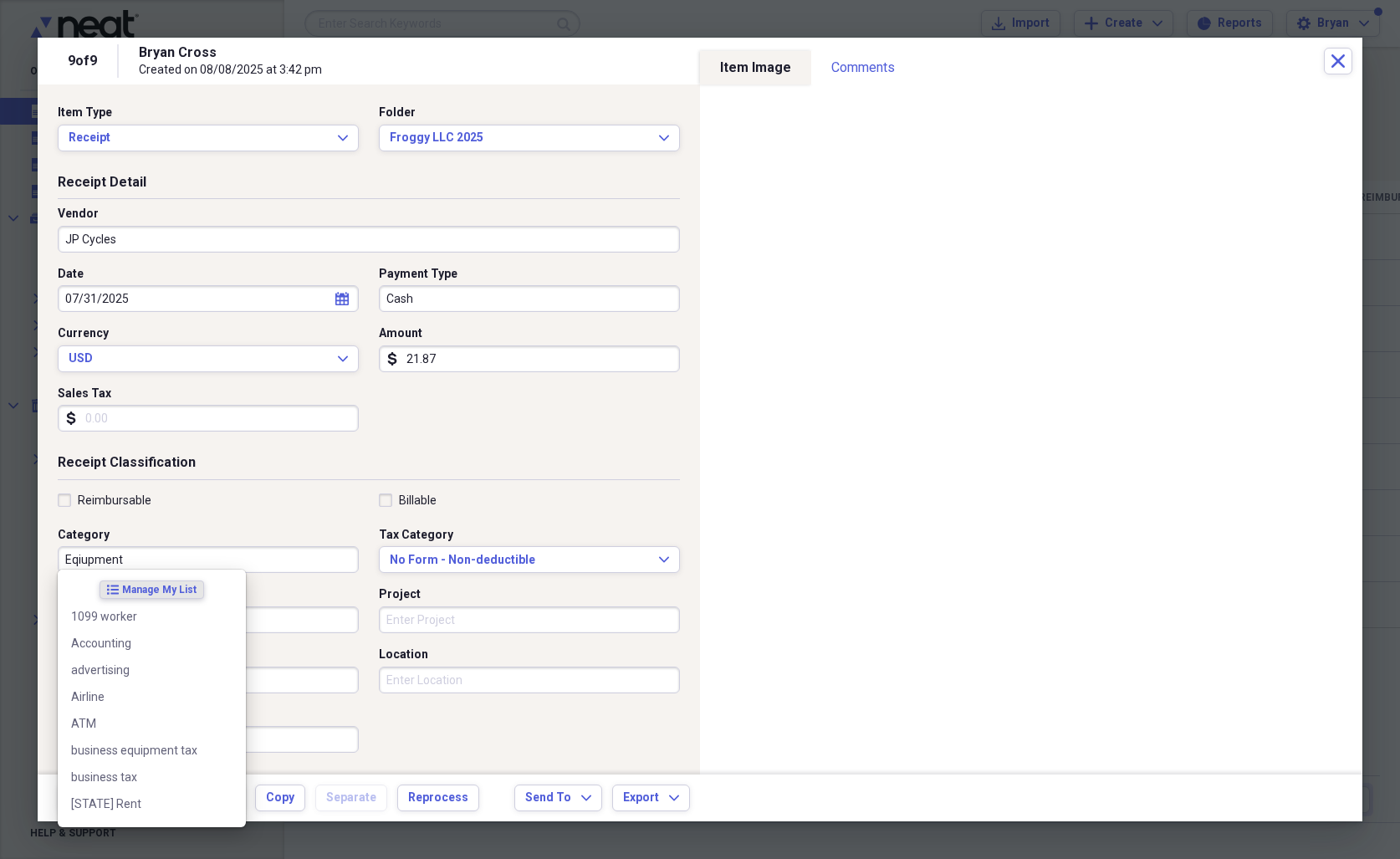 drag, startPoint x: 125, startPoint y: 560, endPoint x: 63, endPoint y: 560, distance: 62 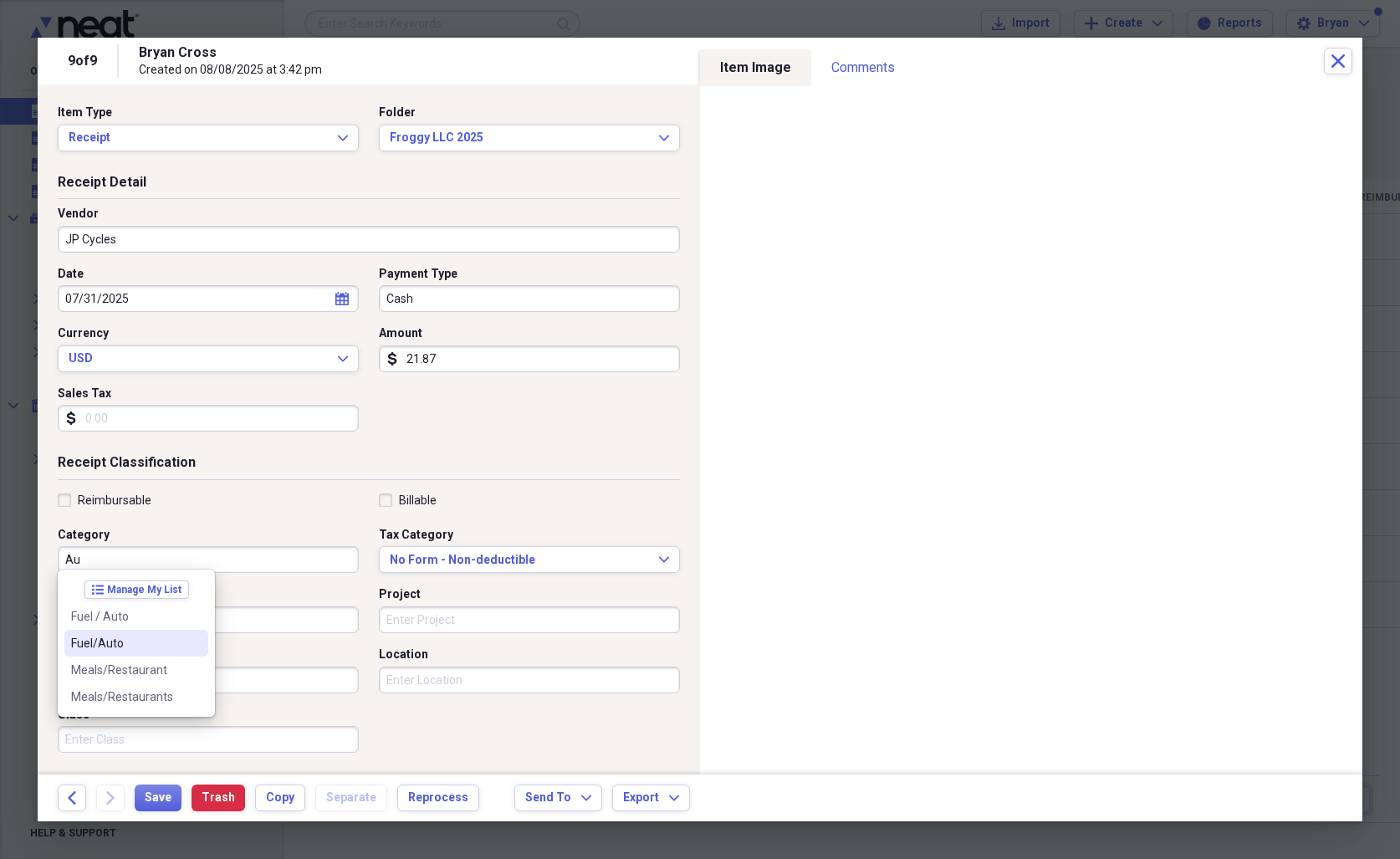 click on "Fuel/Auto" at bounding box center [136, 643] 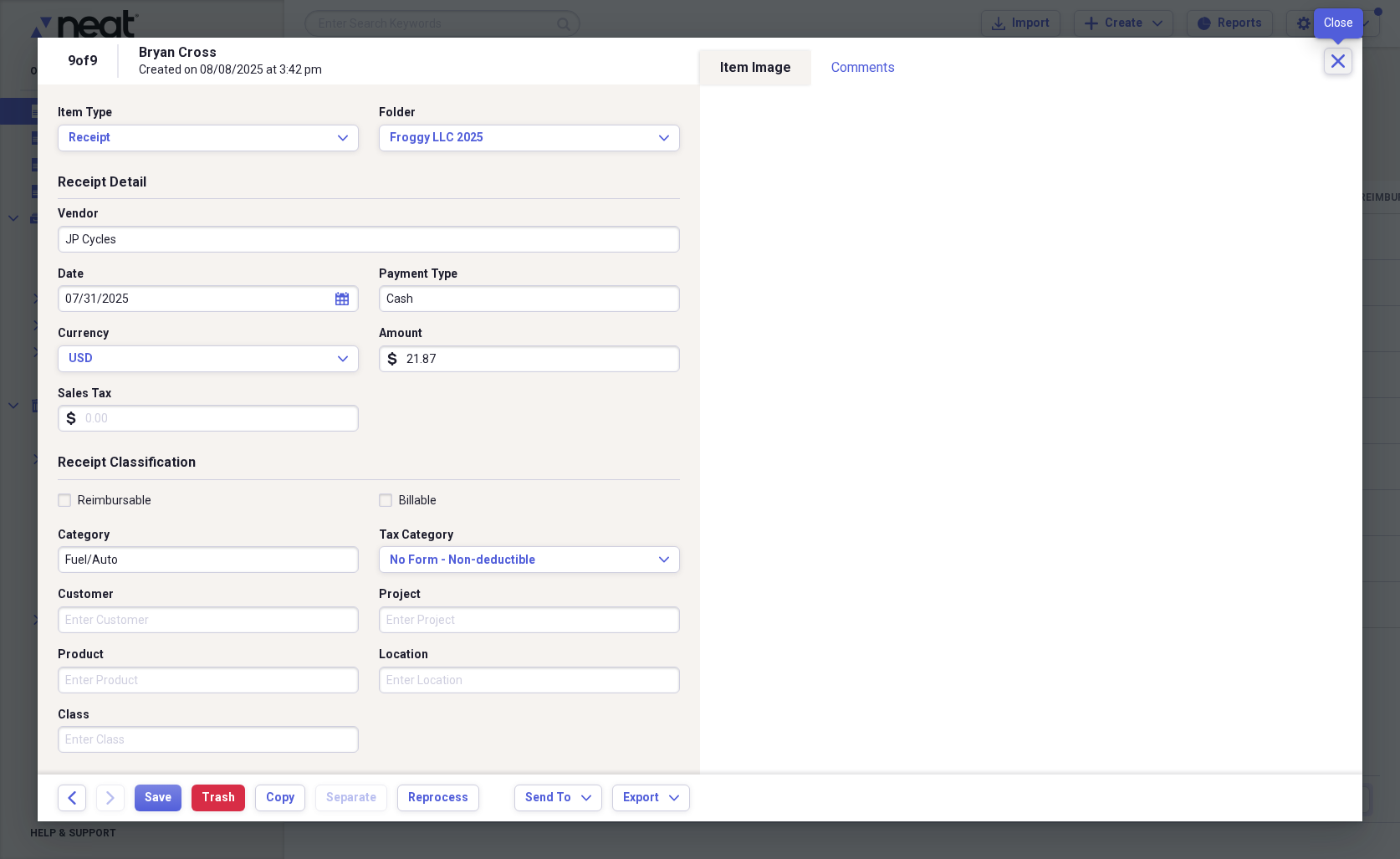 click on "Close" 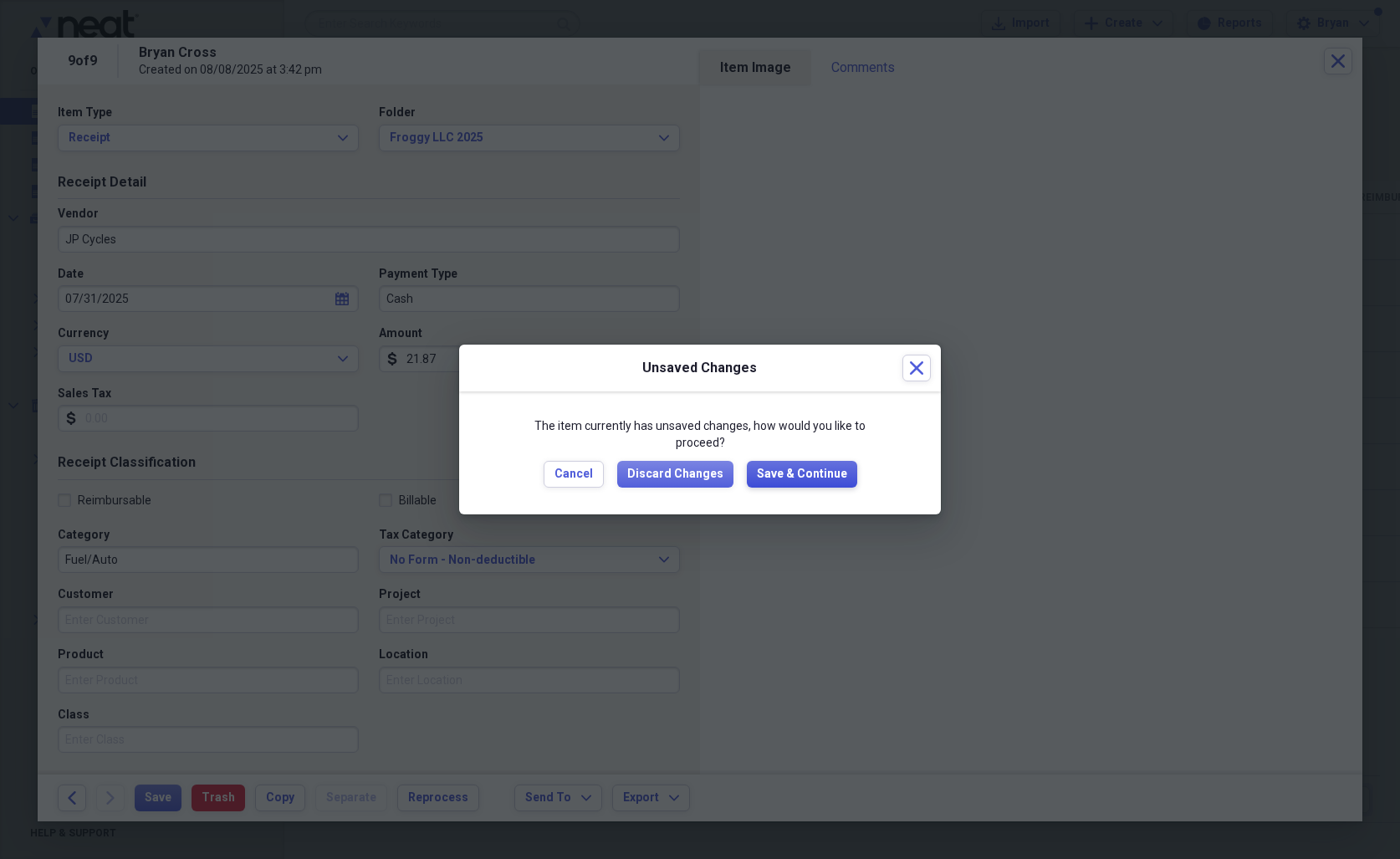 click on "Save & Continue" at bounding box center [802, 474] 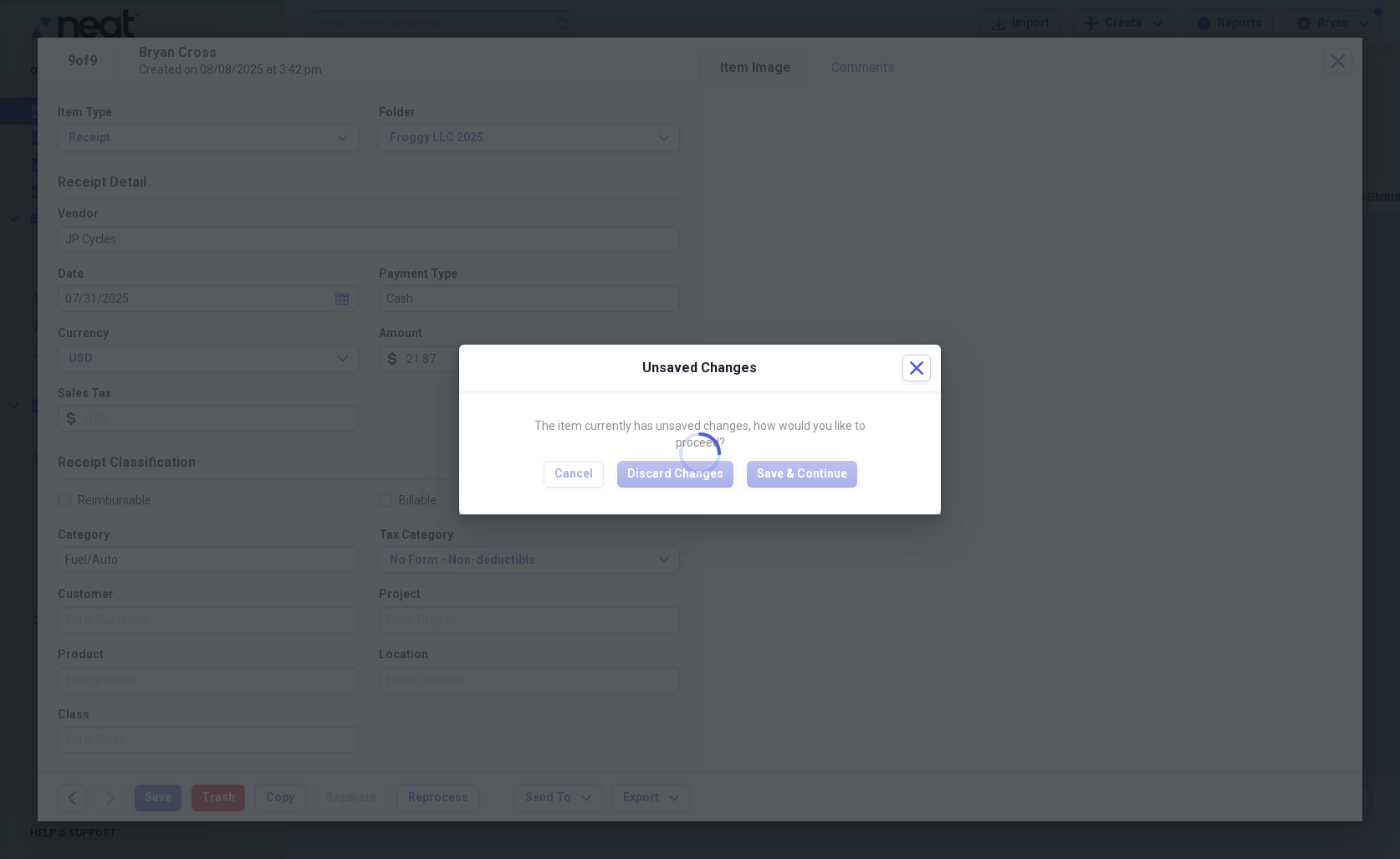 type on "JP Cycles" 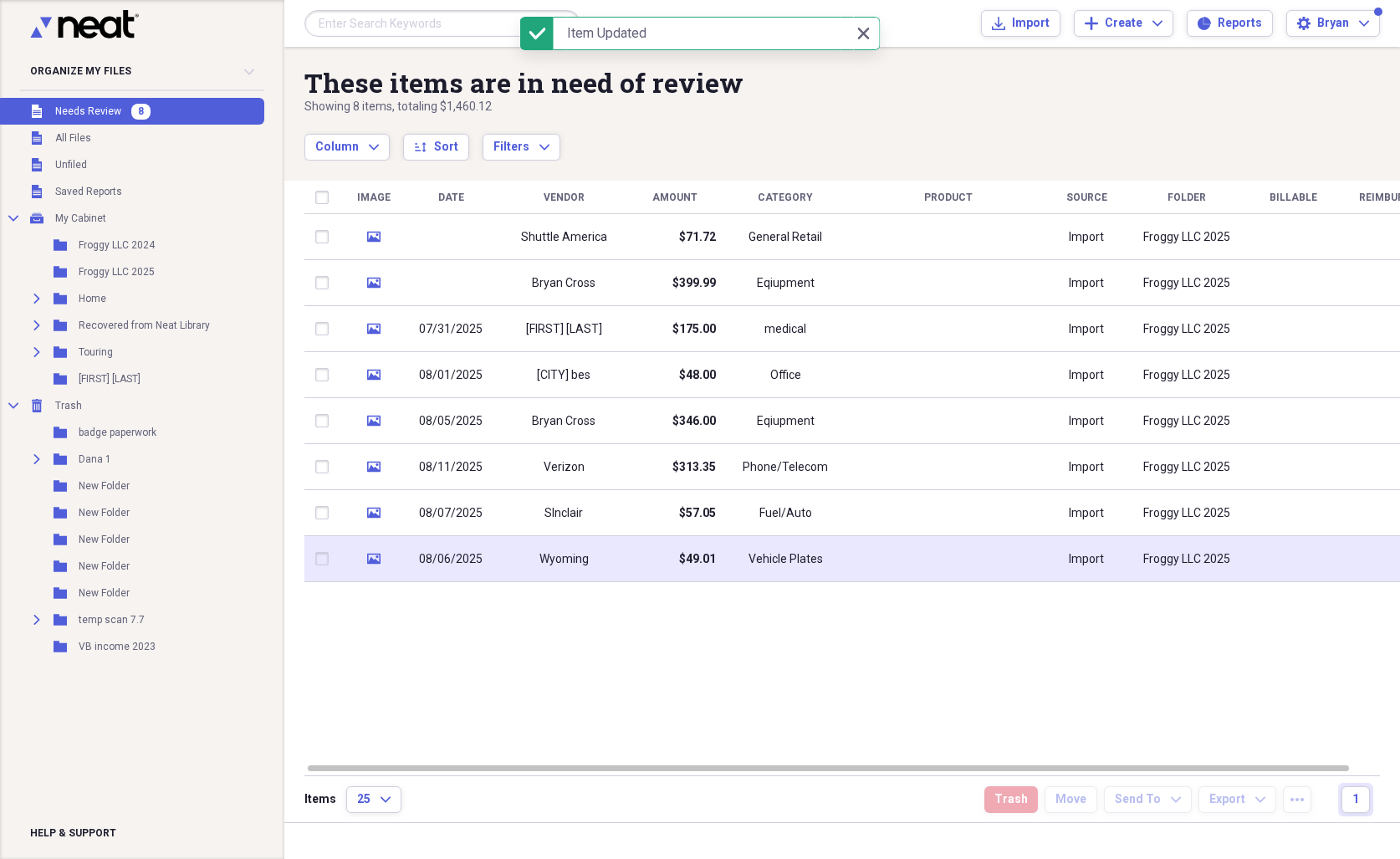 click on "$49.01" at bounding box center [674, 559] 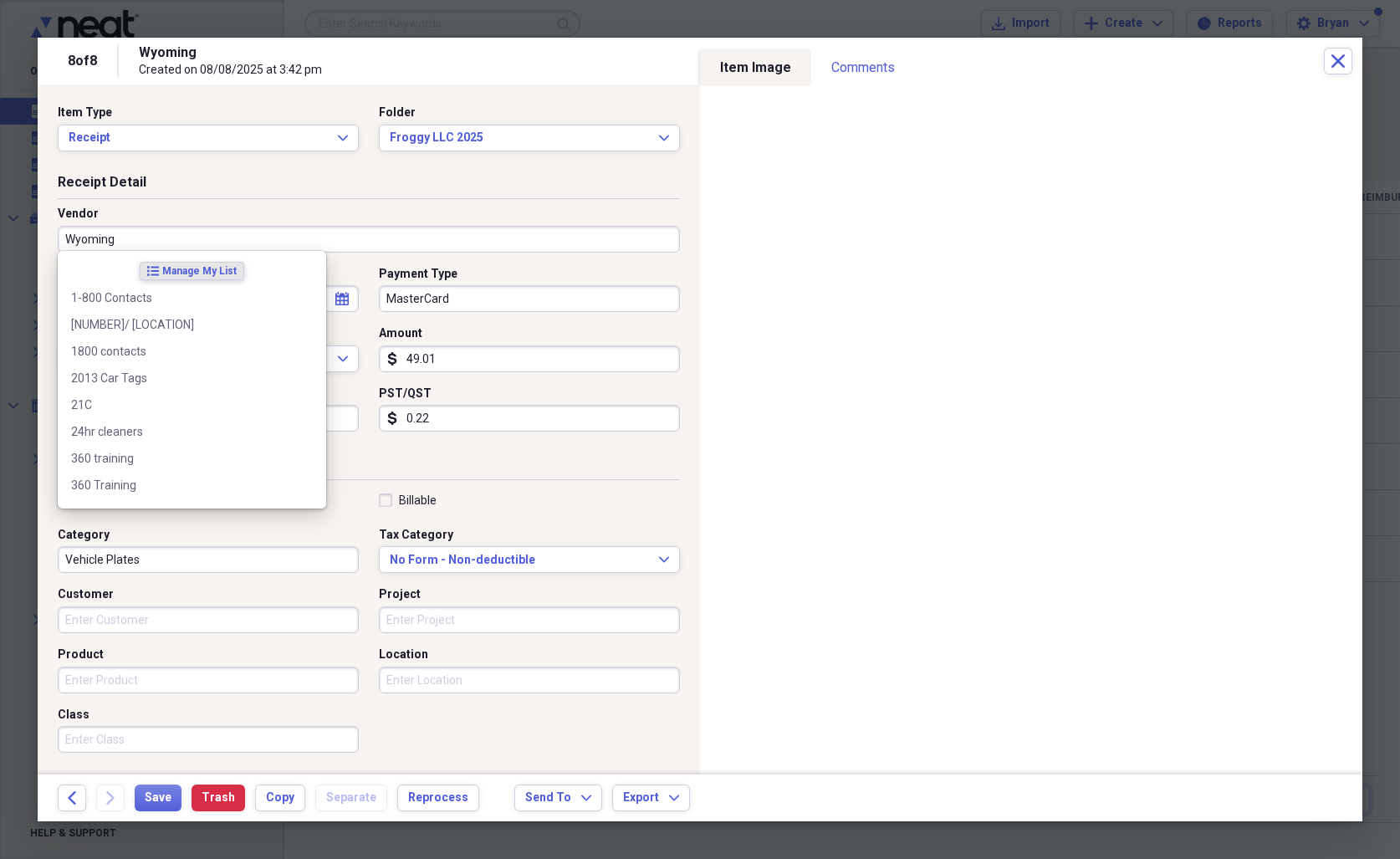 drag, startPoint x: 123, startPoint y: 235, endPoint x: 25, endPoint y: 222, distance: 98.85848 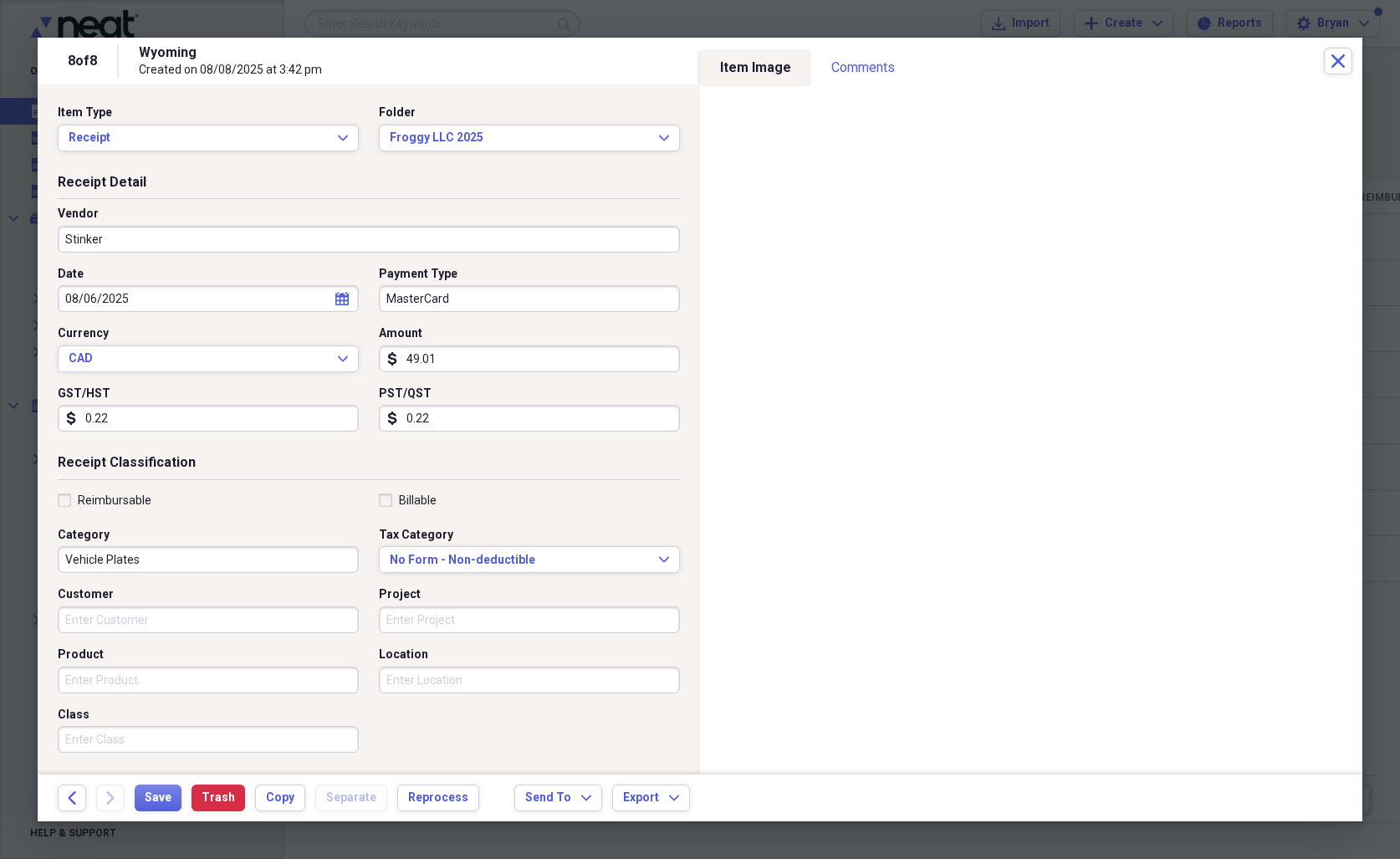 type on "Stinker" 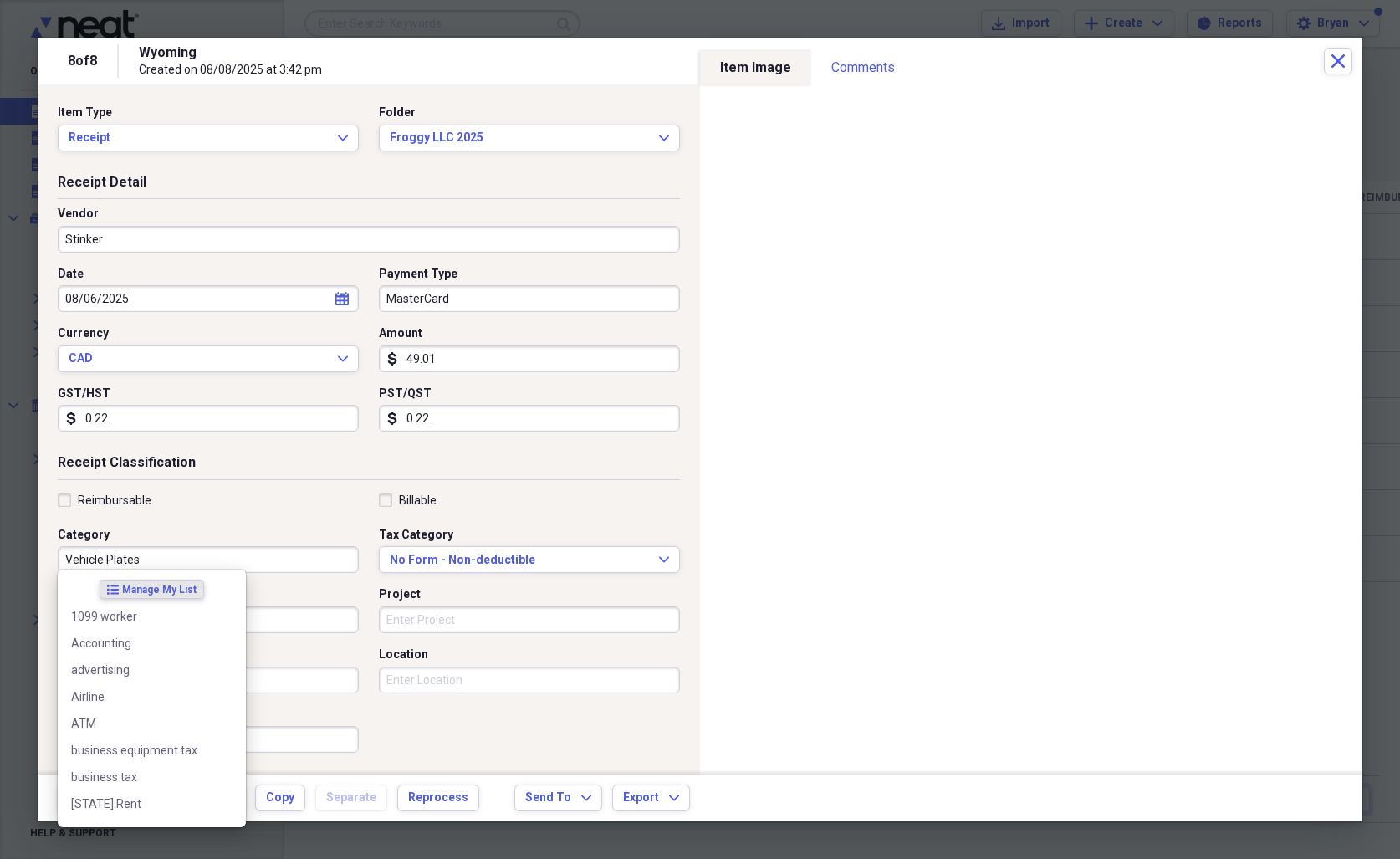 drag, startPoint x: 91, startPoint y: 545, endPoint x: 61, endPoint y: 534, distance: 31.95309 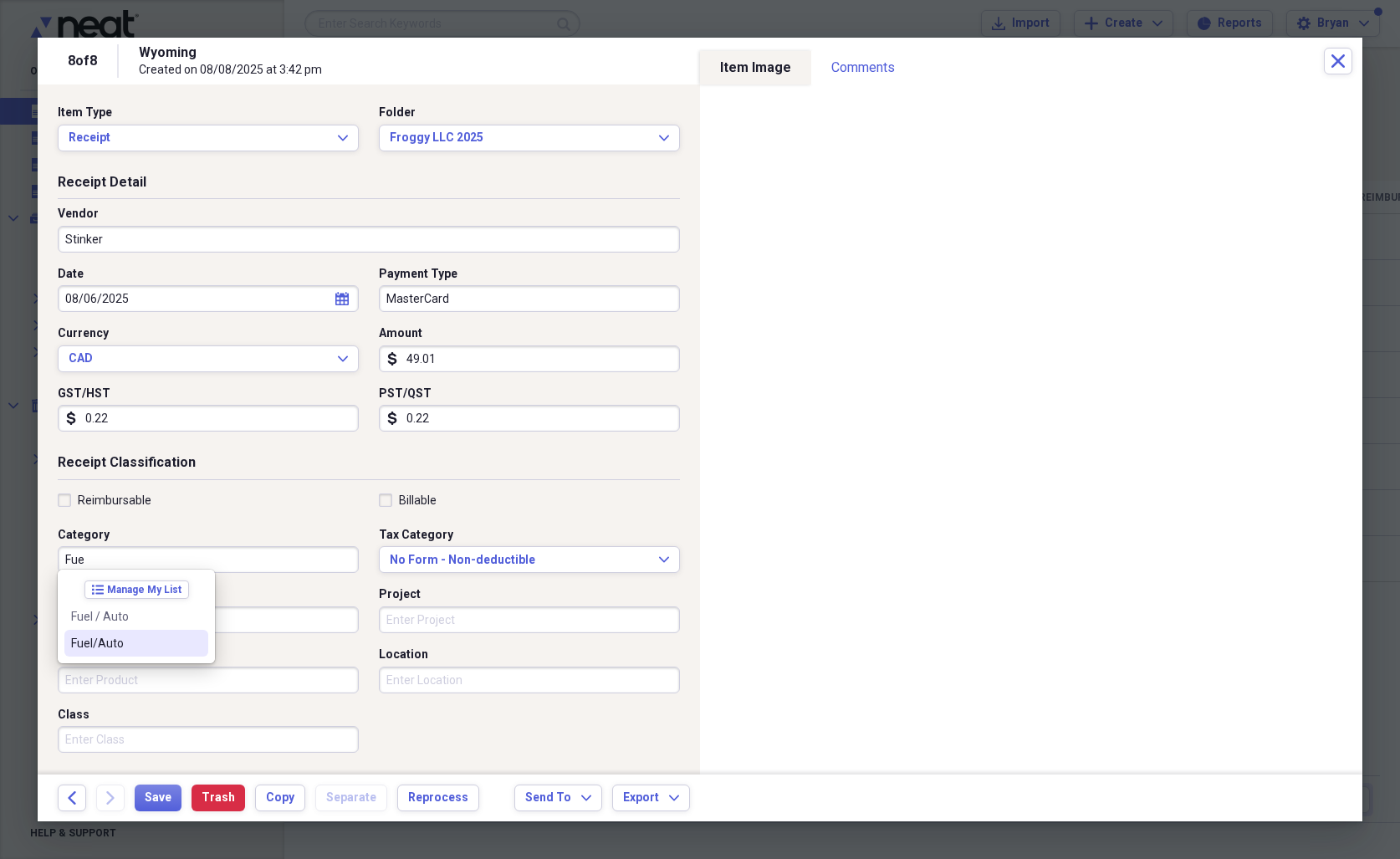 click on "Fuel/Auto" at bounding box center (126, 643) 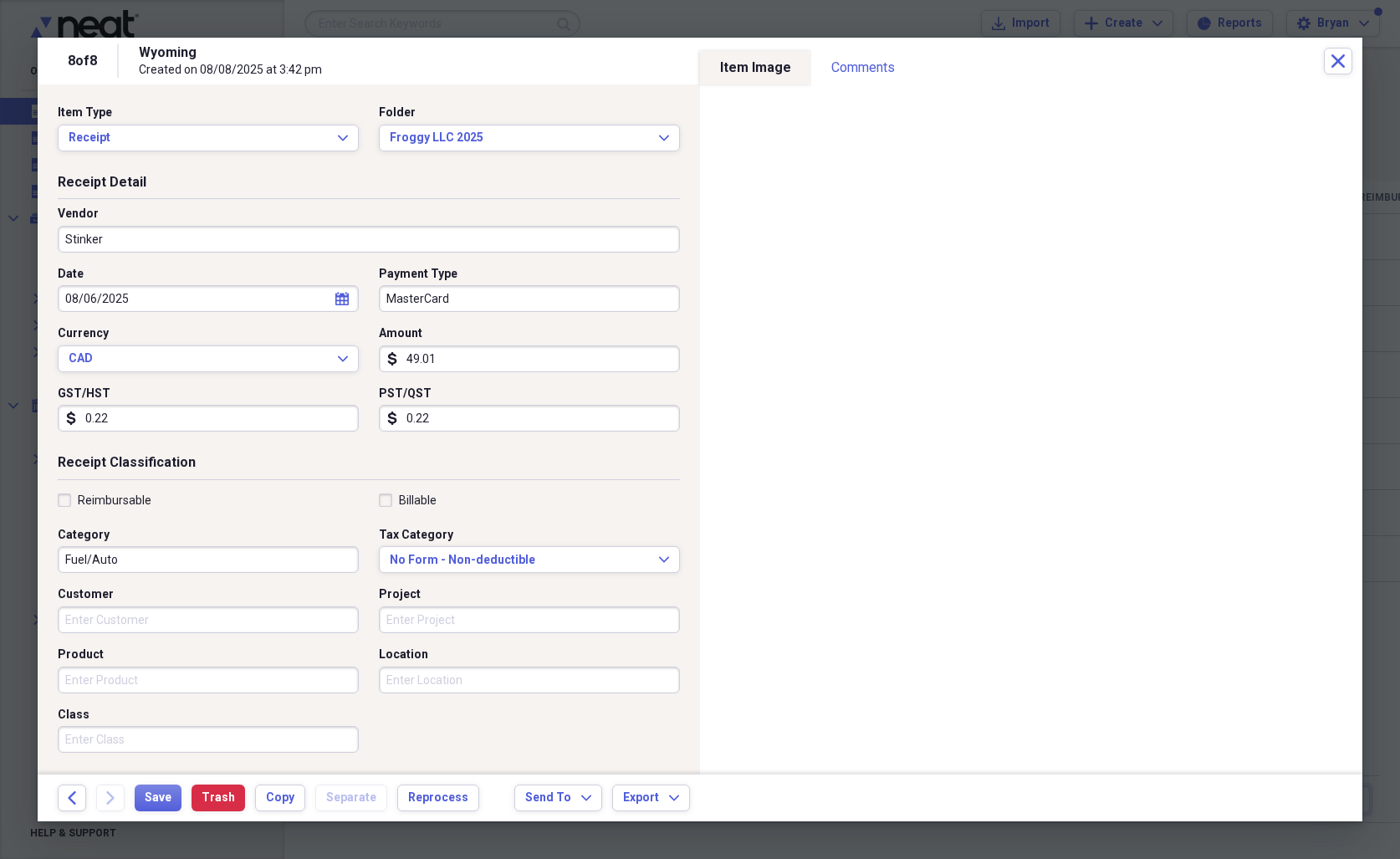 click on "Receipt Classification Reimbursable Billable Category Fuel/Auto Tax Category No Form - Non-deductible Expand Customer Project Product Location Class" at bounding box center (369, 614) 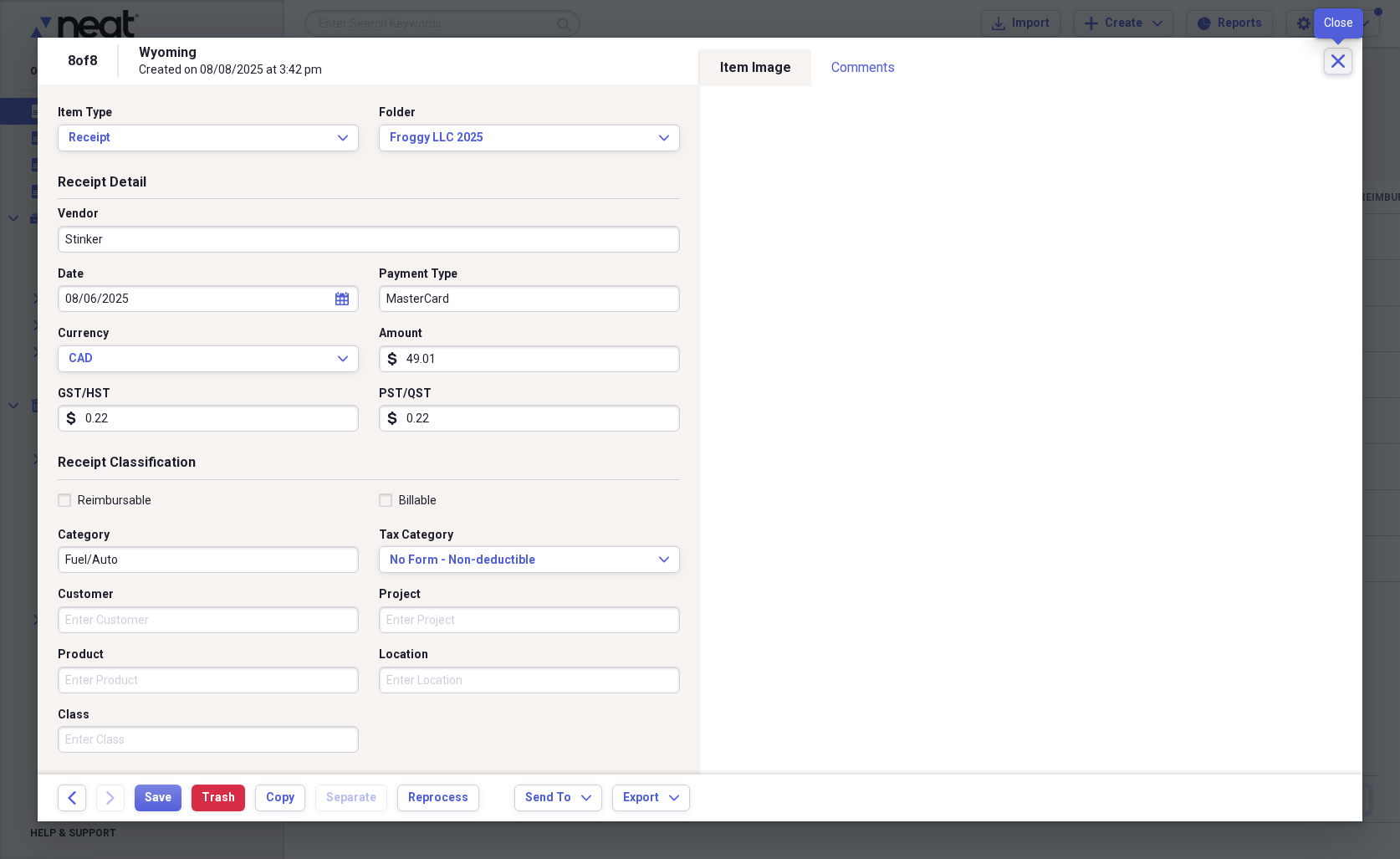 click on "Close" 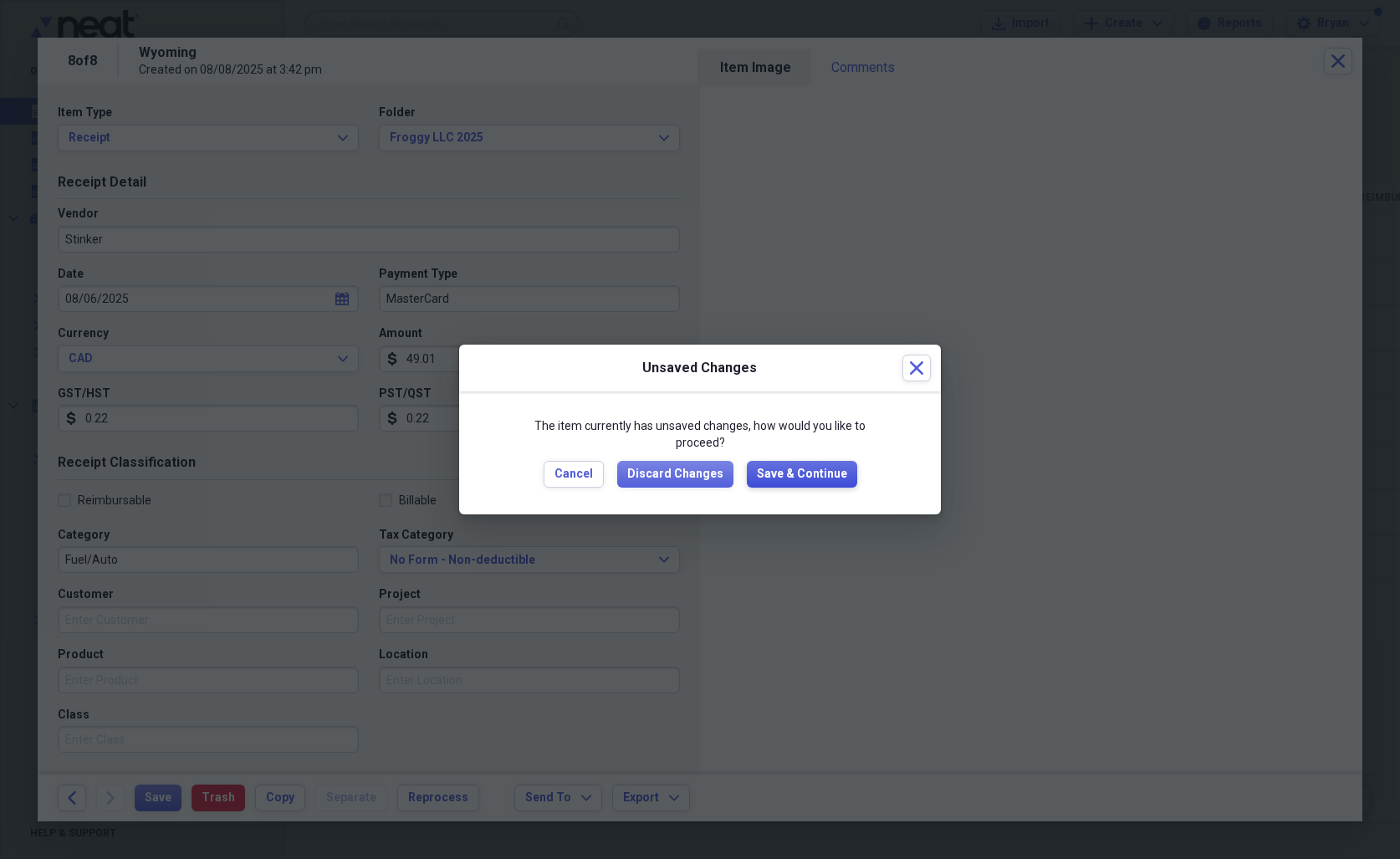 click on "Save & Continue" at bounding box center [802, 474] 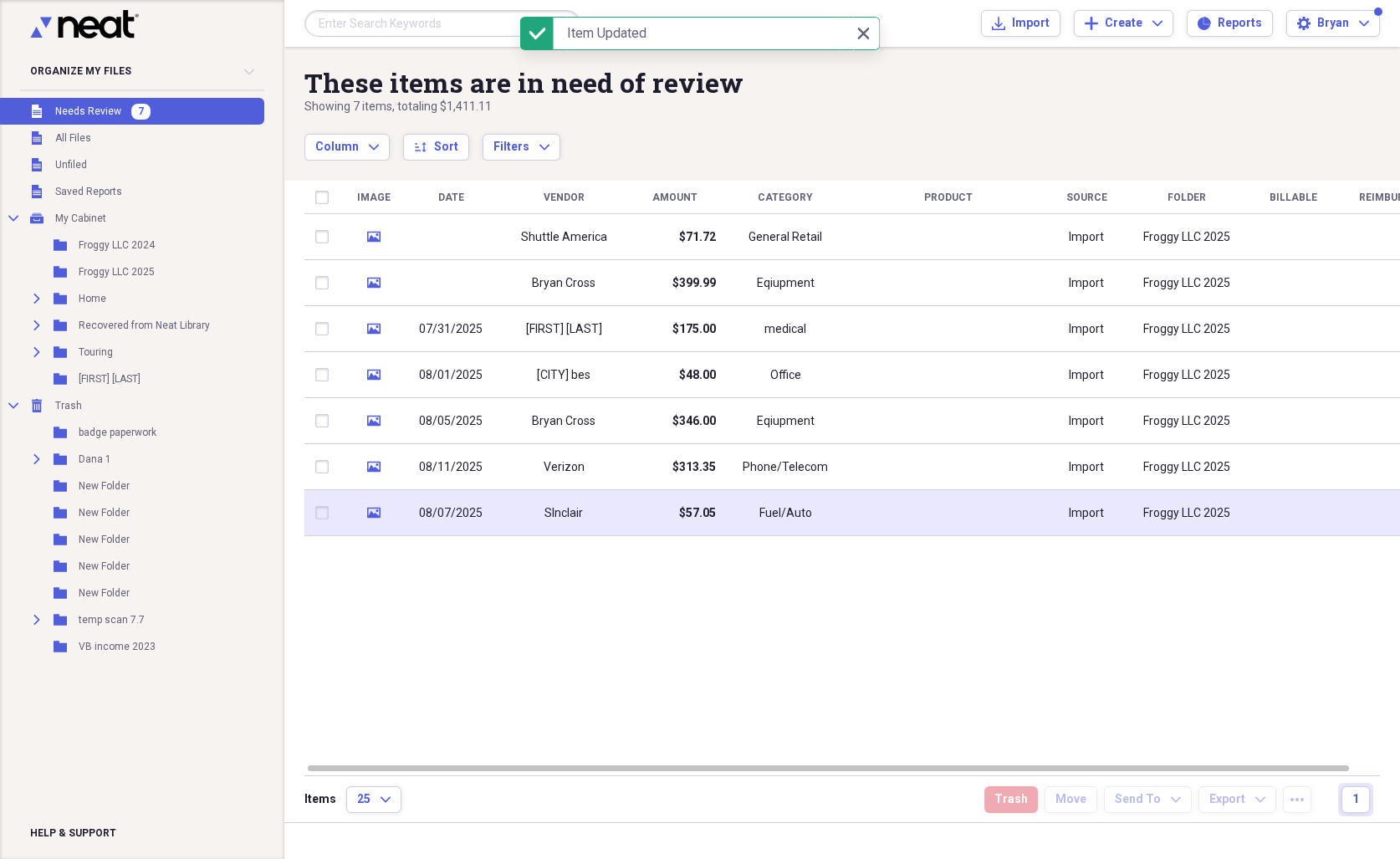 click on "SInclair" at bounding box center [564, 513] 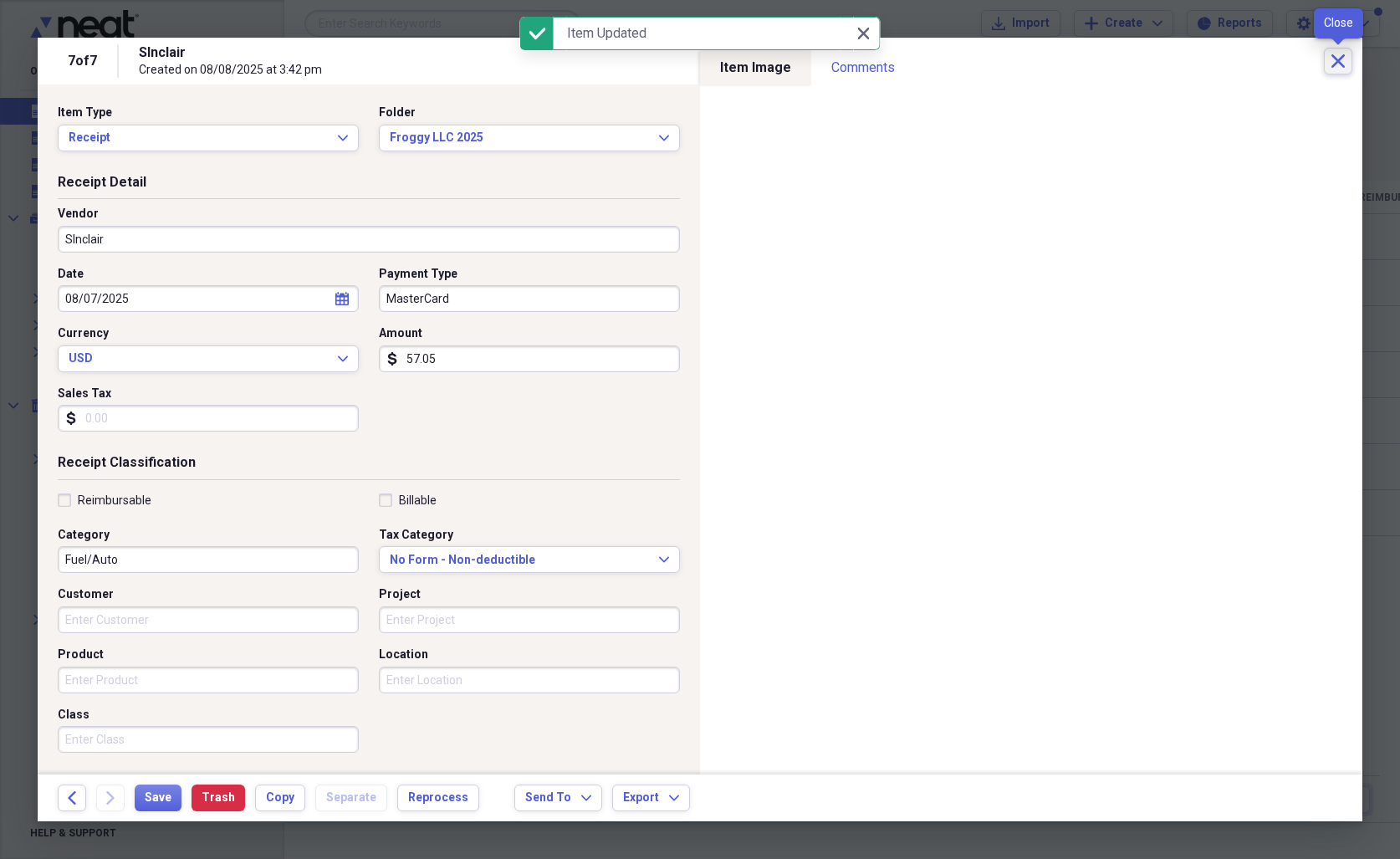 click on "Close" at bounding box center [1338, 61] 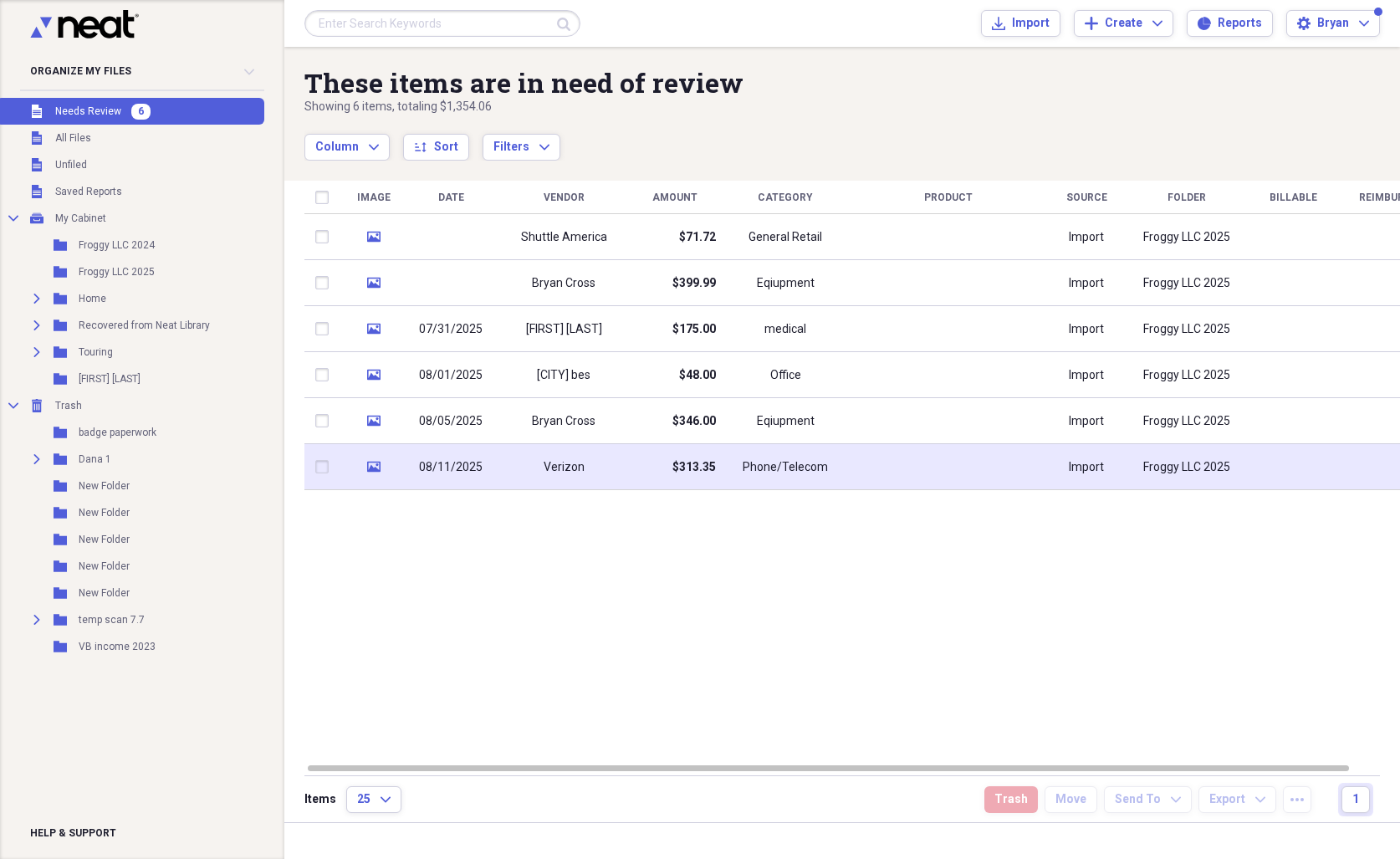 click on "Verizon" at bounding box center (564, 468) 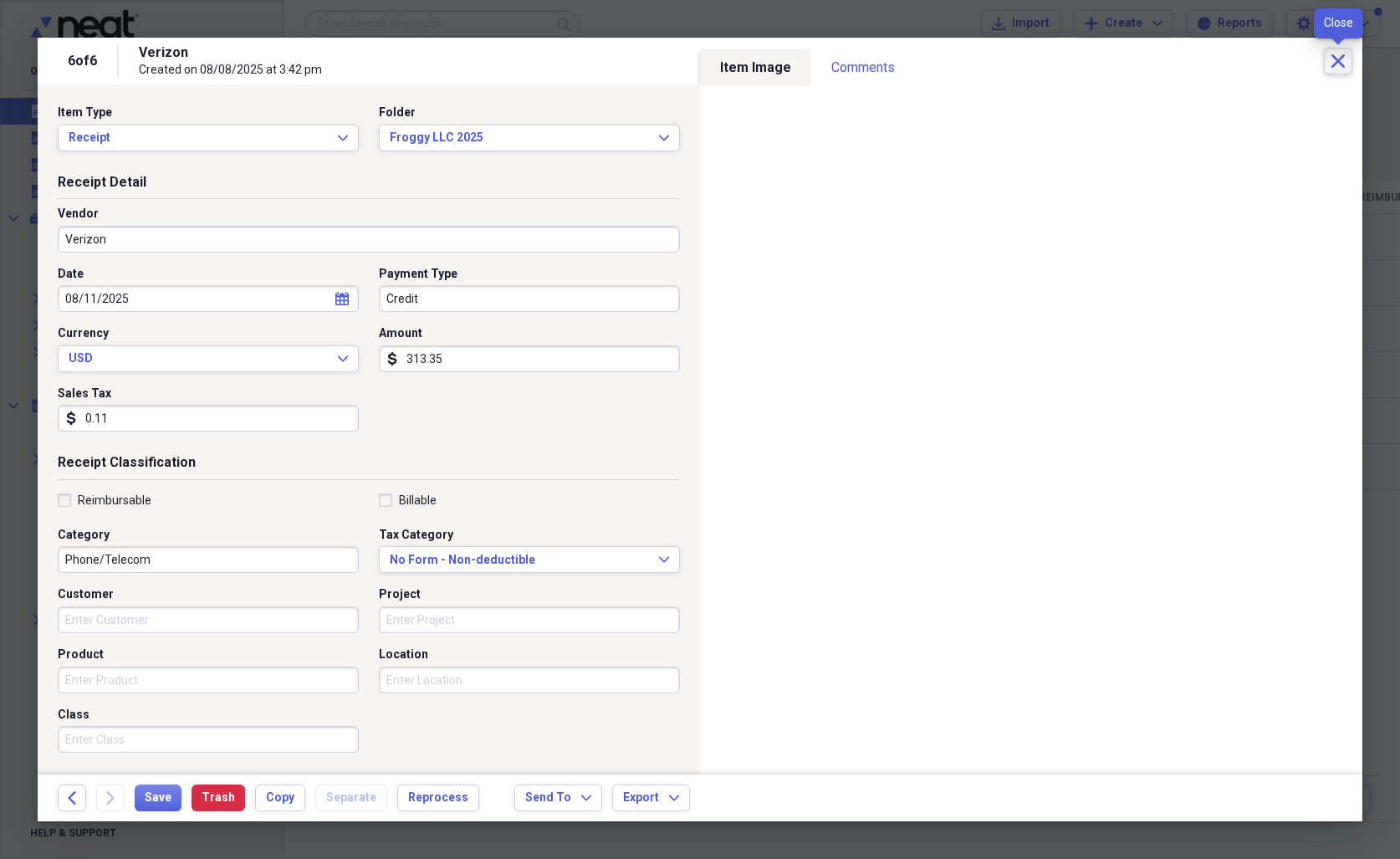 click on "Close" 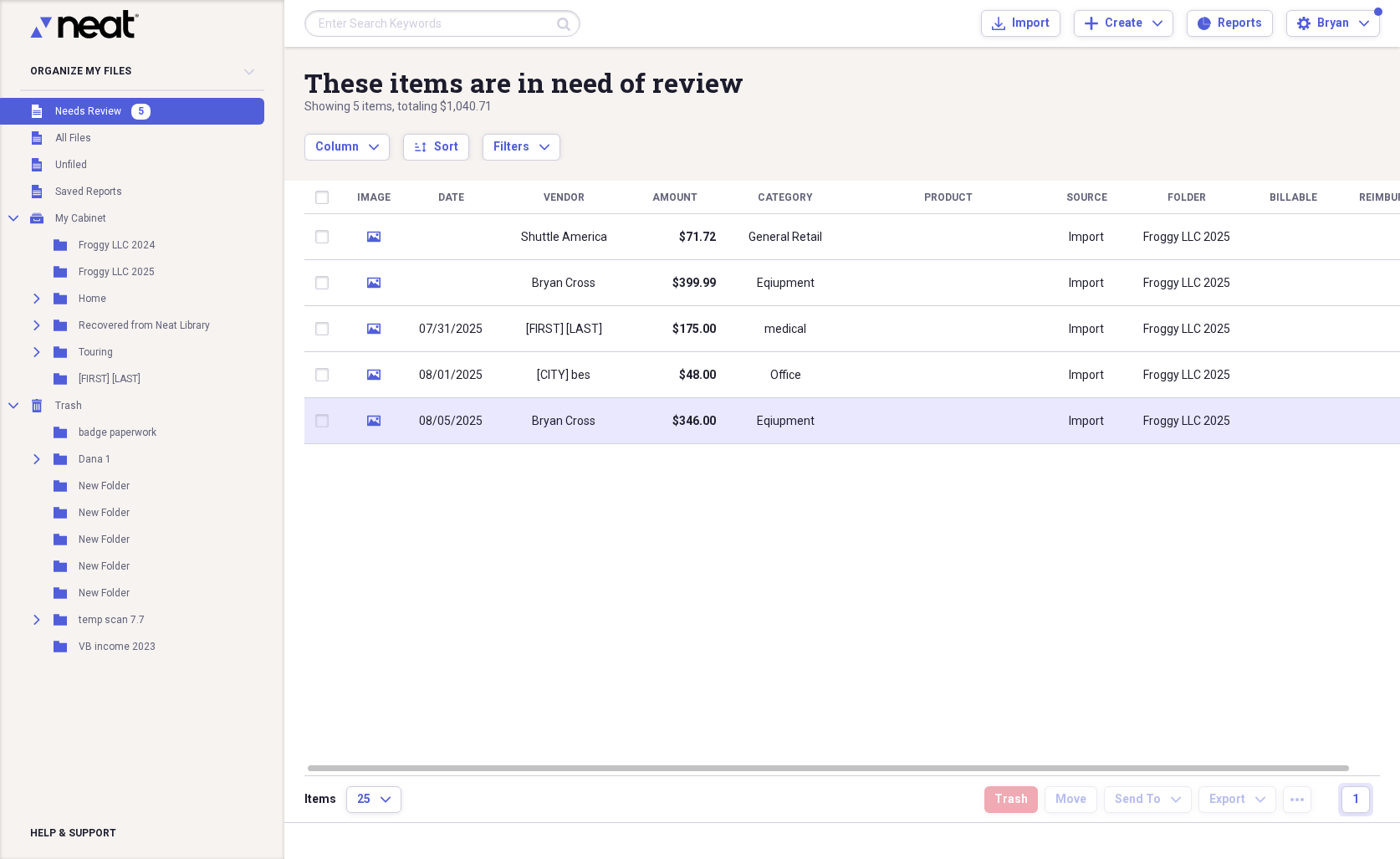 click on "Bryan Cross" at bounding box center (564, 421) 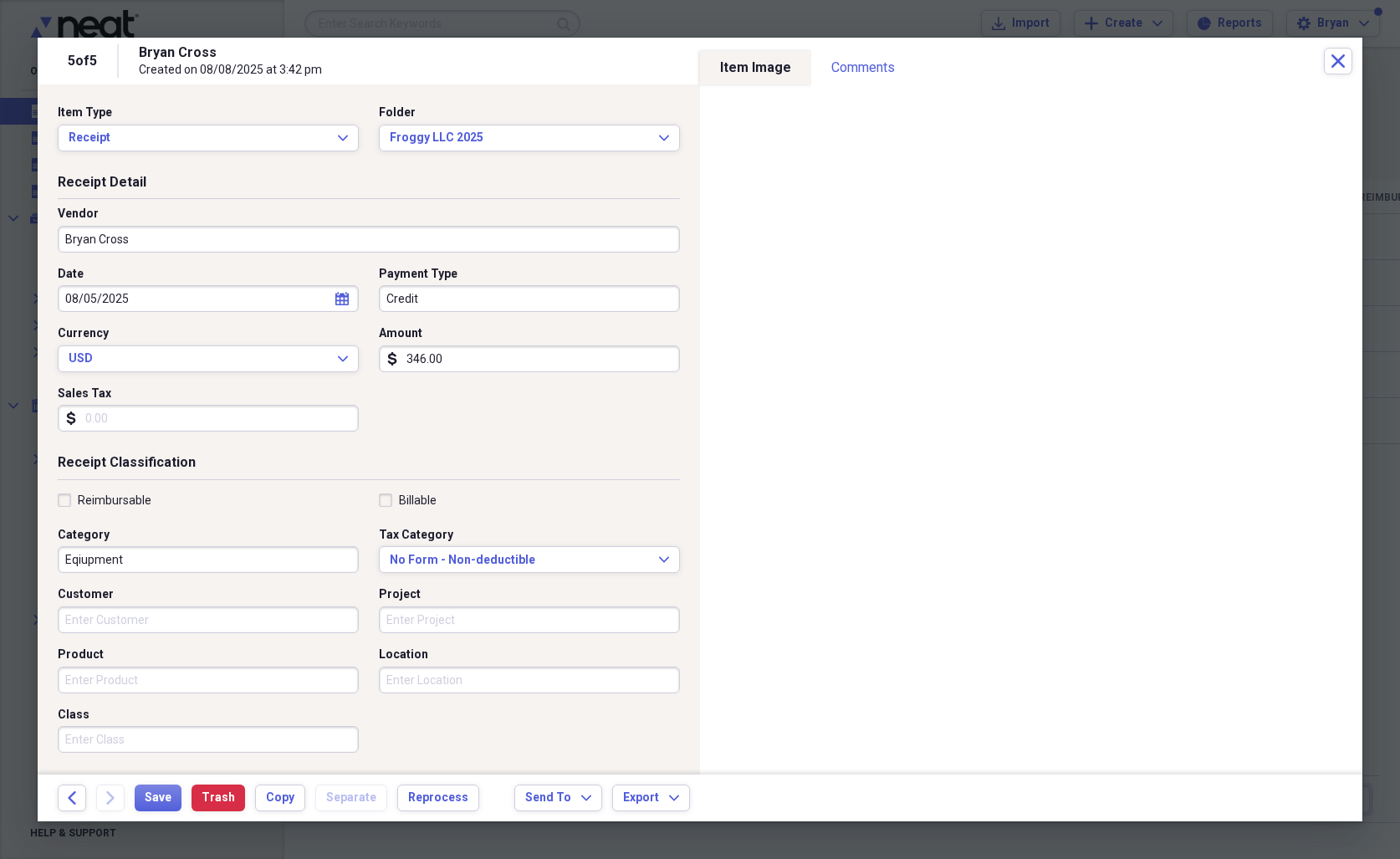 scroll, scrollTop: 0, scrollLeft: 0, axis: both 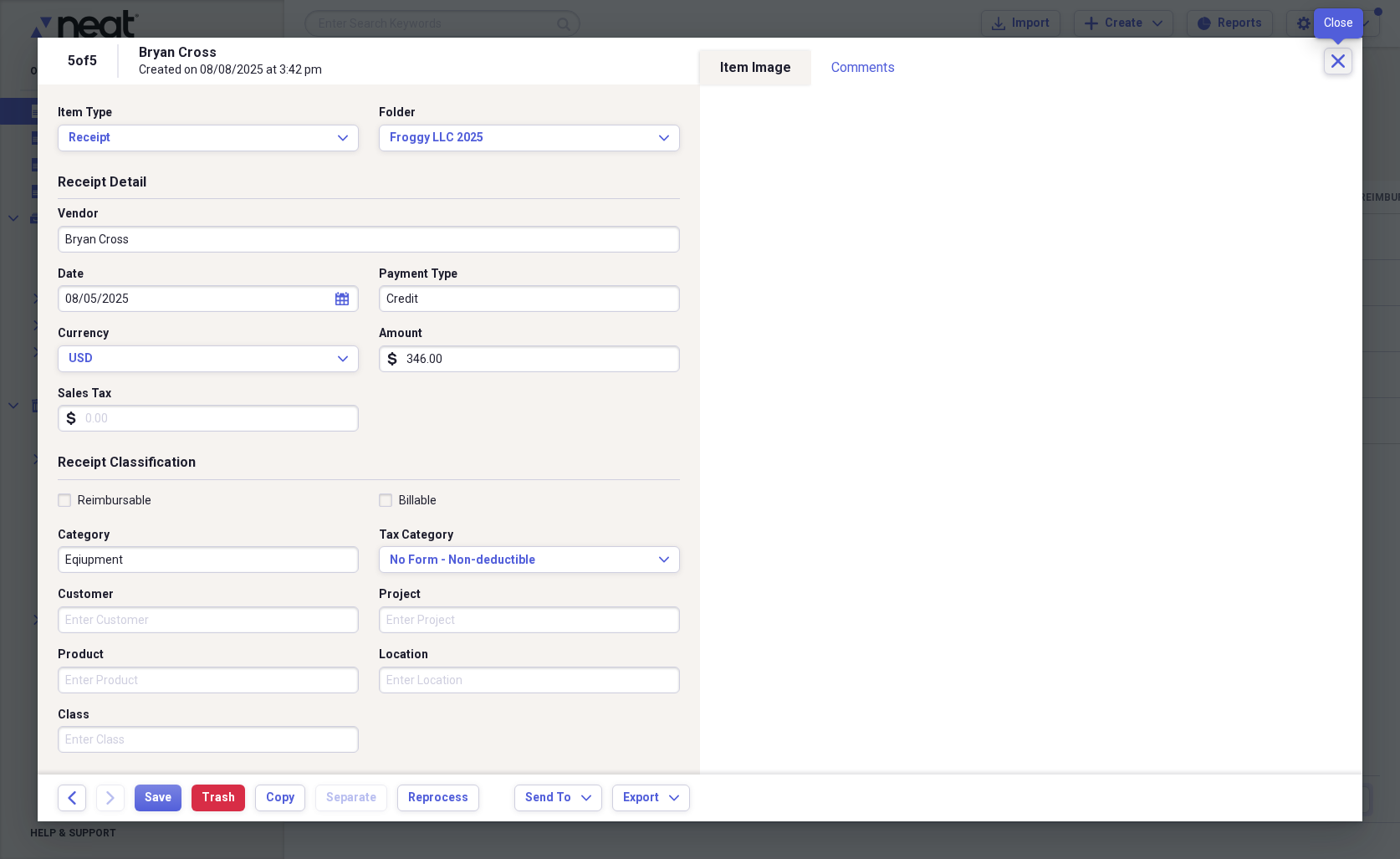 click on "Close" 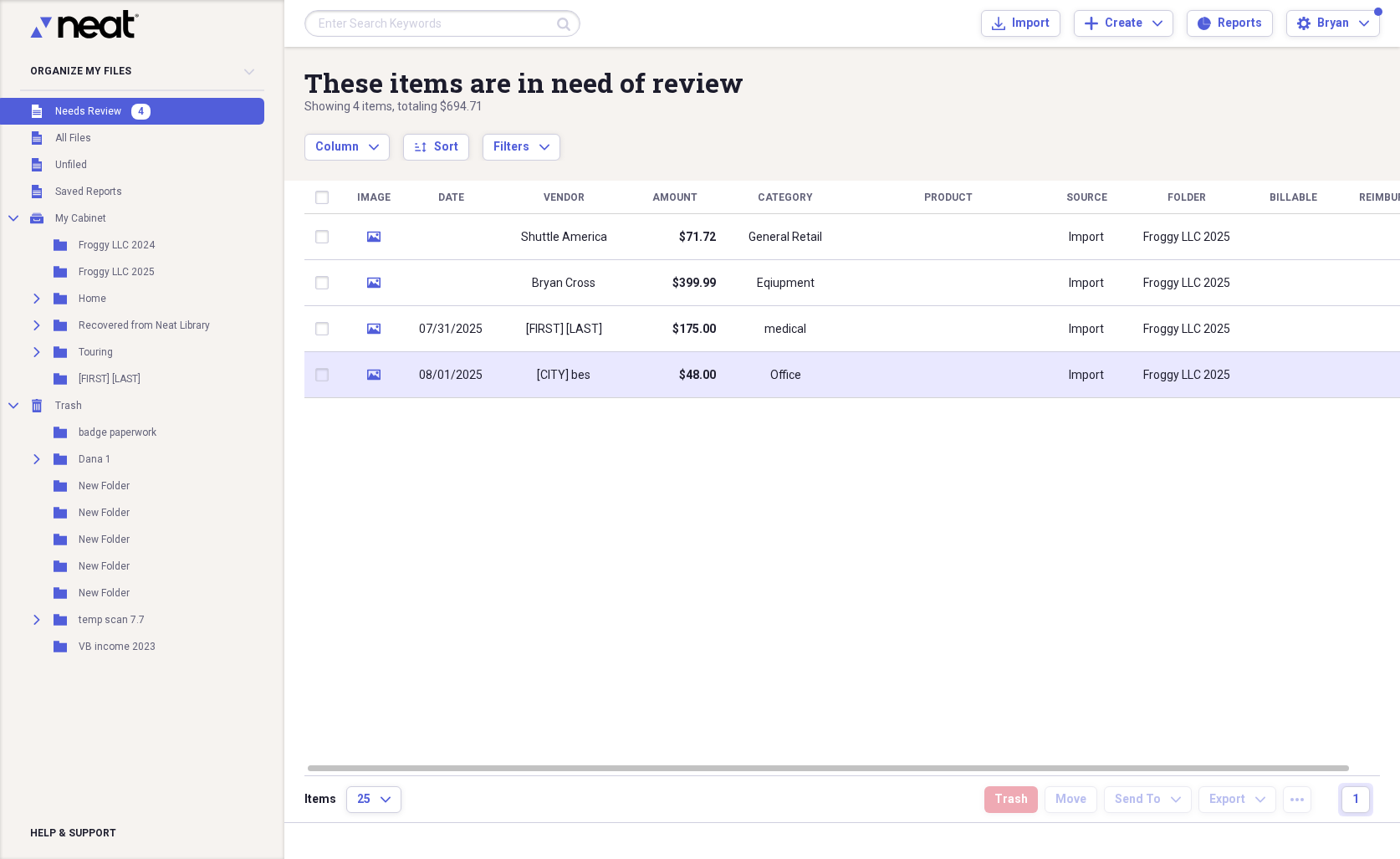 click on "$48.00" at bounding box center [674, 375] 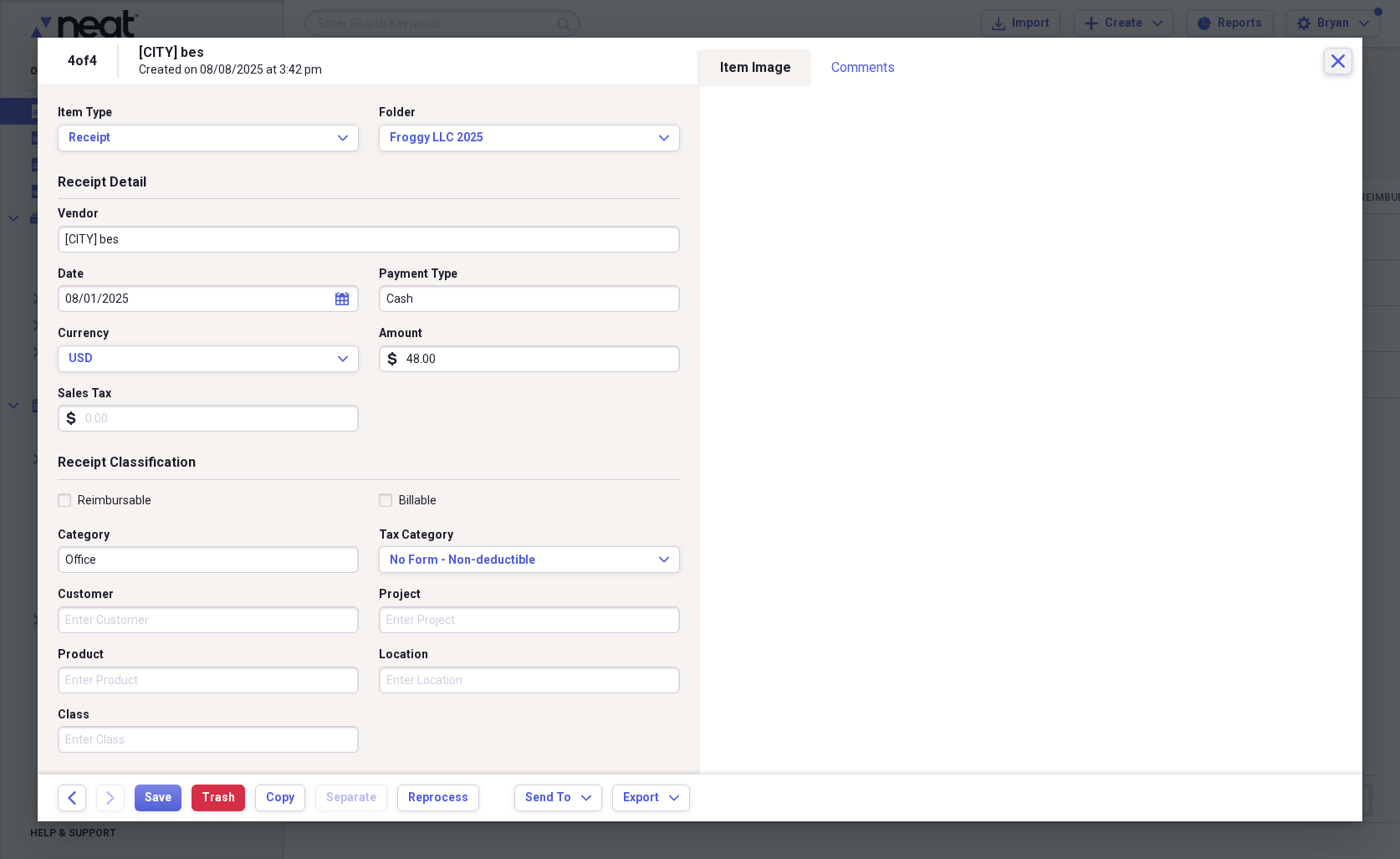 click 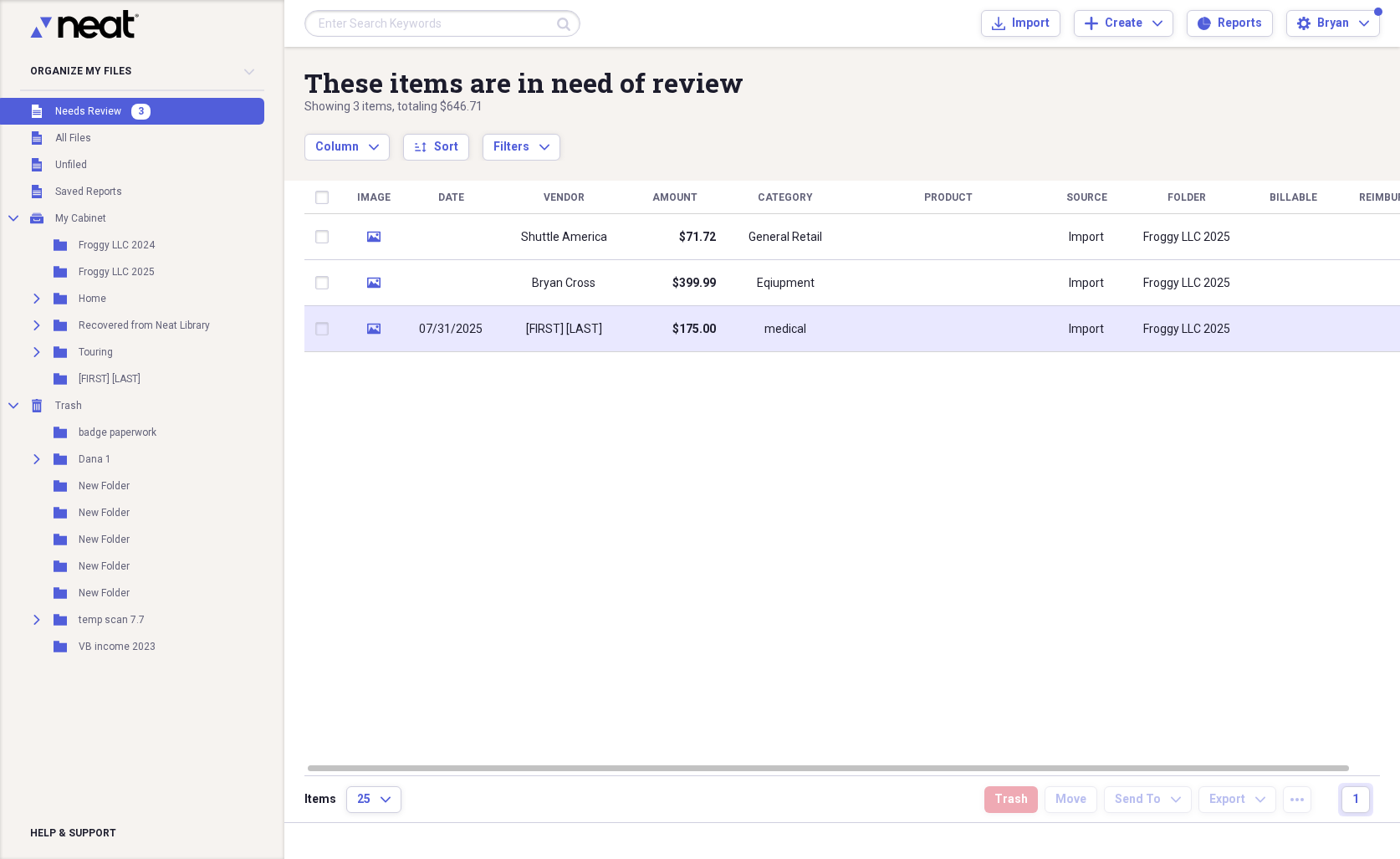 click on "[FIRST] [LAST]" at bounding box center (564, 330) 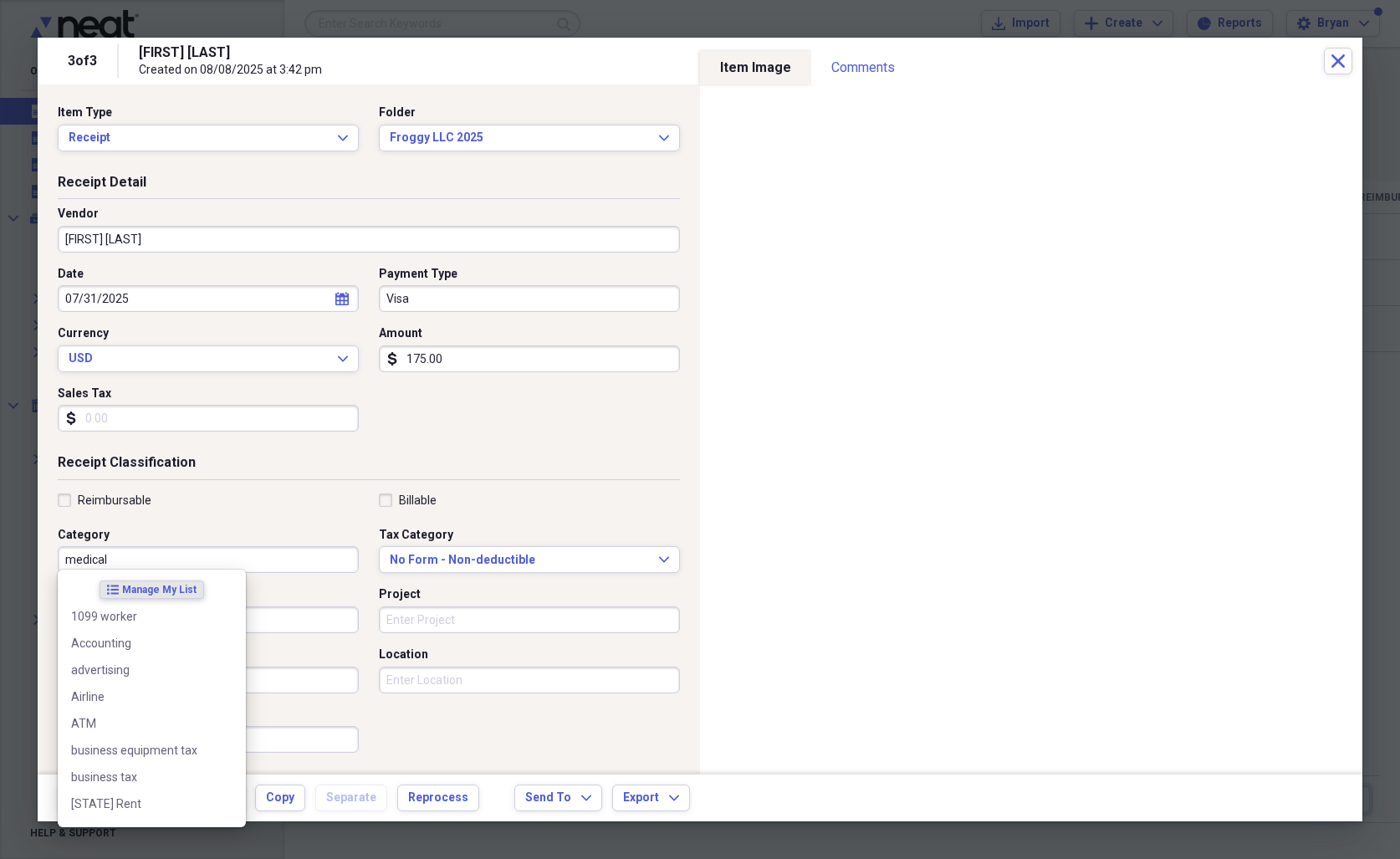 click on "medical" at bounding box center (208, 560) 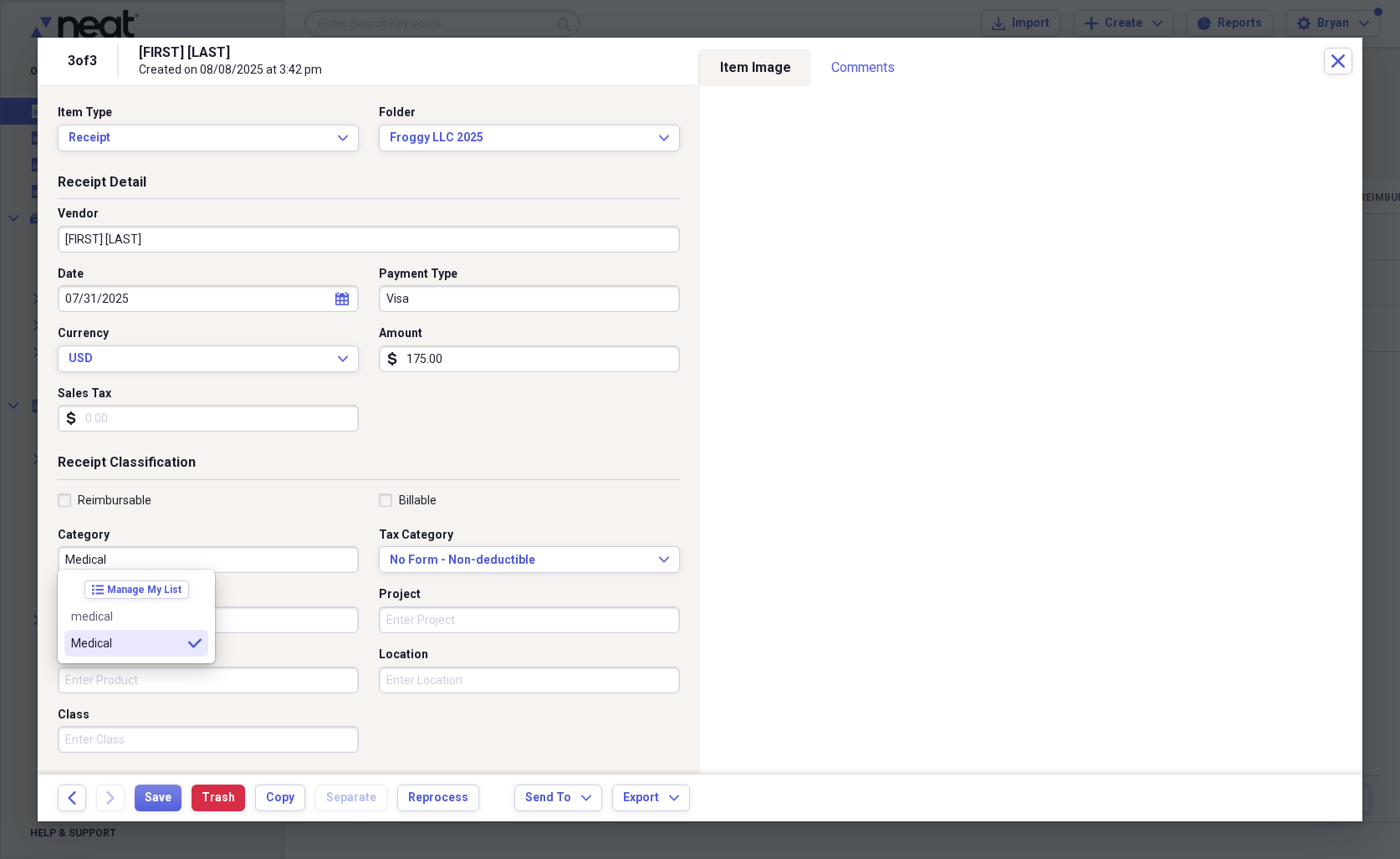 type on "Medical" 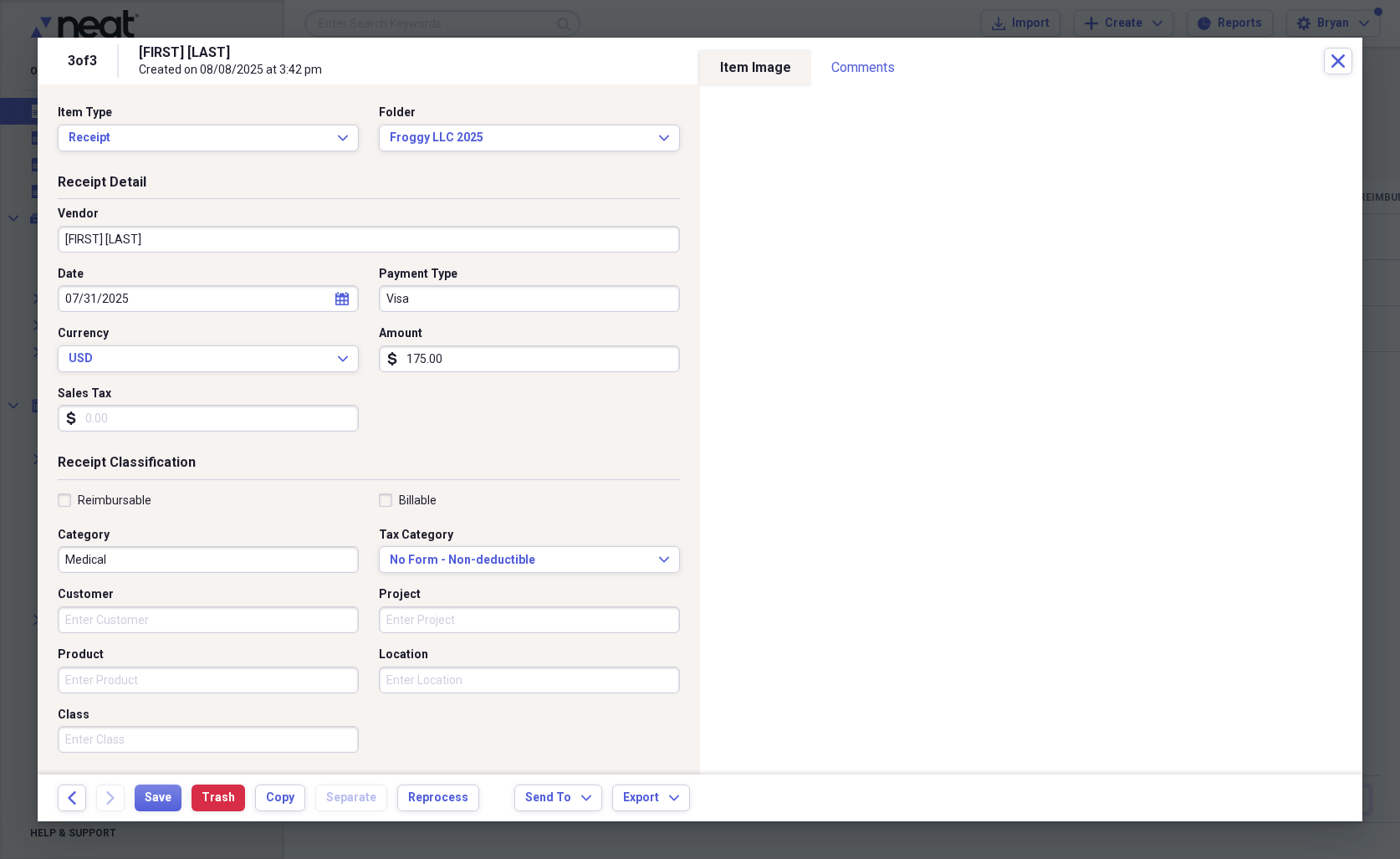 click on "Receipt Classification" at bounding box center (369, 466) 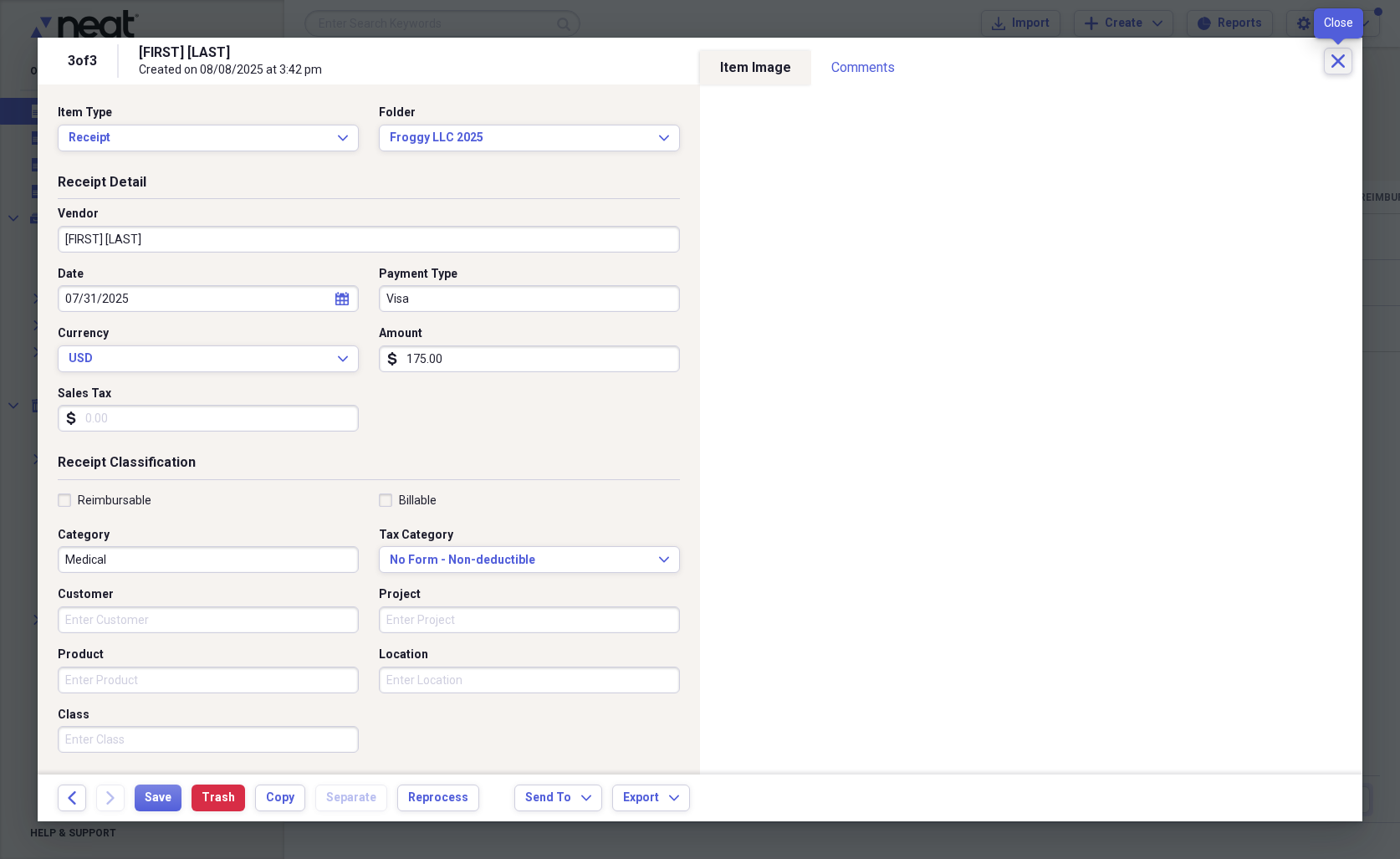 click on "Close" 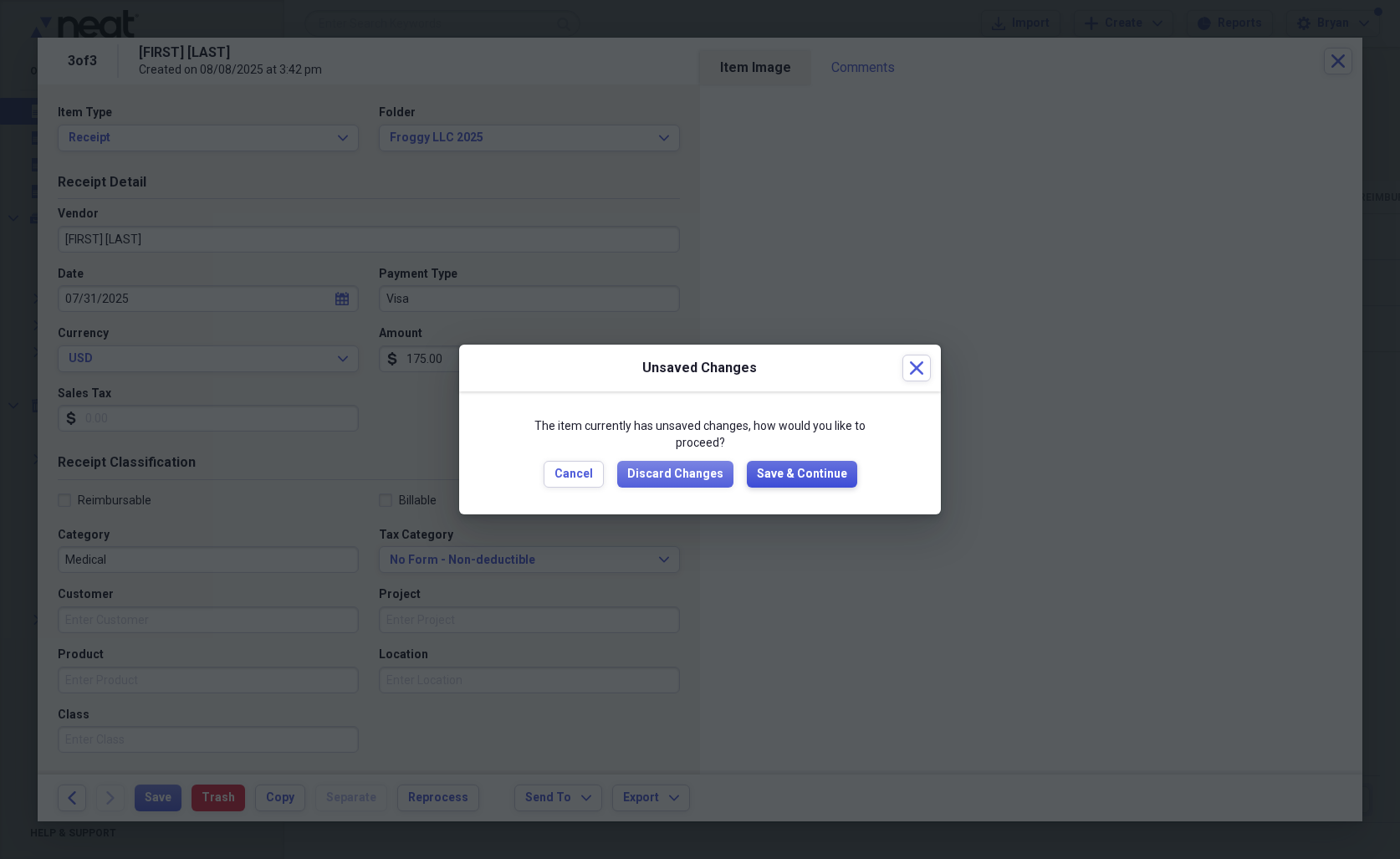 click on "Save & Continue" at bounding box center (802, 474) 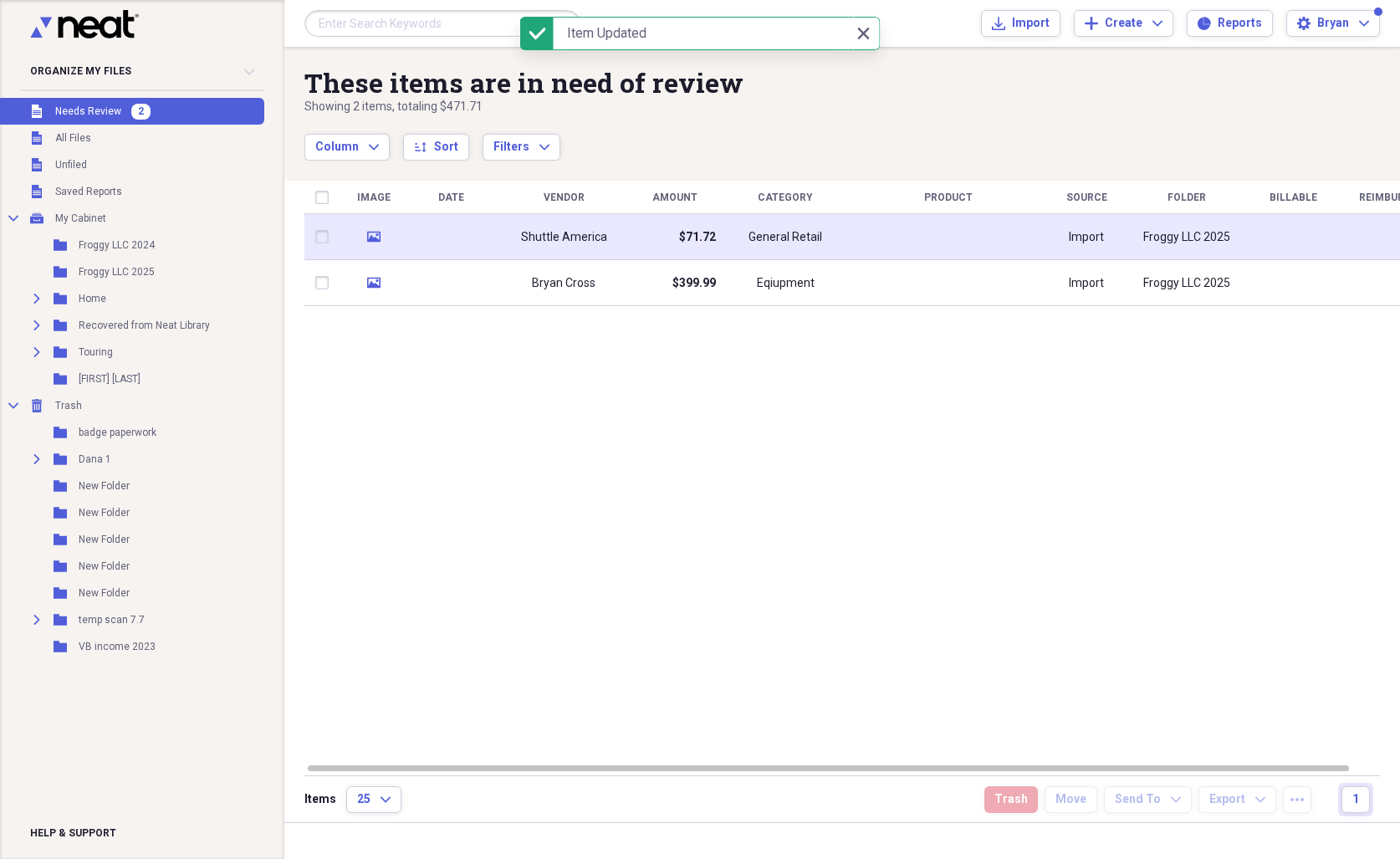 click on "Shuttle America" at bounding box center [564, 238] 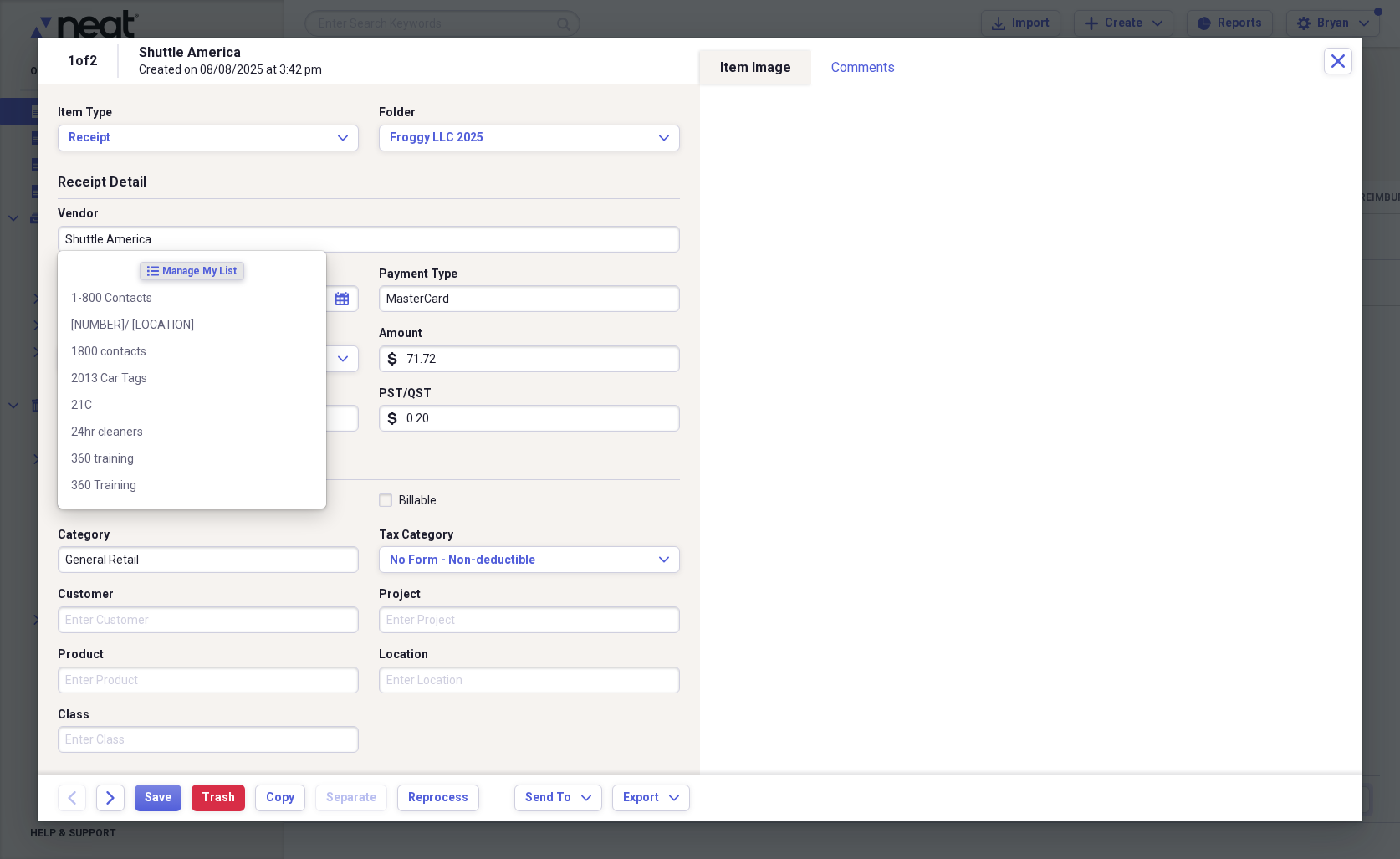 drag, startPoint x: 101, startPoint y: 241, endPoint x: 40, endPoint y: 238, distance: 61.073726 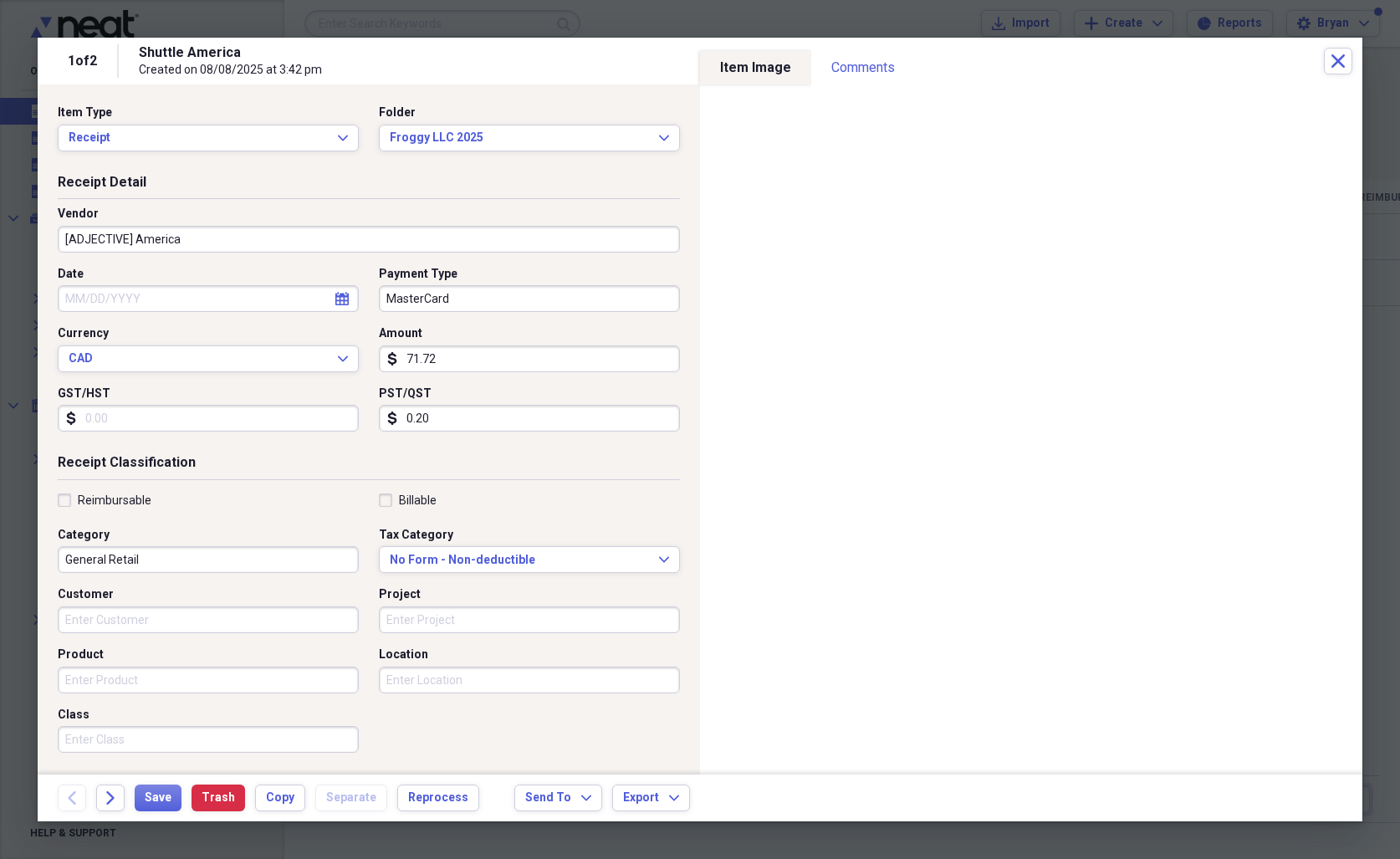 type on "Little America" 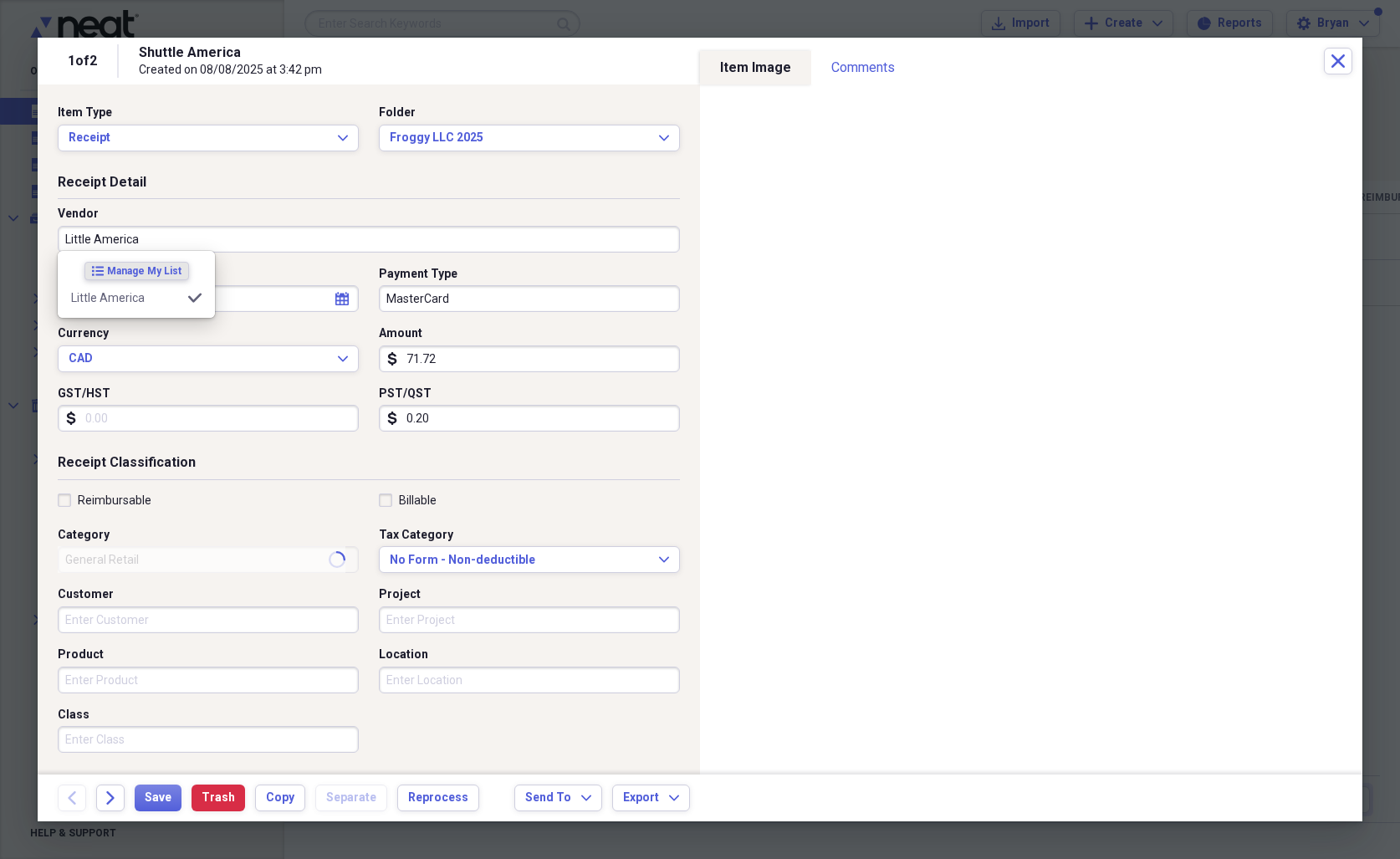 type on "Fuel / Auto" 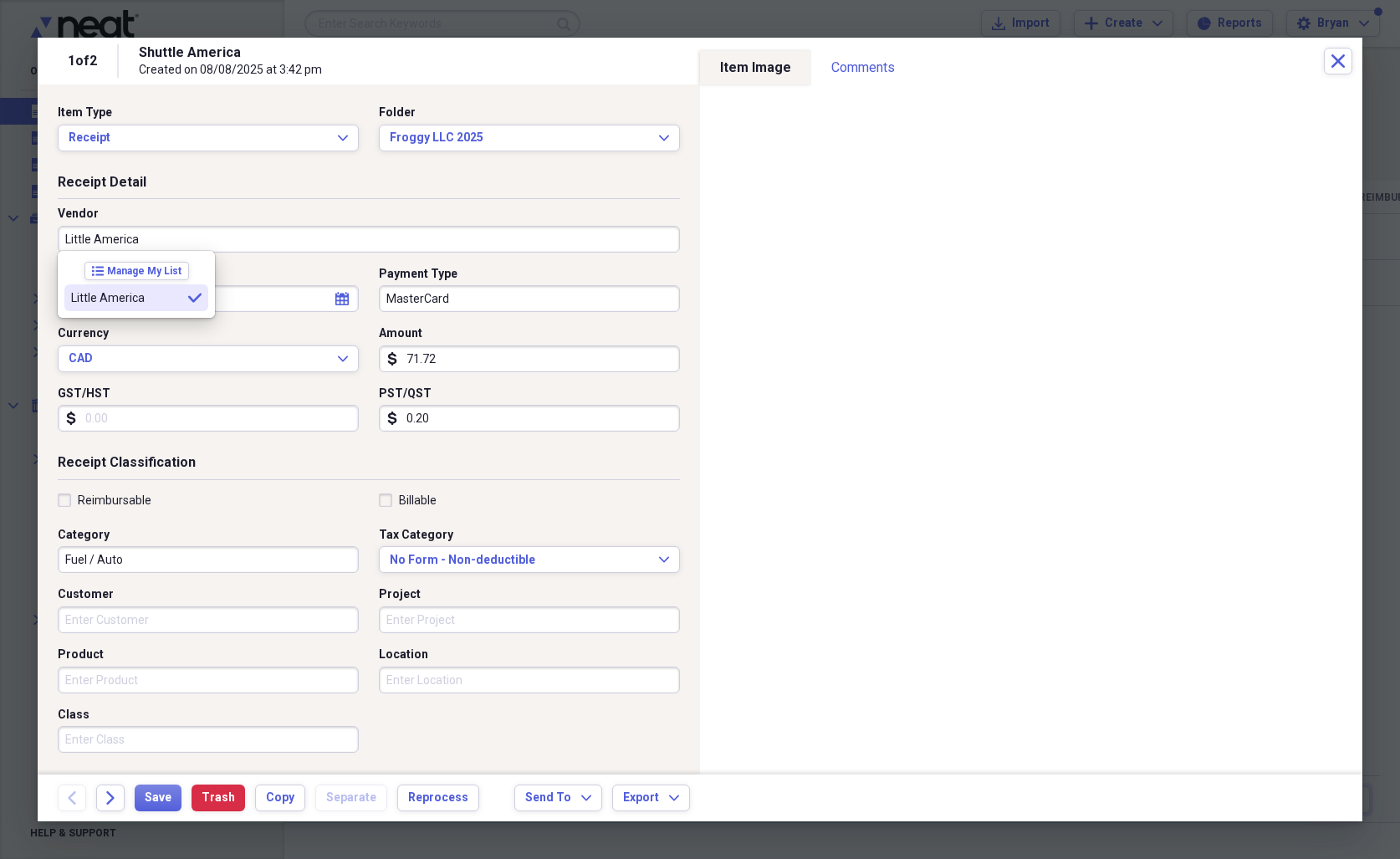 type on "Little America" 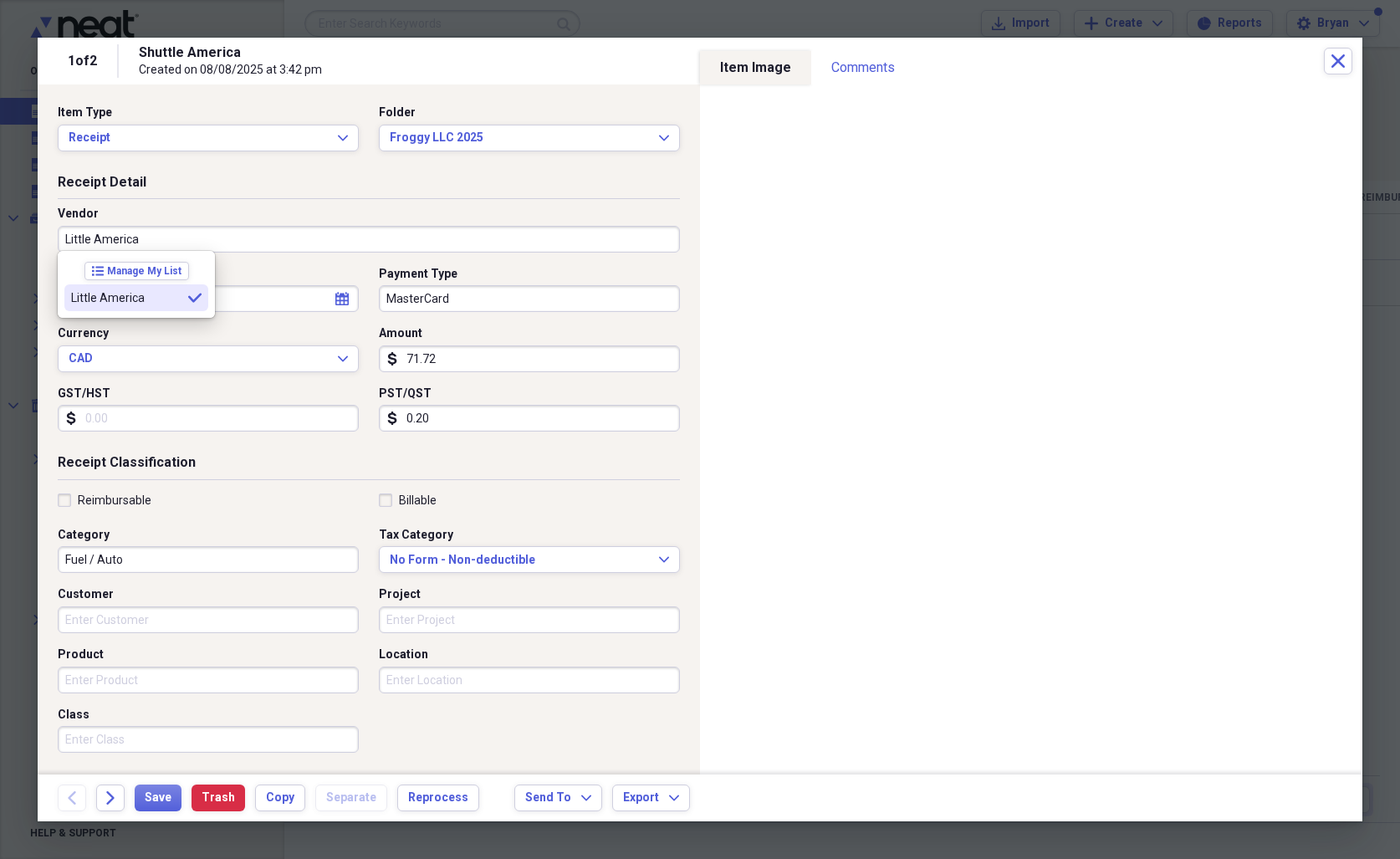 click on "Little America" at bounding box center [126, 298] 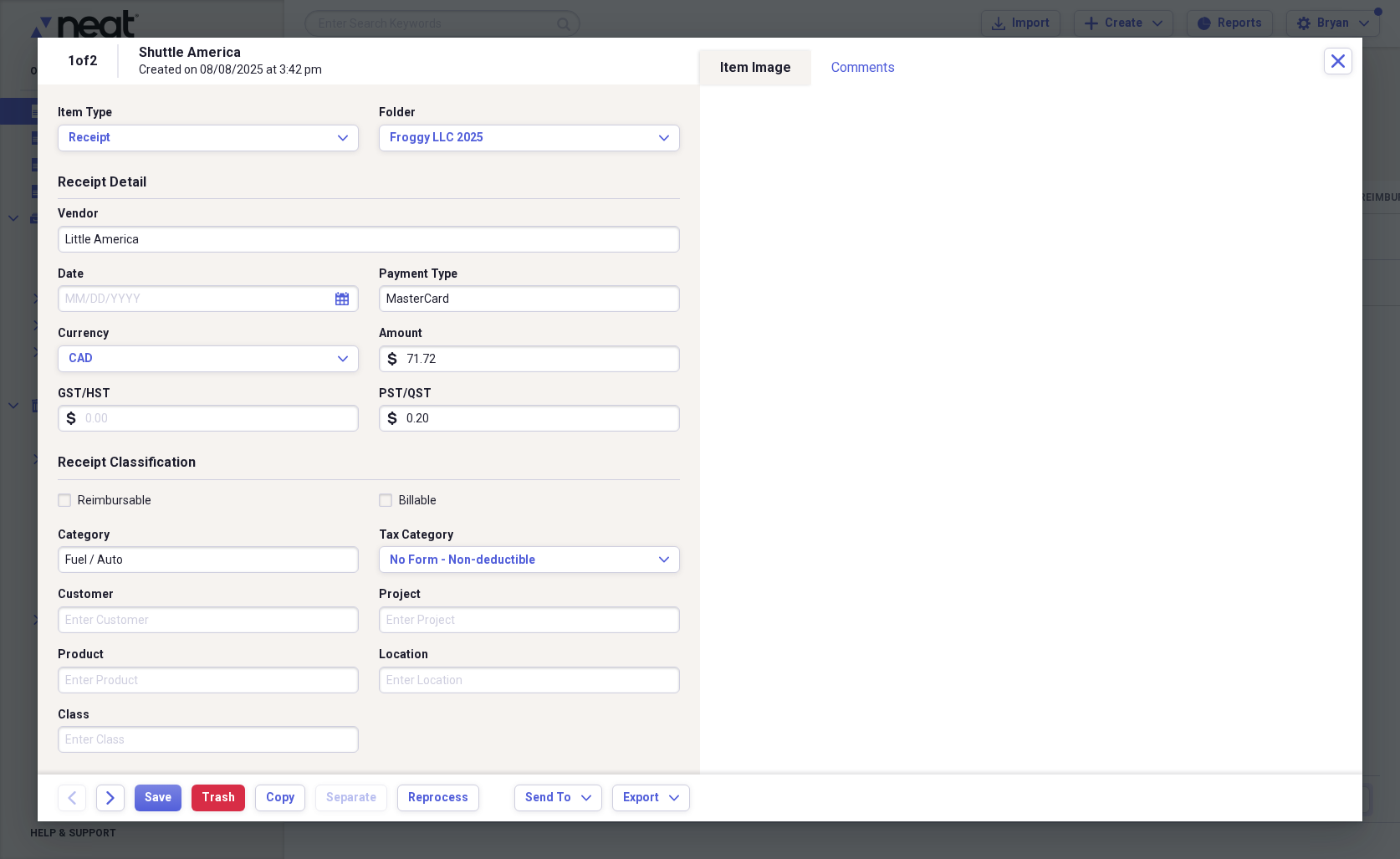 click on "Receipt Classification" at bounding box center (369, 466) 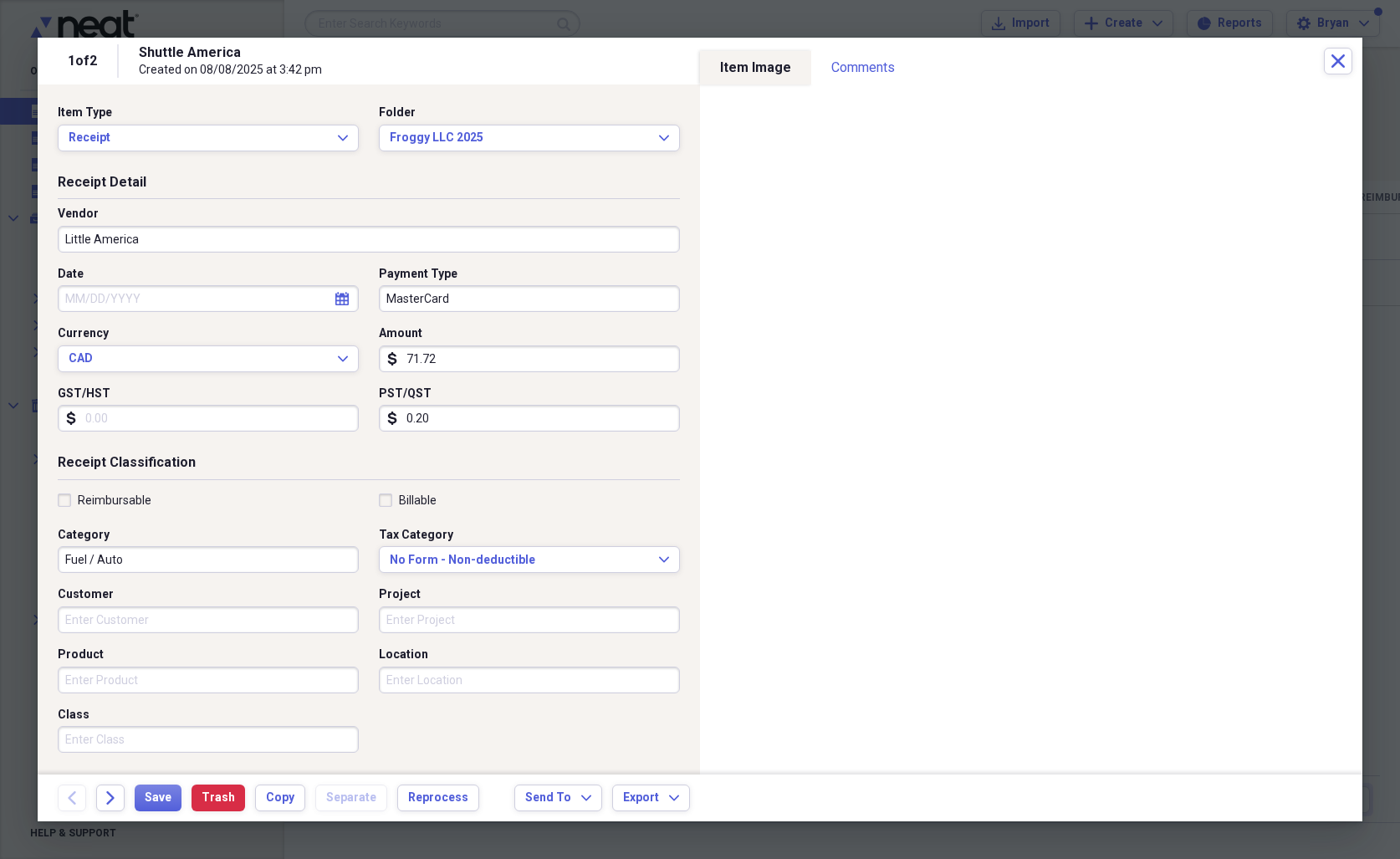 click on "Fuel / Auto" at bounding box center (208, 560) 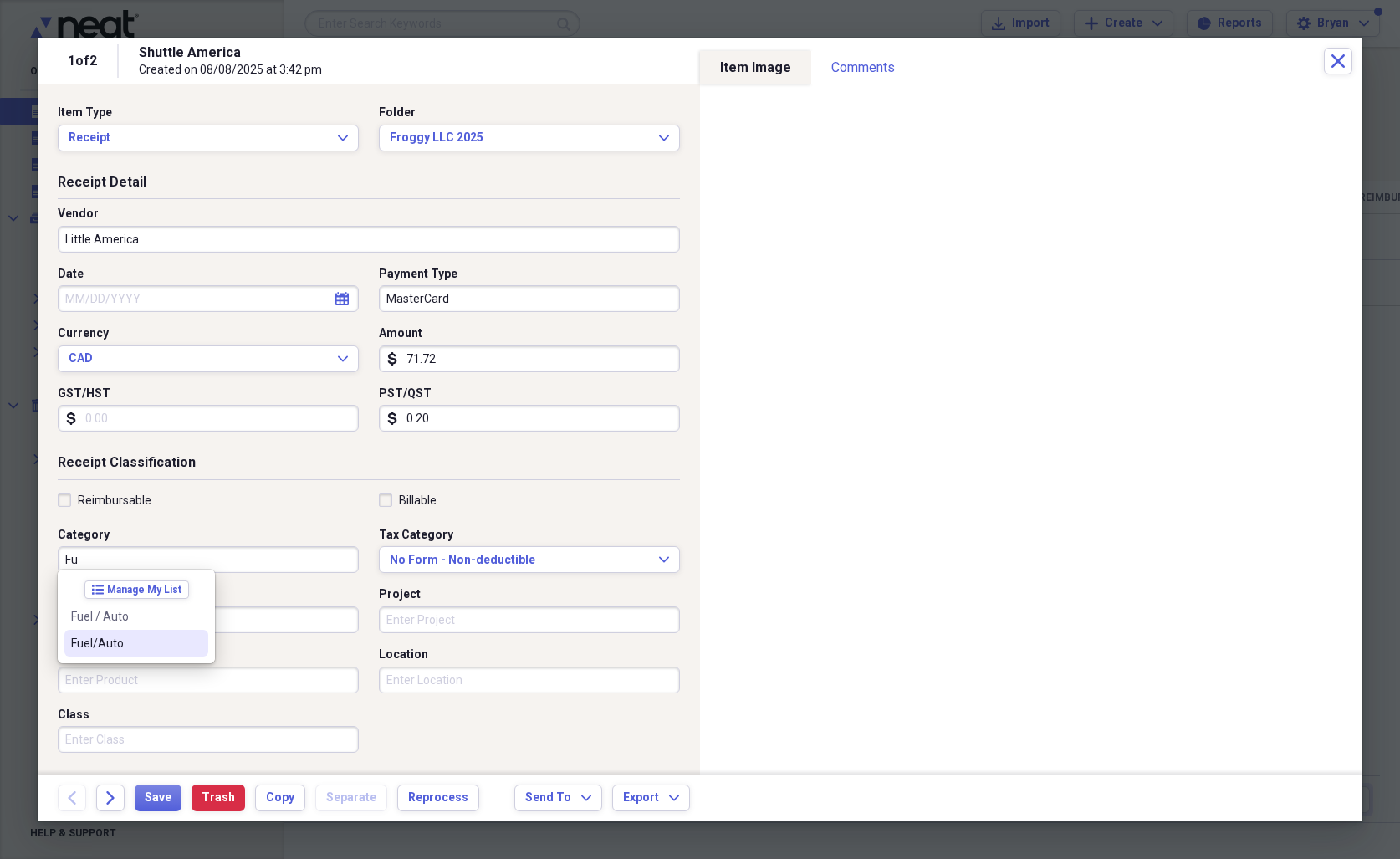 click on "Fuel/Auto" at bounding box center (136, 643) 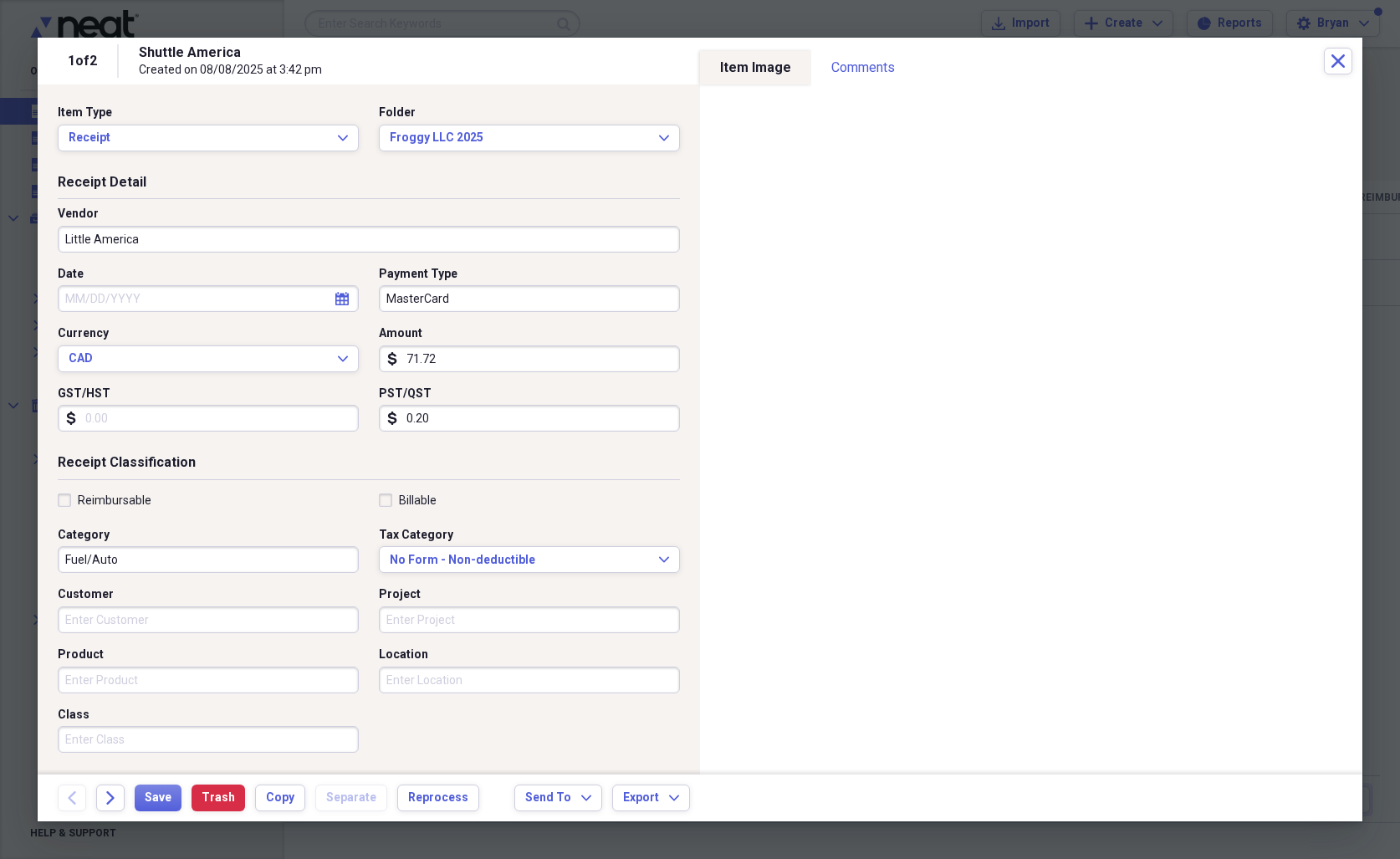 click on "Receipt Classification" at bounding box center [369, 466] 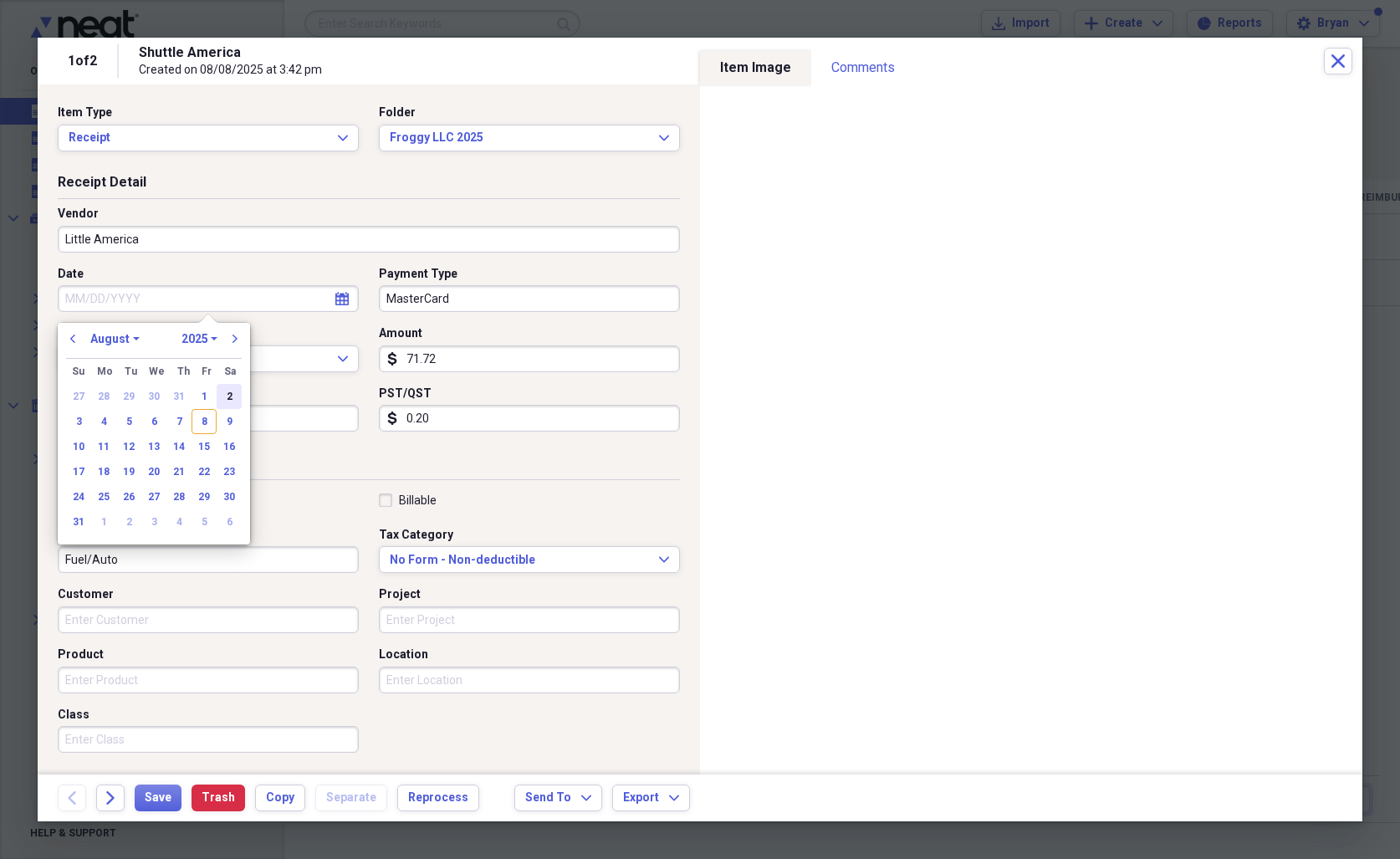 click on "2" at bounding box center [229, 396] 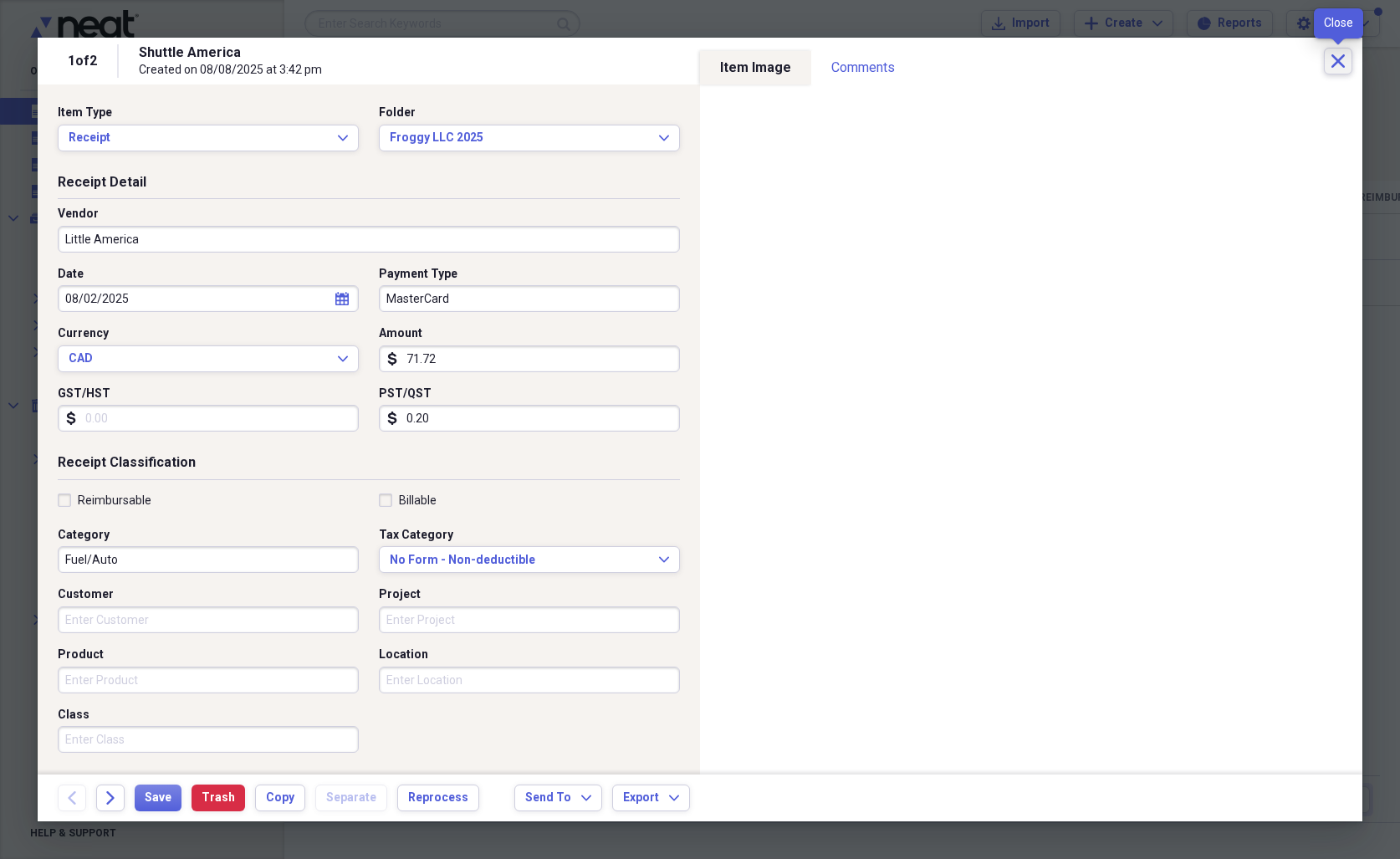 click on "Close" 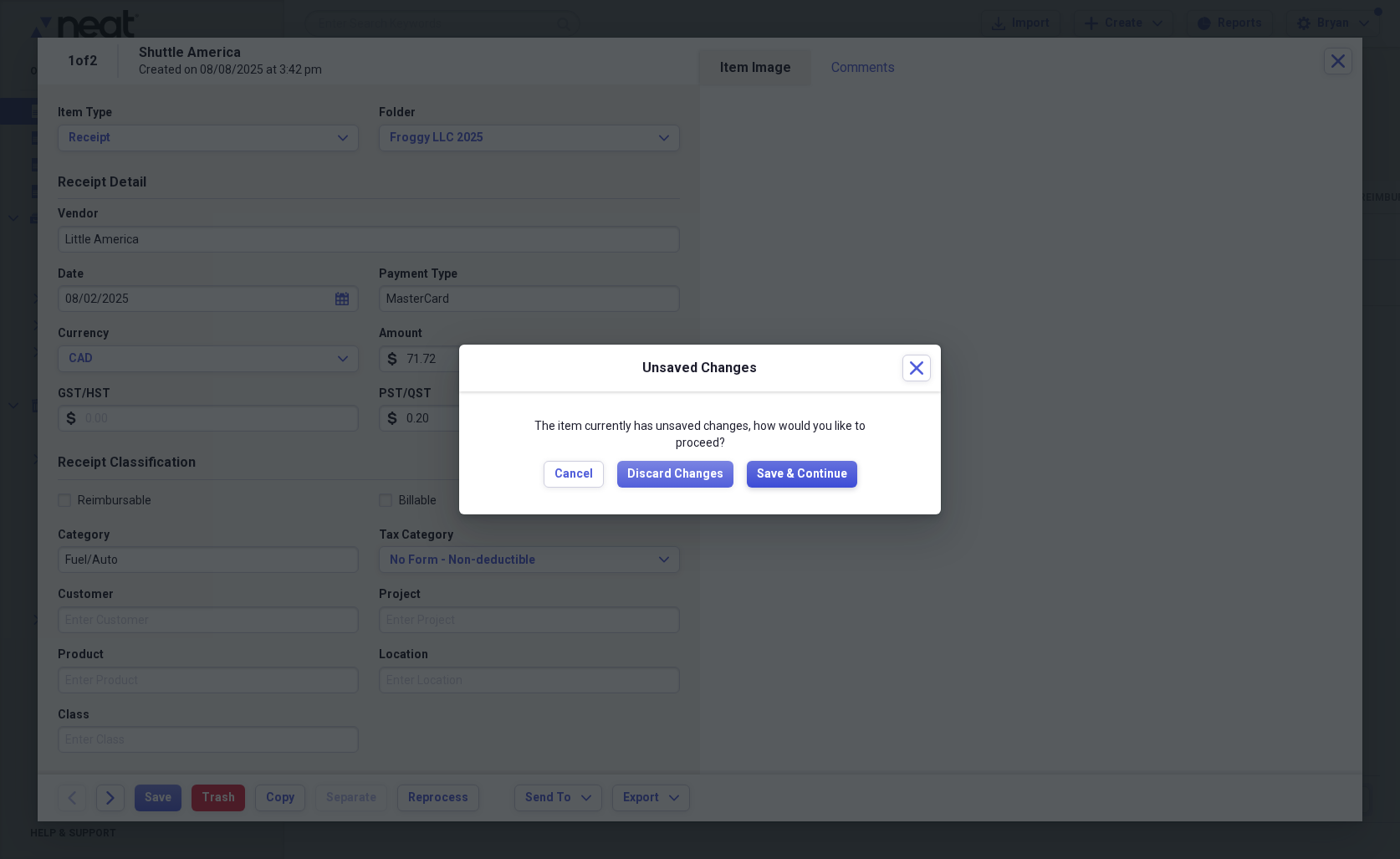 click on "Save & Continue" at bounding box center (802, 474) 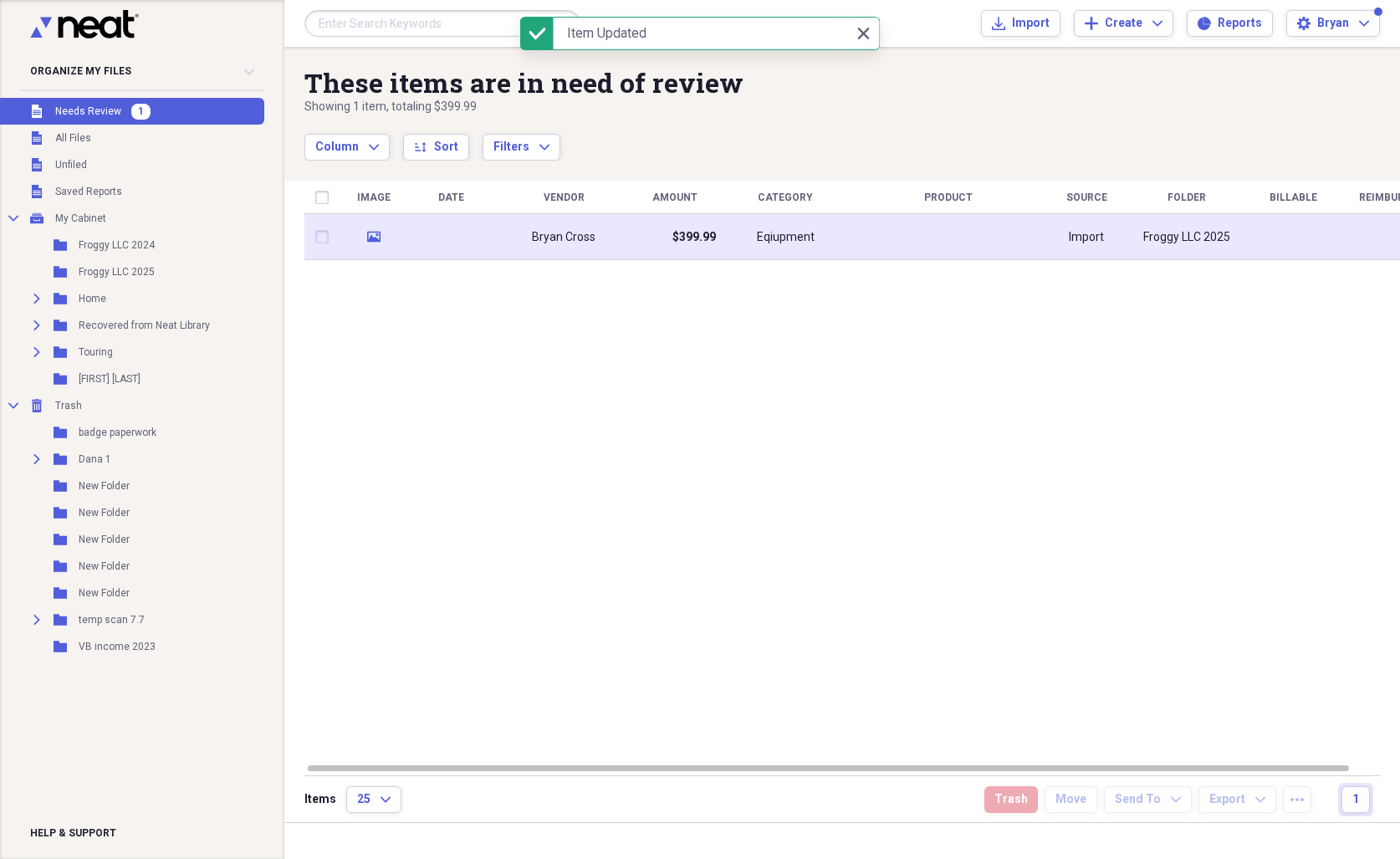 click on "Bryan Cross" at bounding box center (564, 238) 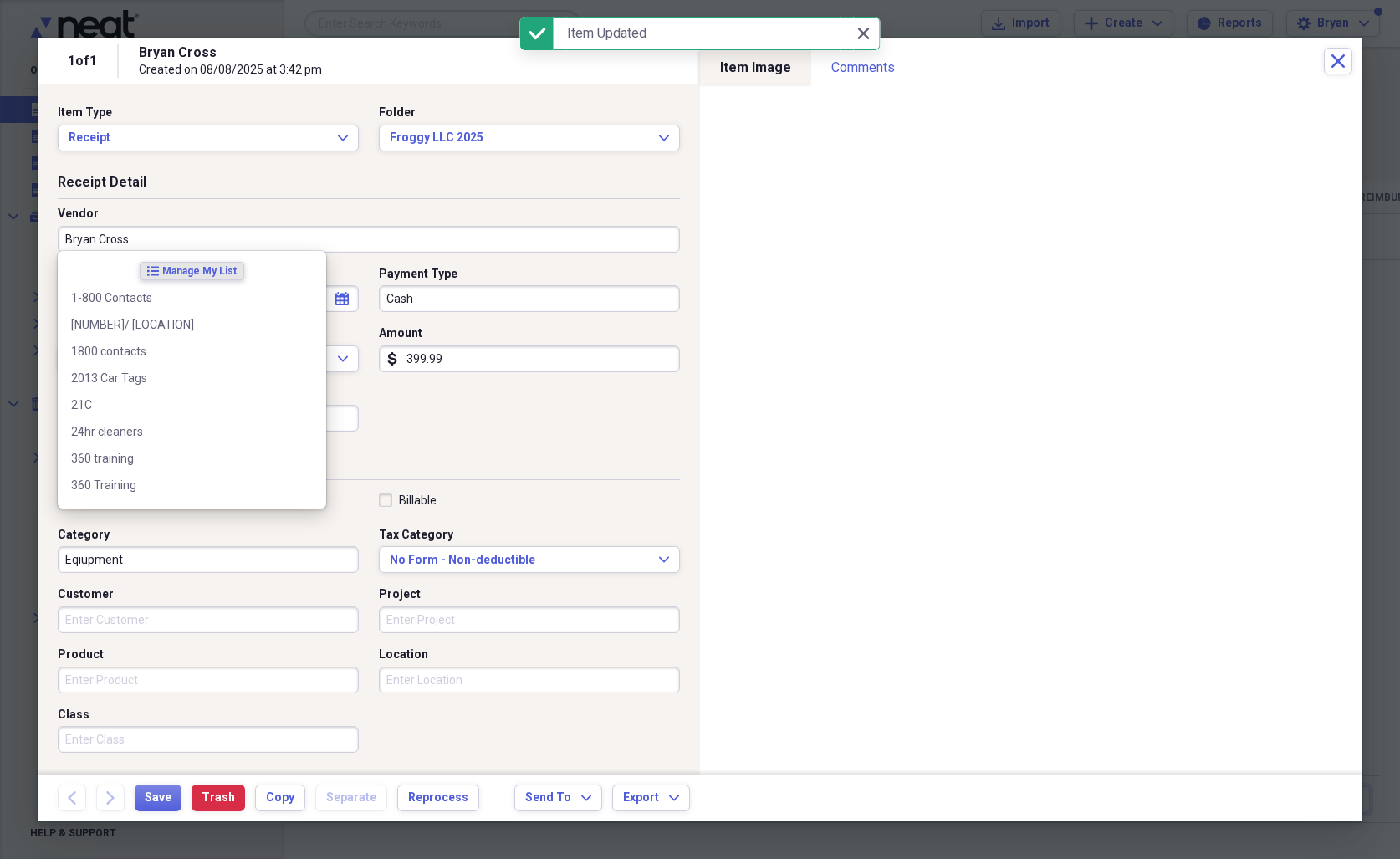 drag, startPoint x: 129, startPoint y: 238, endPoint x: 32, endPoint y: 235, distance: 97.04638 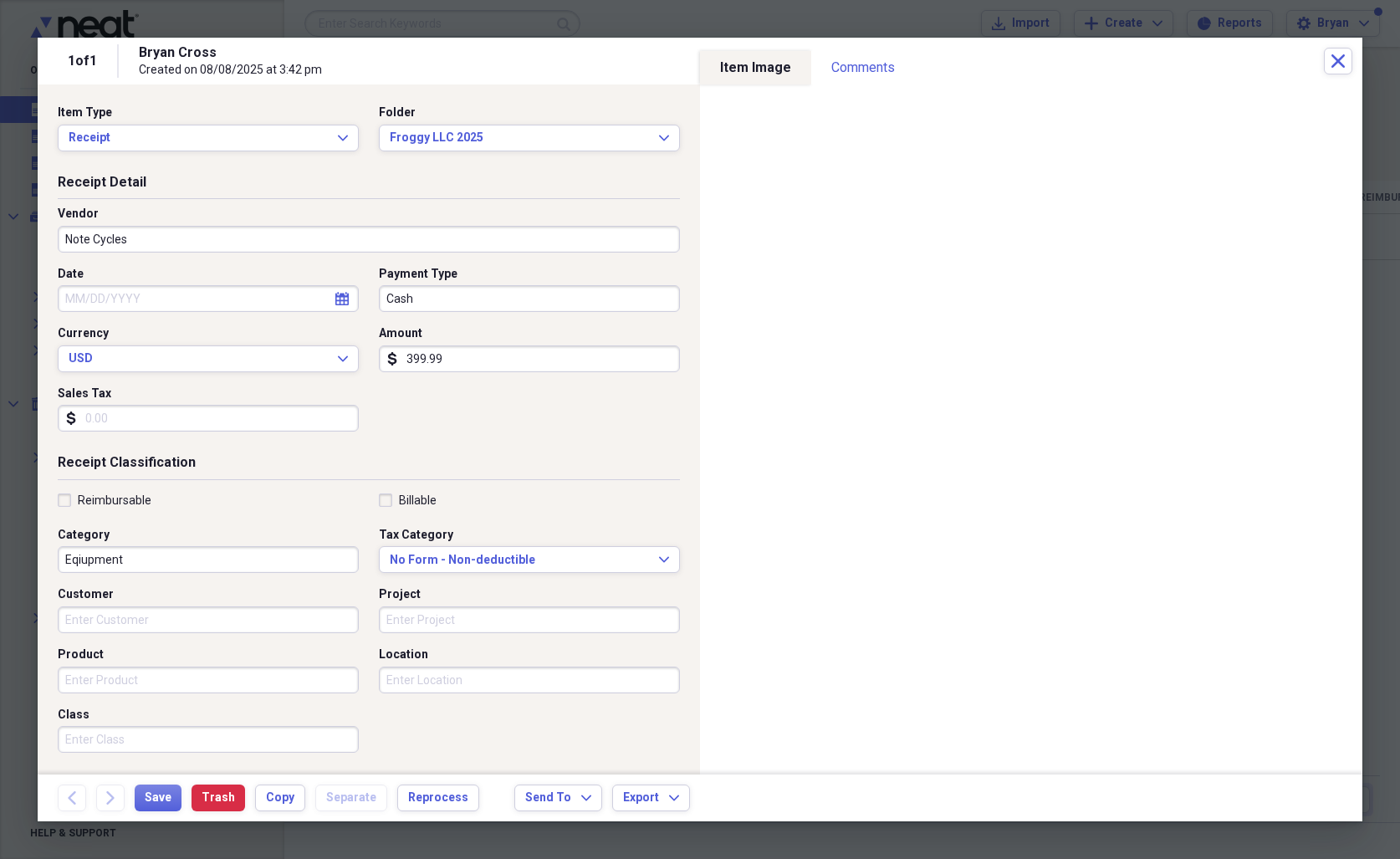 type on "Note Cycles" 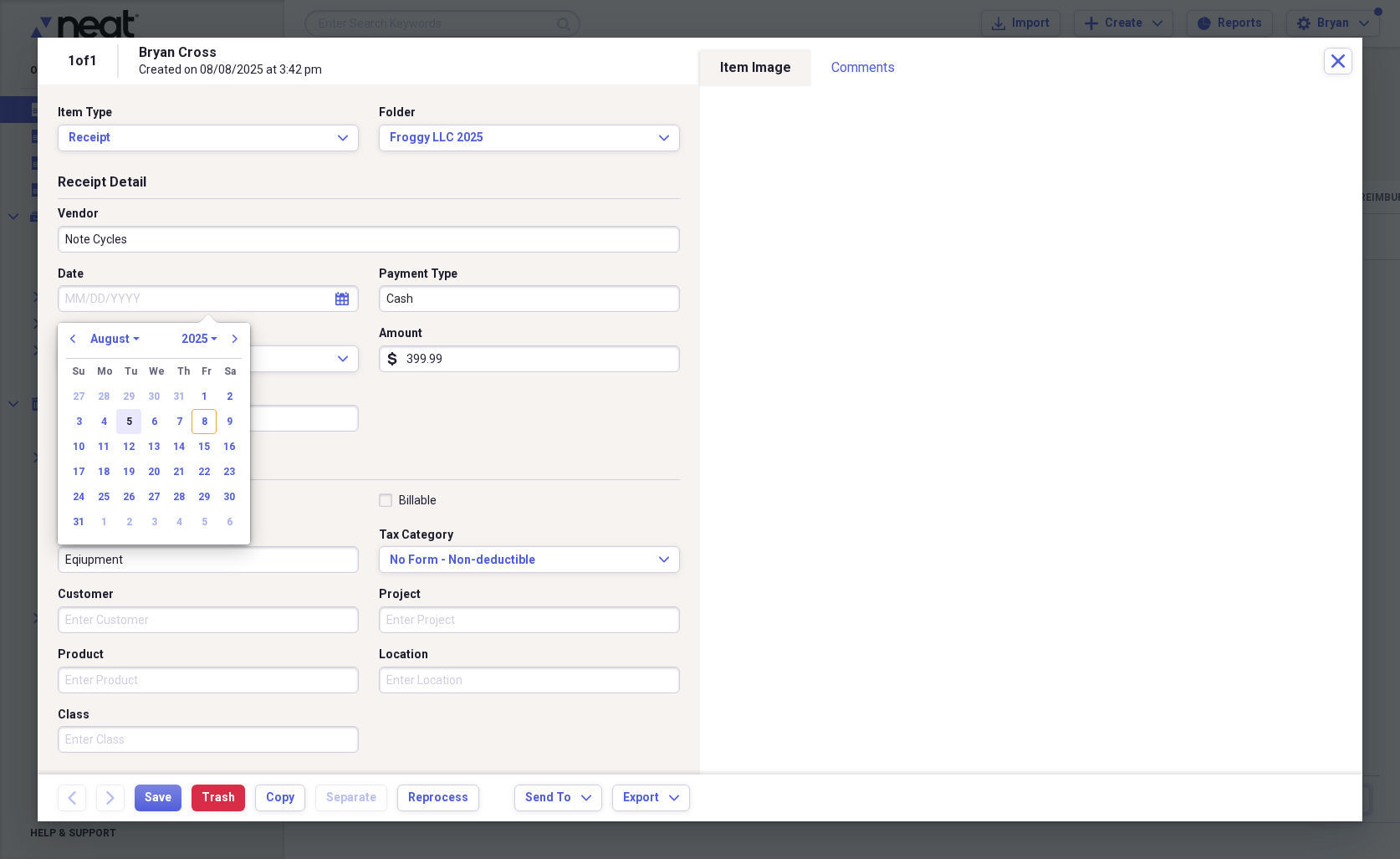 click on "5" at bounding box center [129, 422] 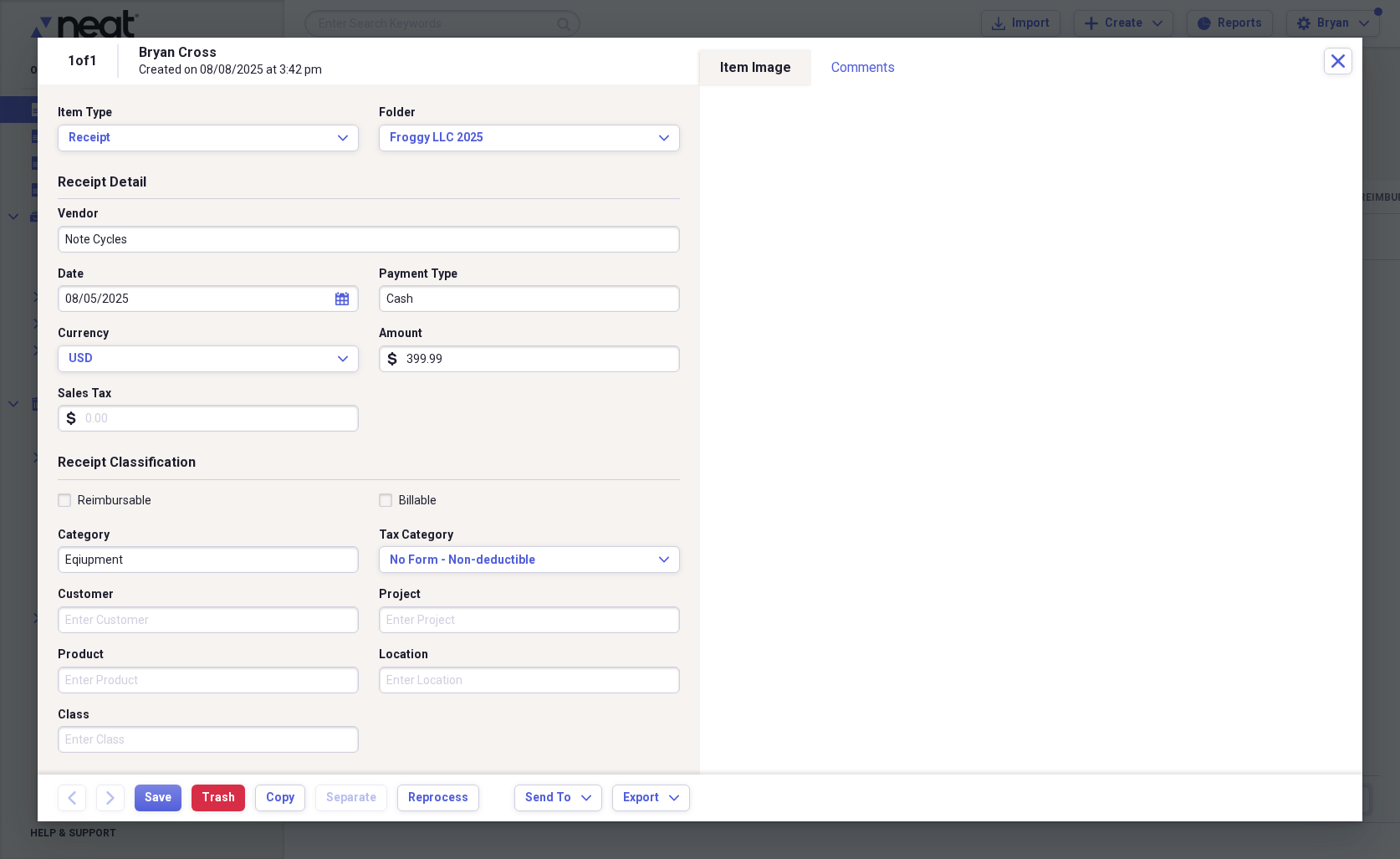 drag, startPoint x: 461, startPoint y: 355, endPoint x: 368, endPoint y: 344, distance: 93.6483 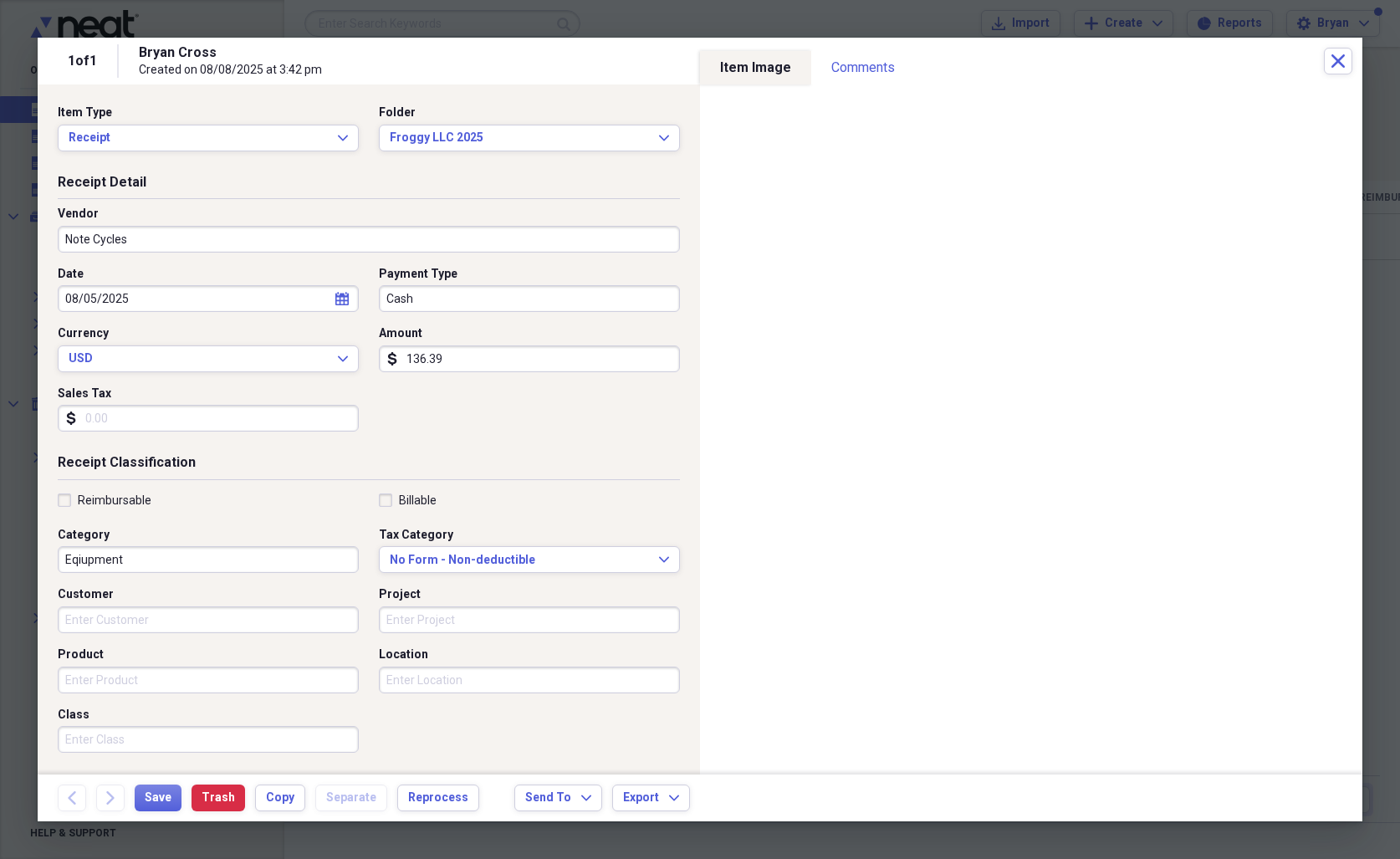 type on "1363.94" 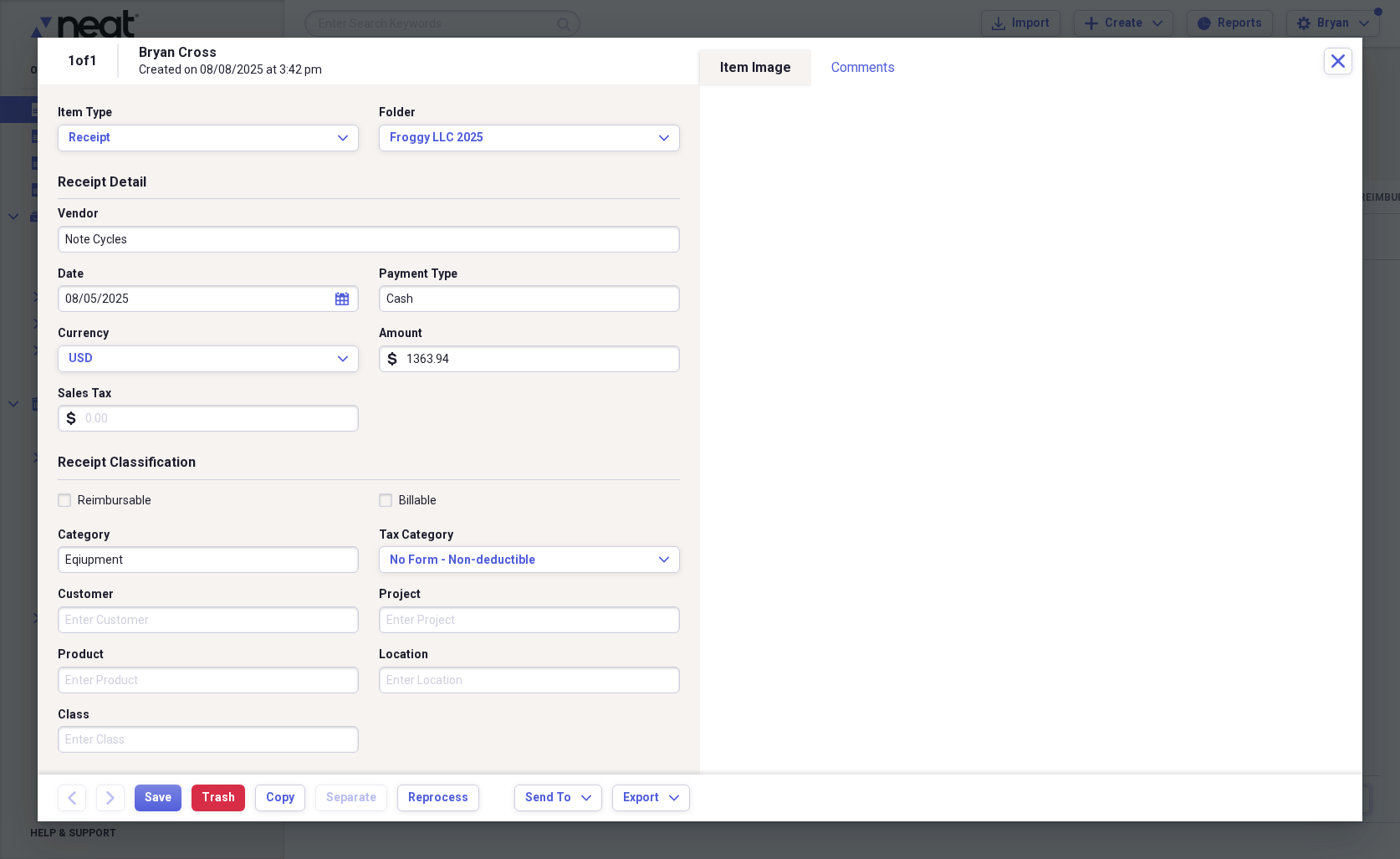 click on "Date [DATE] calendar Calendar Payment Type Cash Currency USD Expand Amount dollar-sign [AMOUNT] Sales Tax dollar-sign" at bounding box center (369, 355) 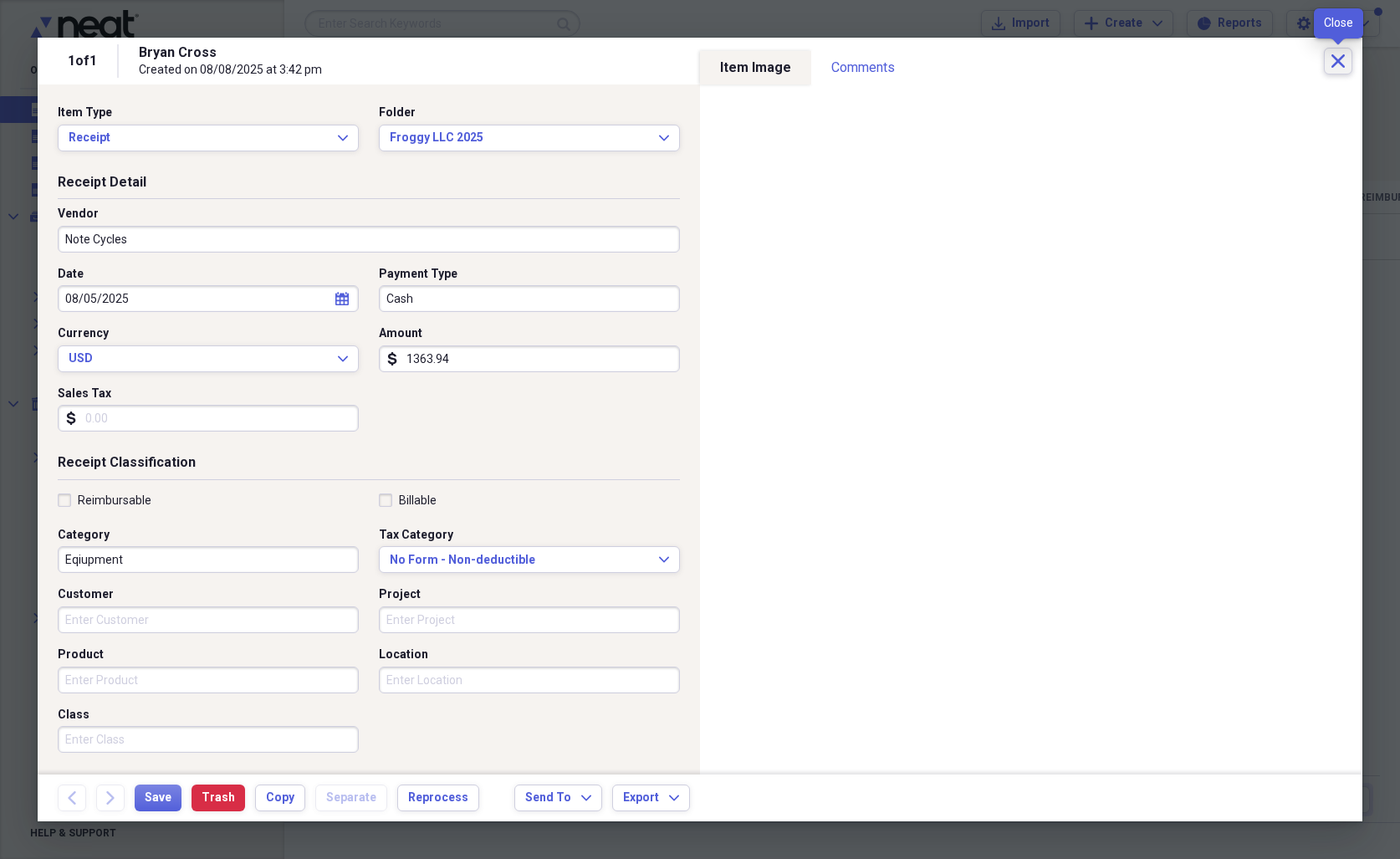 click on "Close" 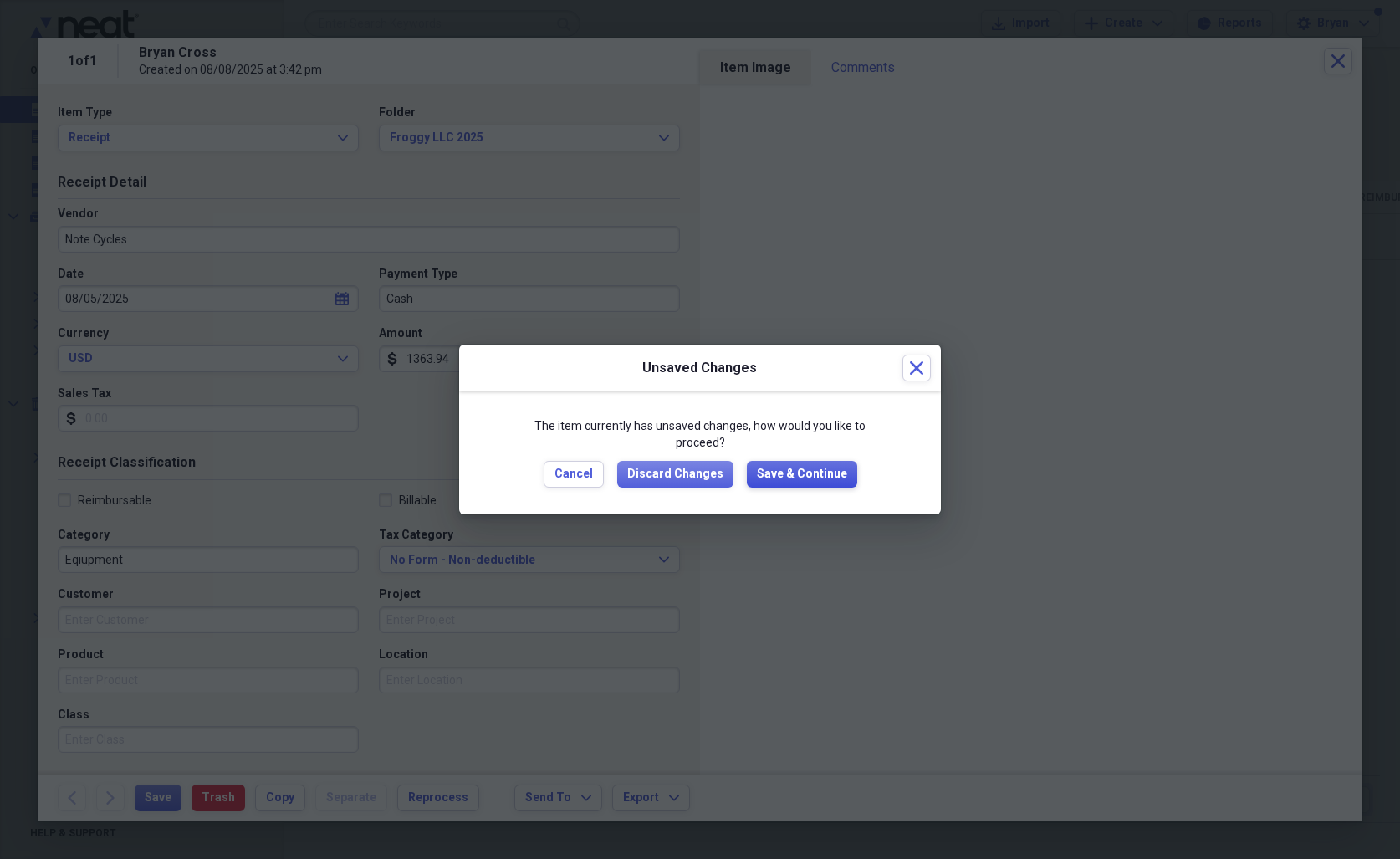 click on "Save & Continue" at bounding box center [802, 474] 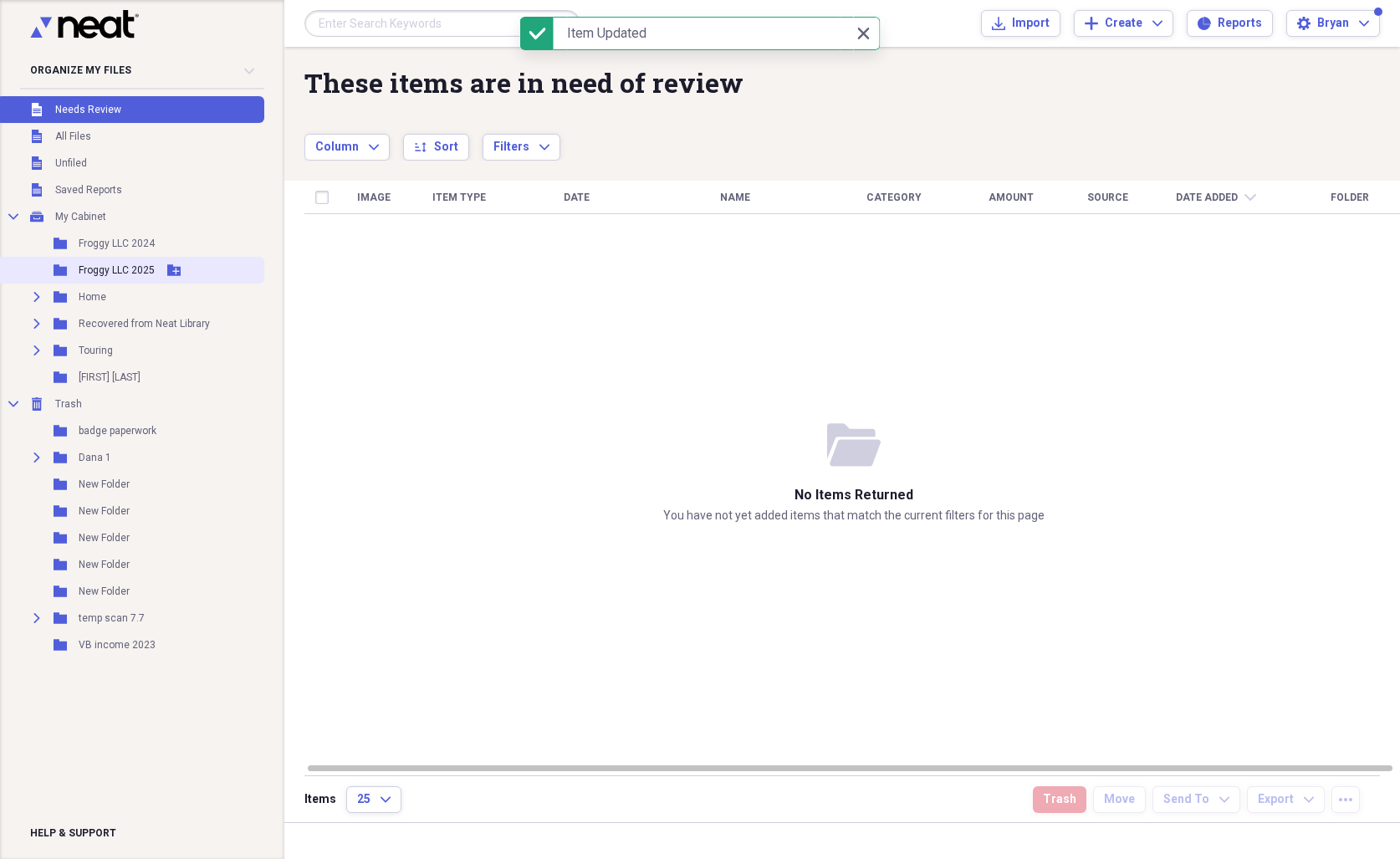 click on "Froggy LLC 2025" at bounding box center (116, 270) 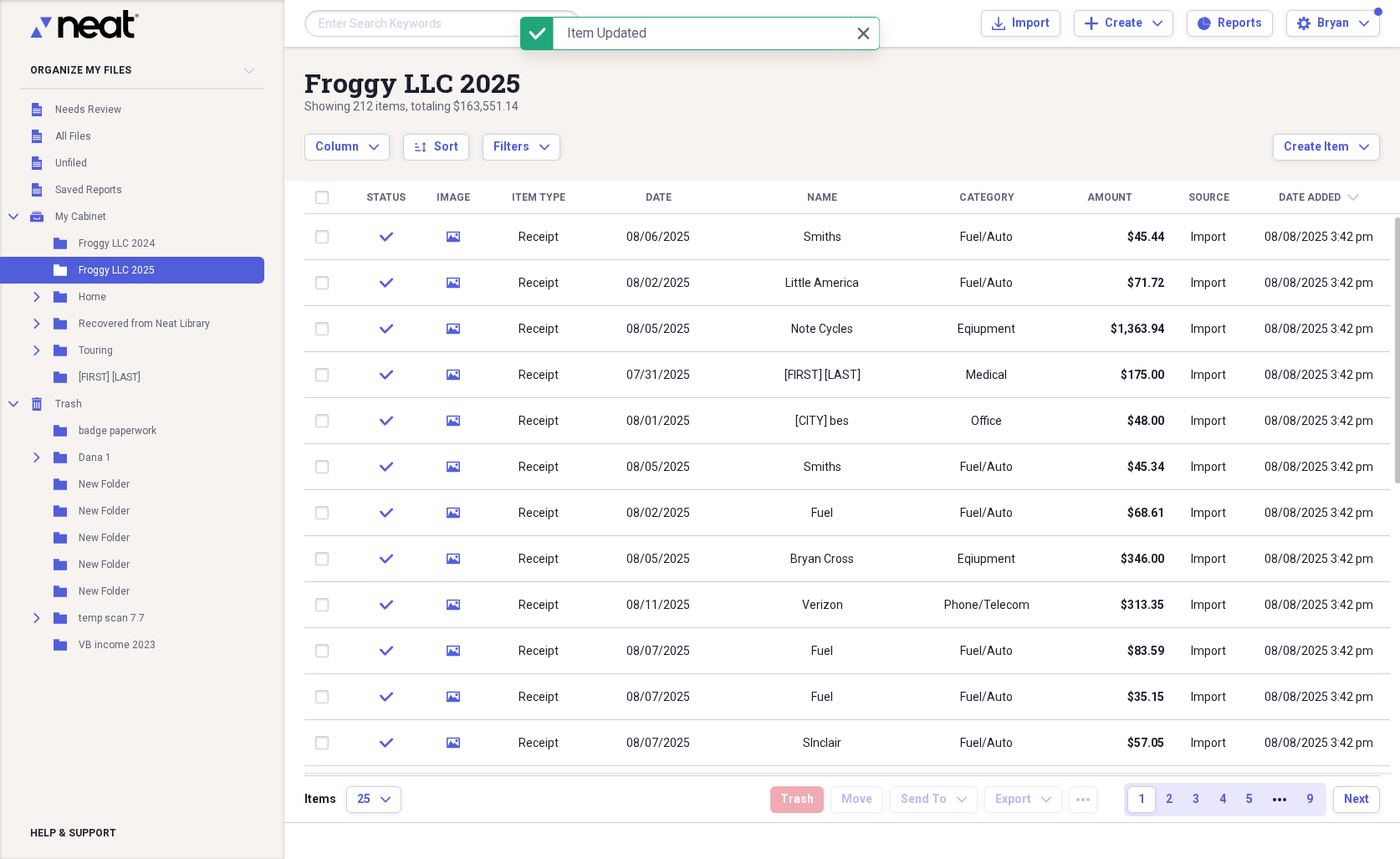 click on "Column Expand sort Sort Filters  Expand" at bounding box center [789, 138] 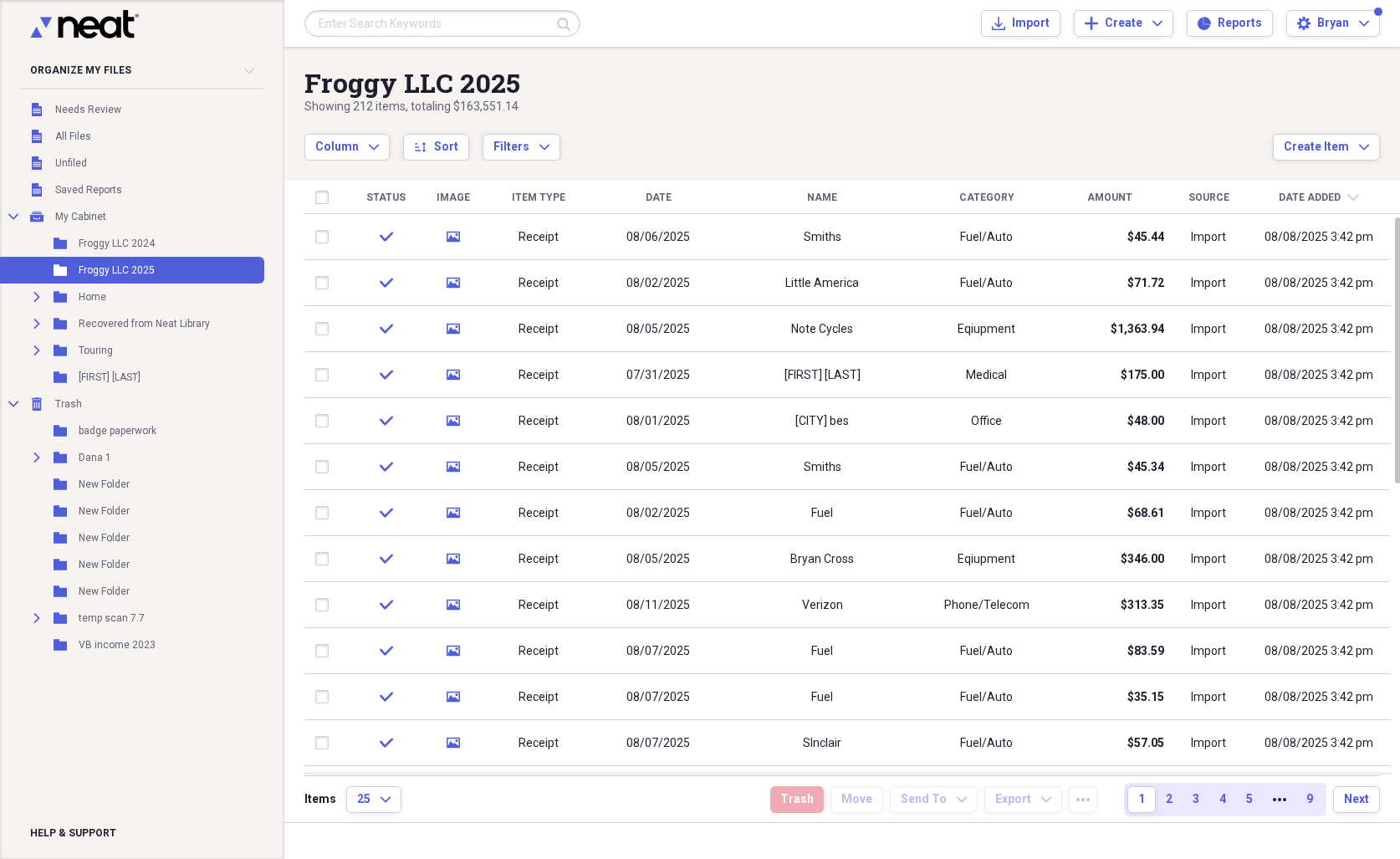 click on "Date" at bounding box center (658, 197) 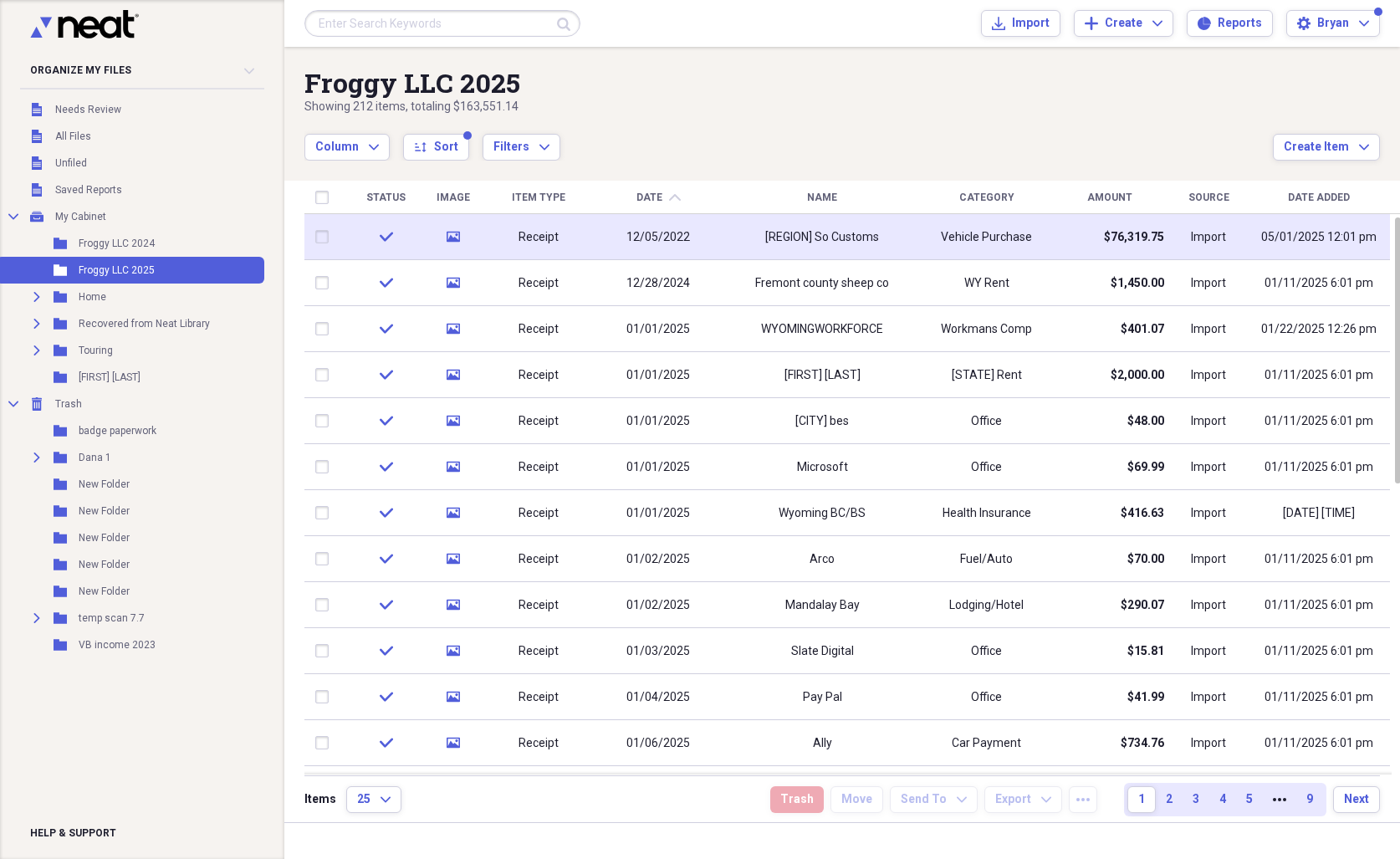 click on "12/05/2022" at bounding box center (658, 238) 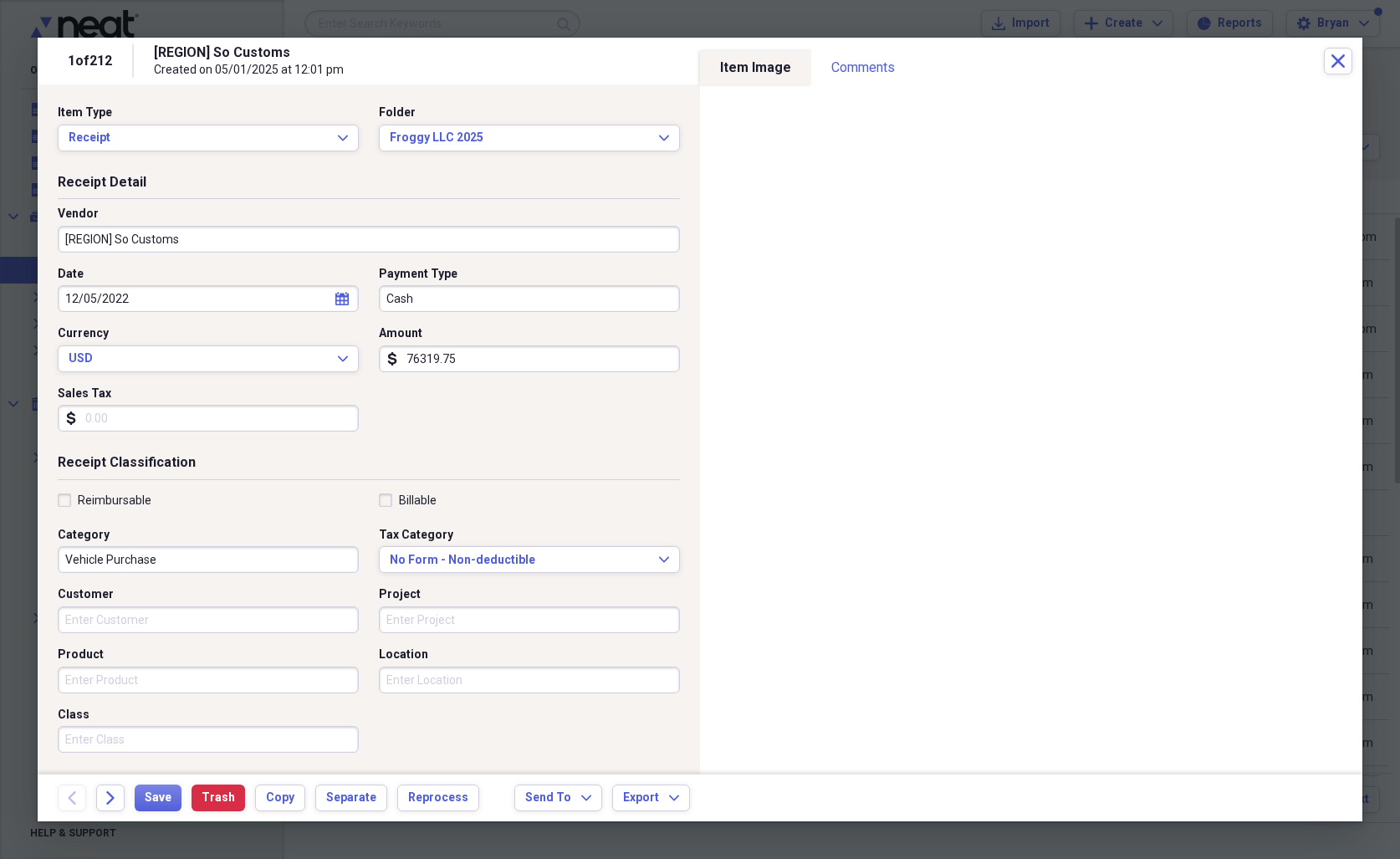 click 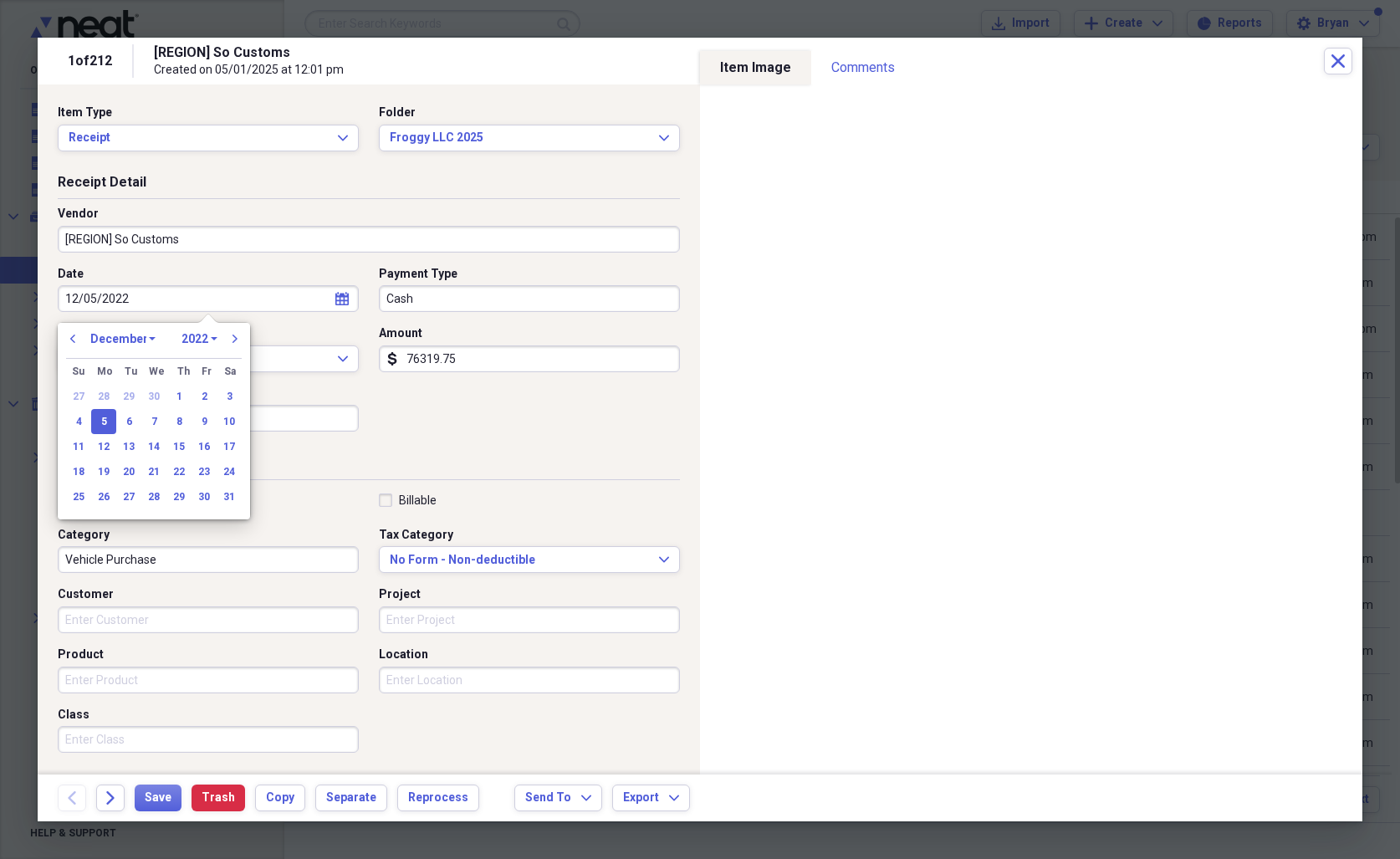 click 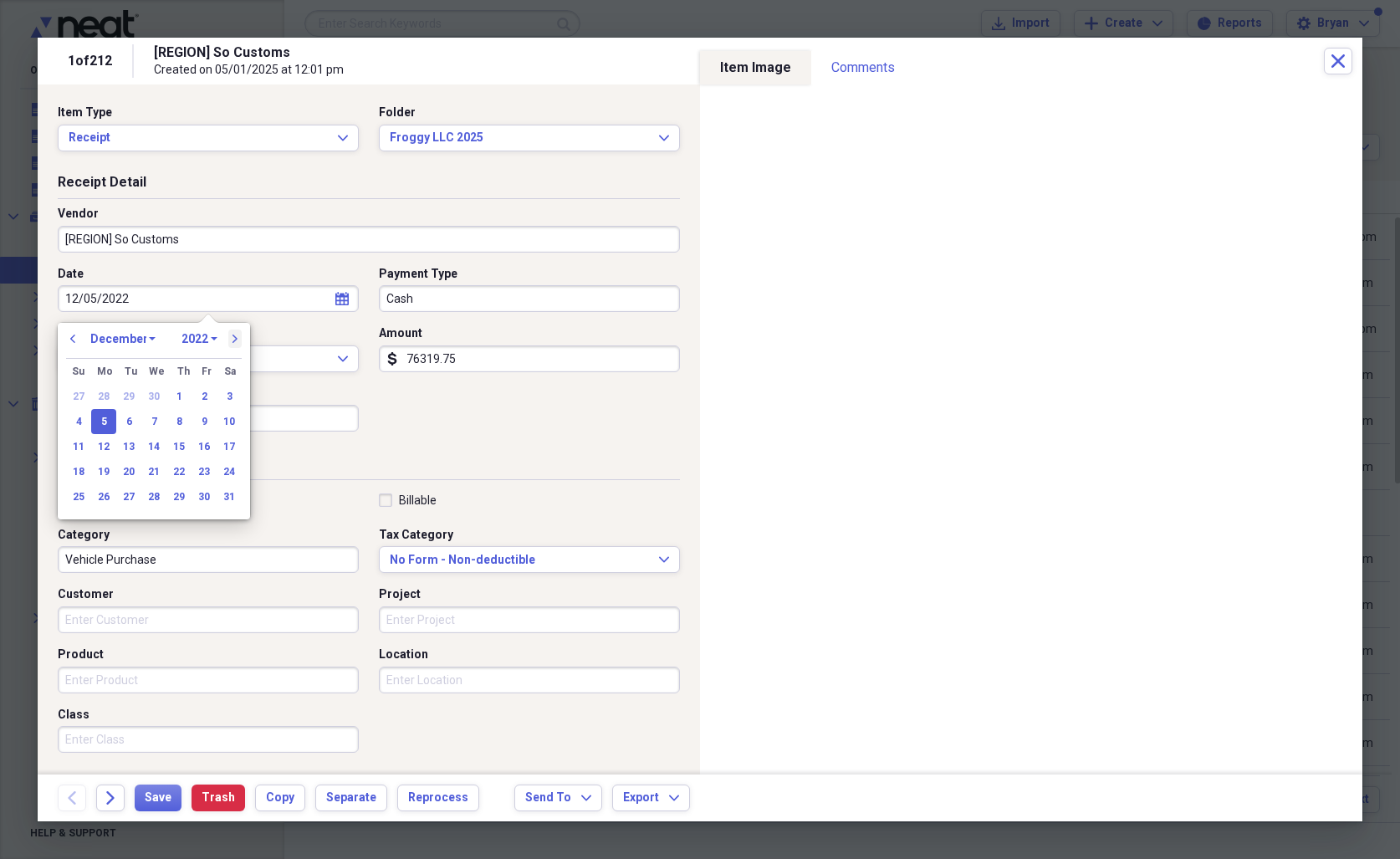 click on "next" at bounding box center [235, 339] 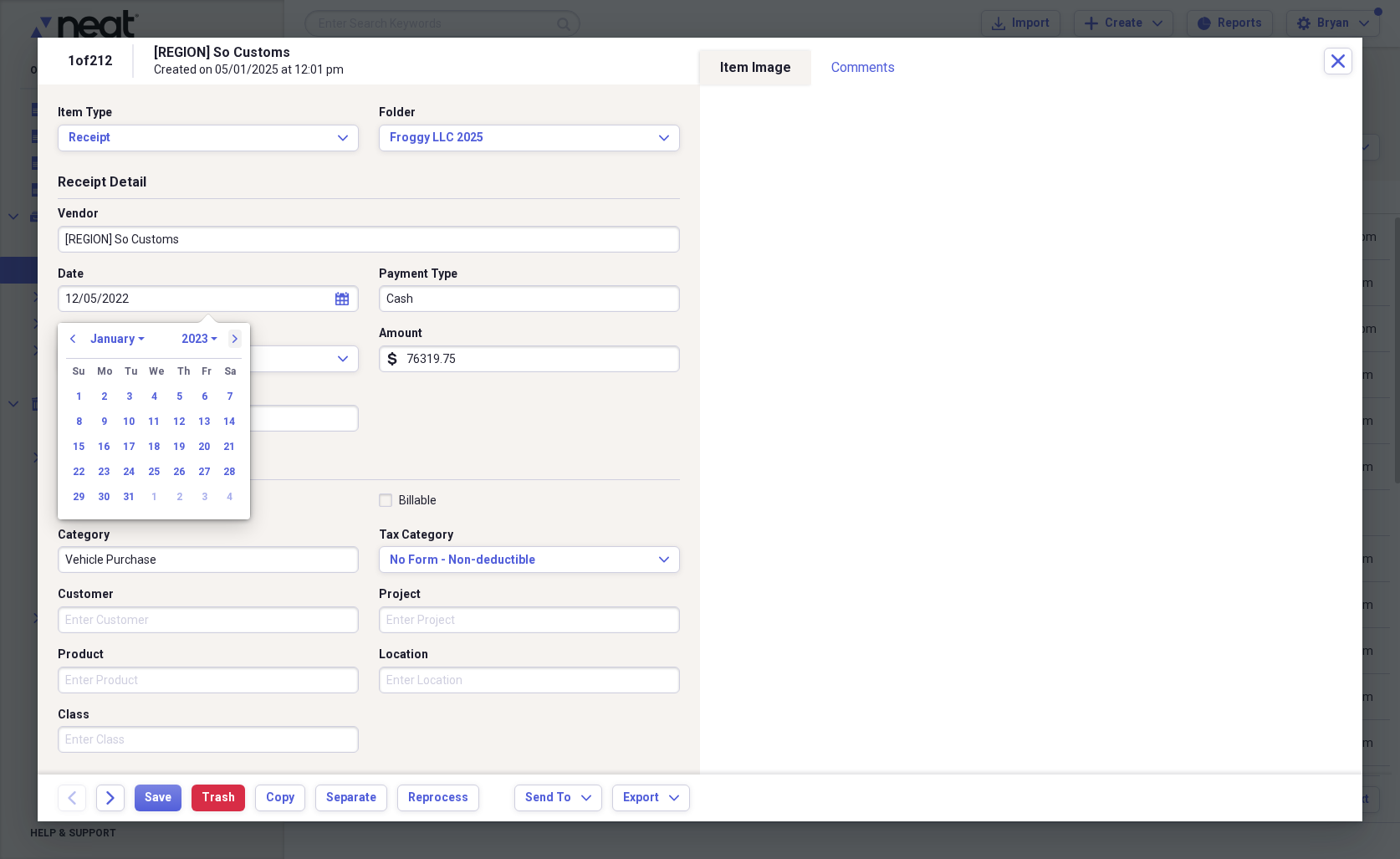 click on "next" at bounding box center (235, 339) 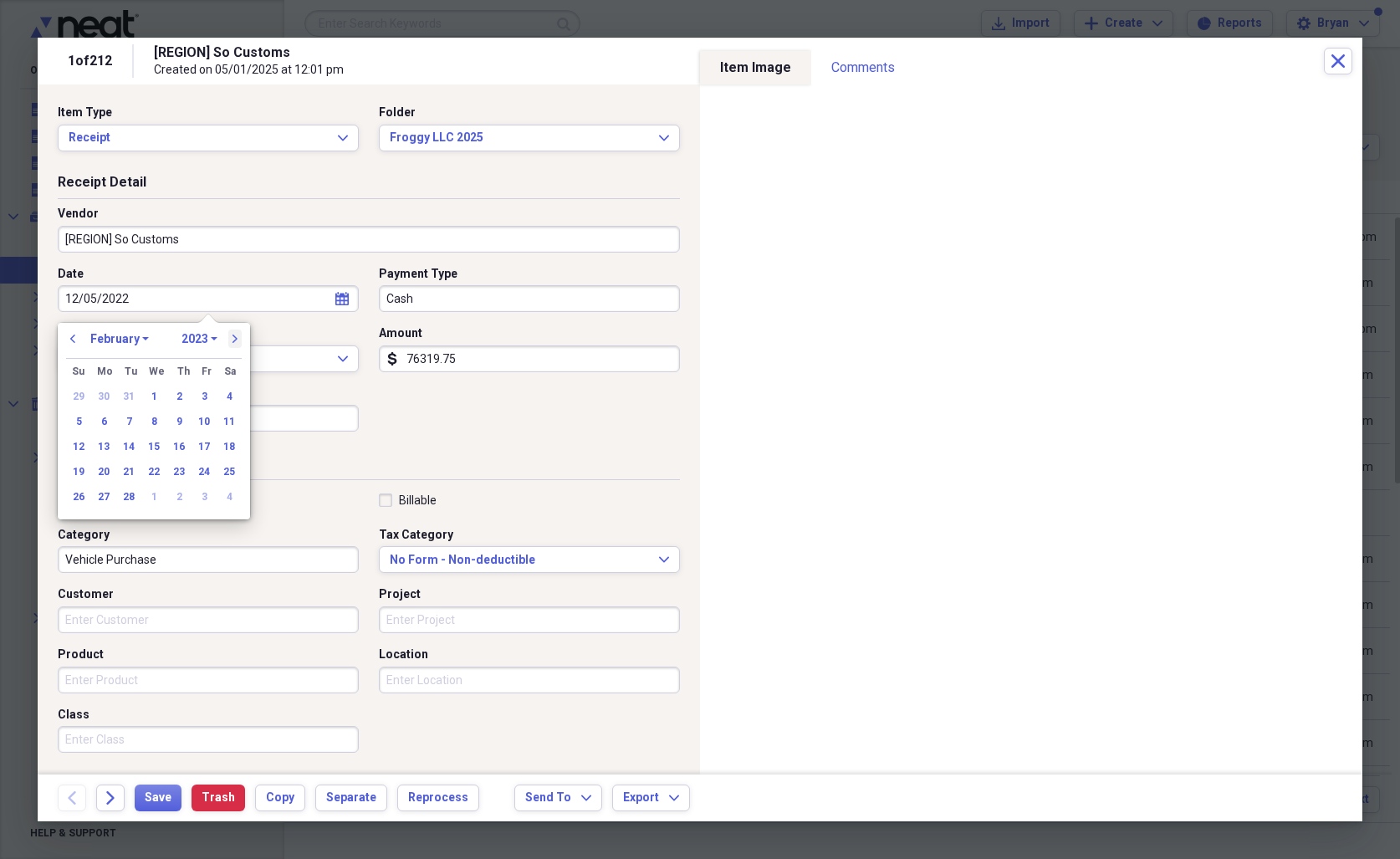 click on "next" at bounding box center [235, 339] 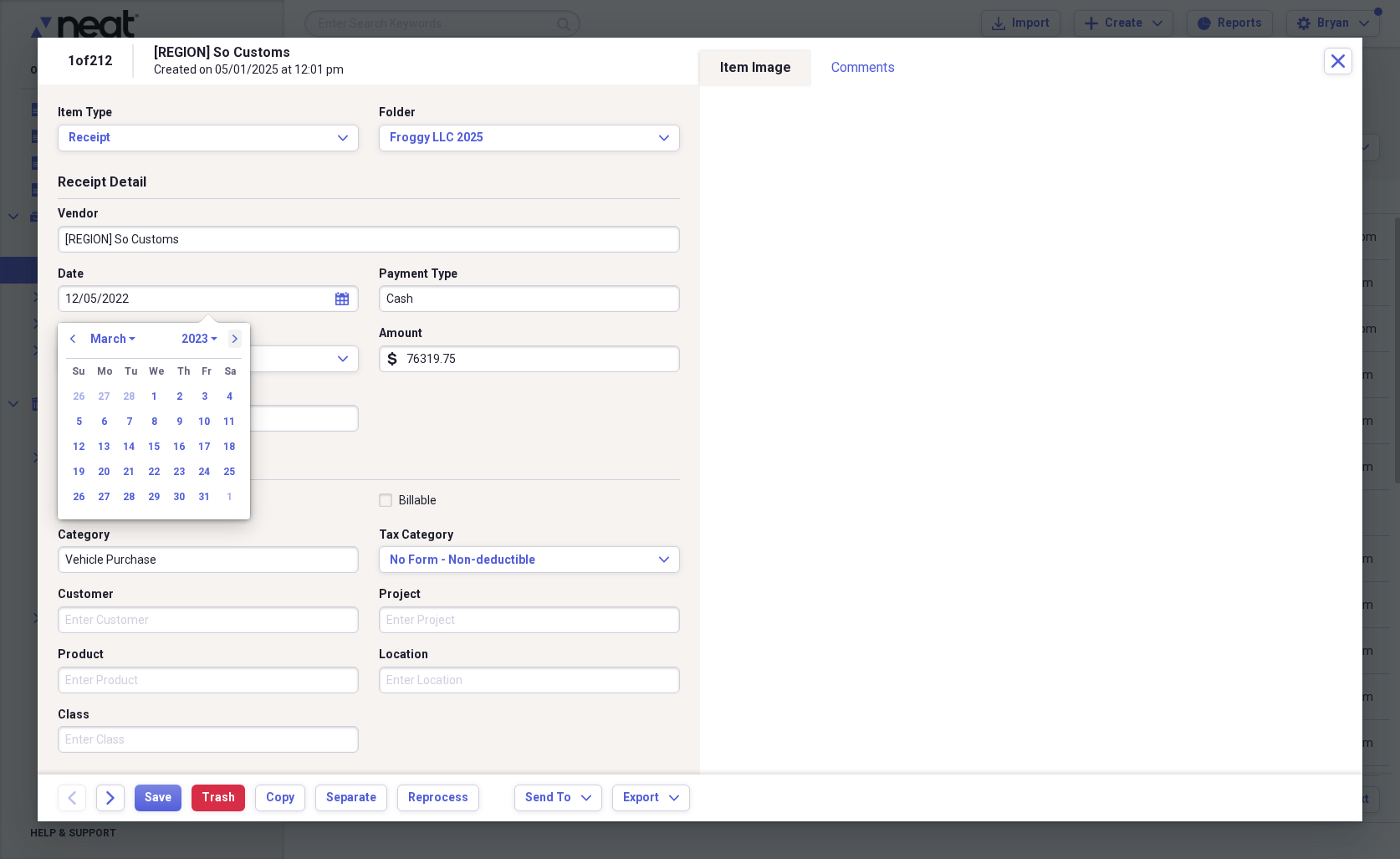 click on "next" at bounding box center (235, 339) 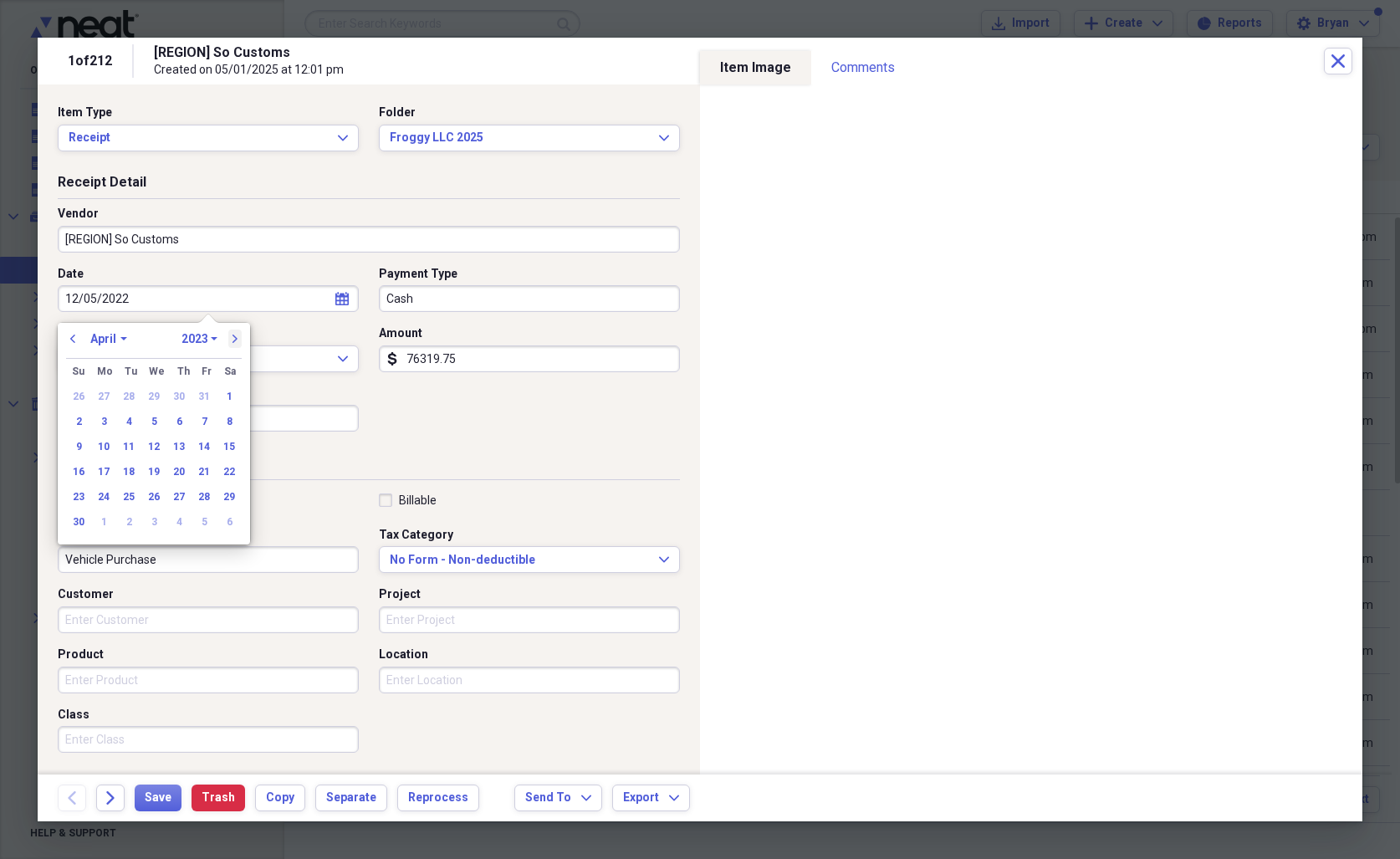 click on "next" at bounding box center [235, 339] 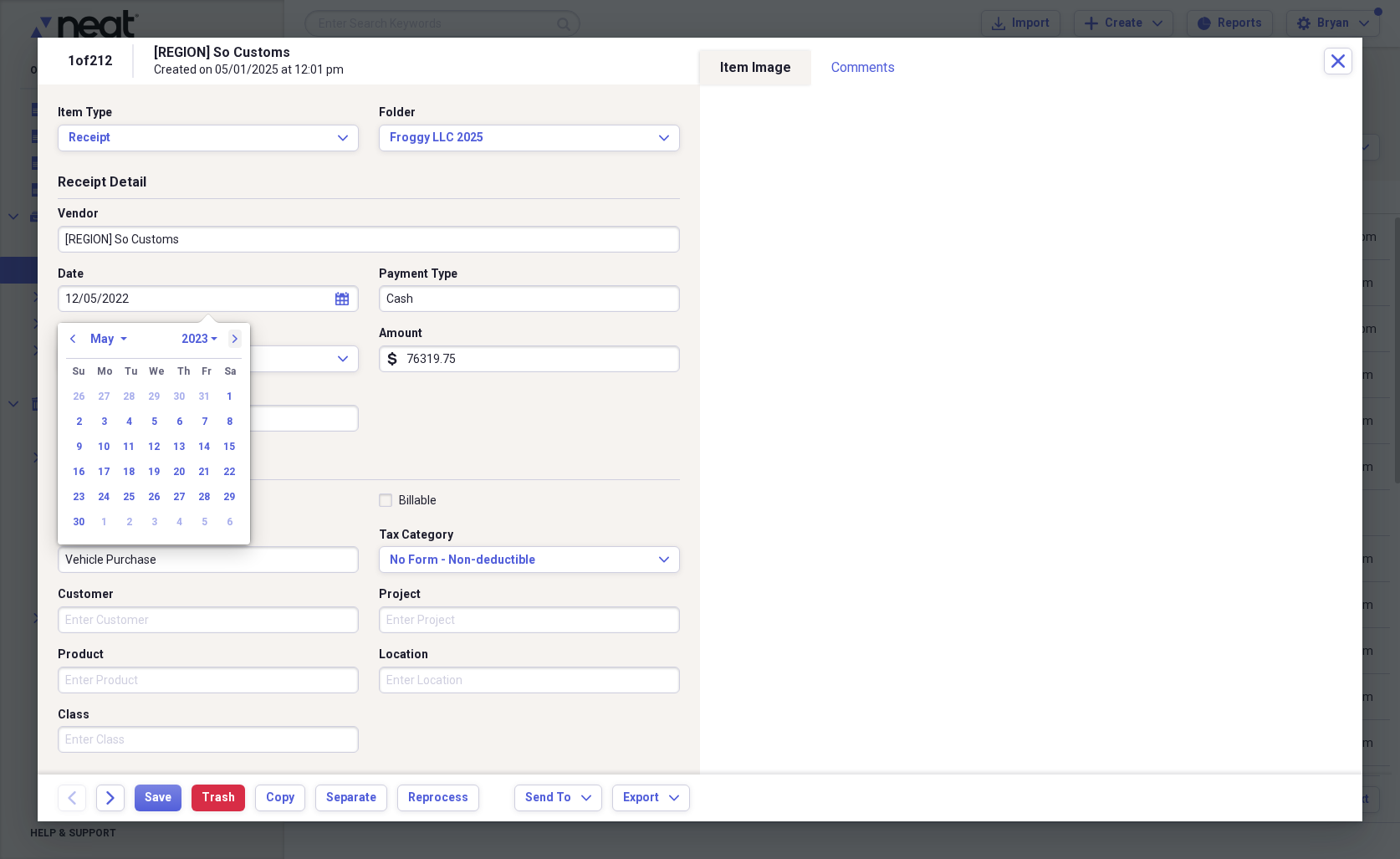 click on "next" at bounding box center [235, 339] 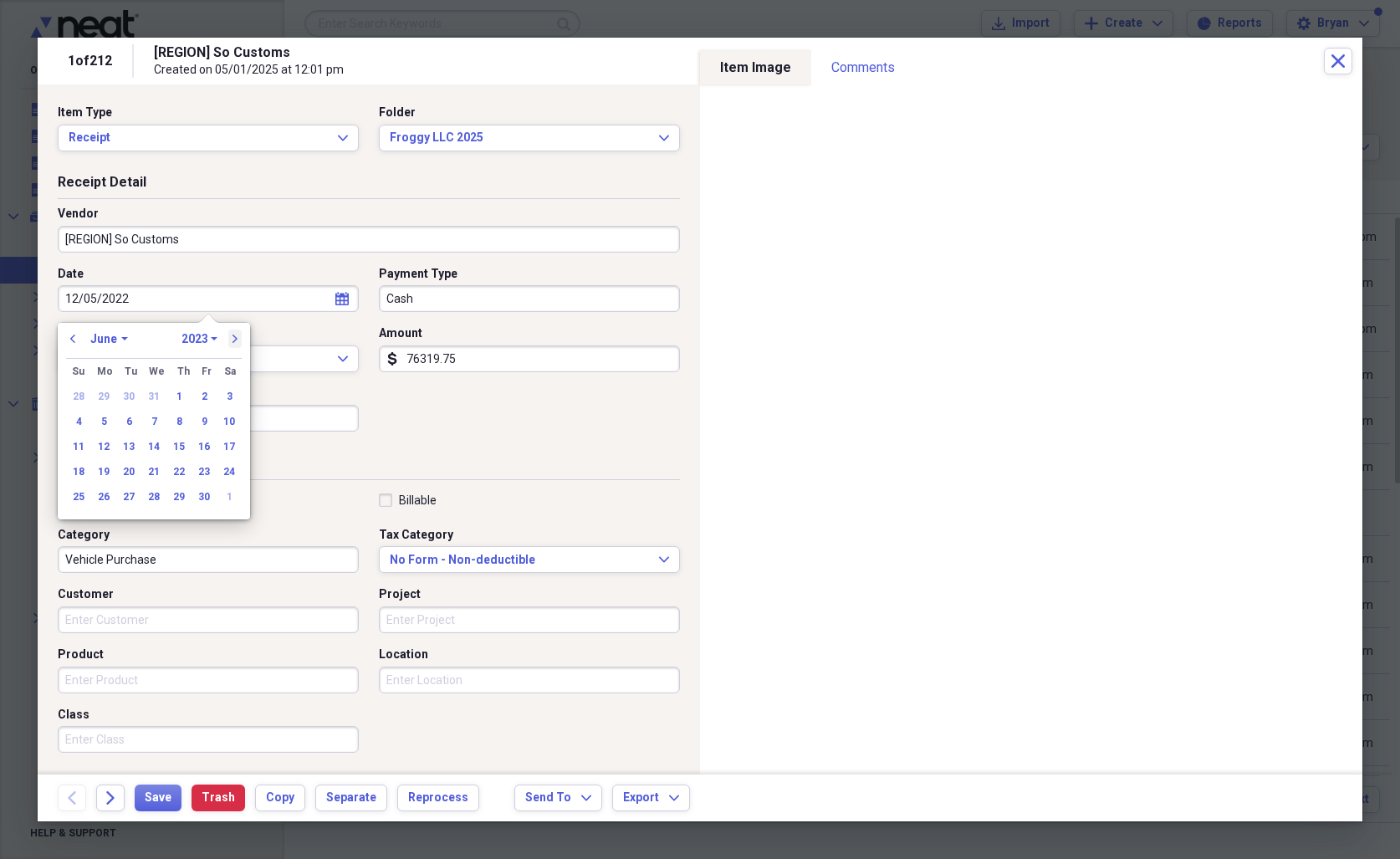 click on "next" at bounding box center (235, 339) 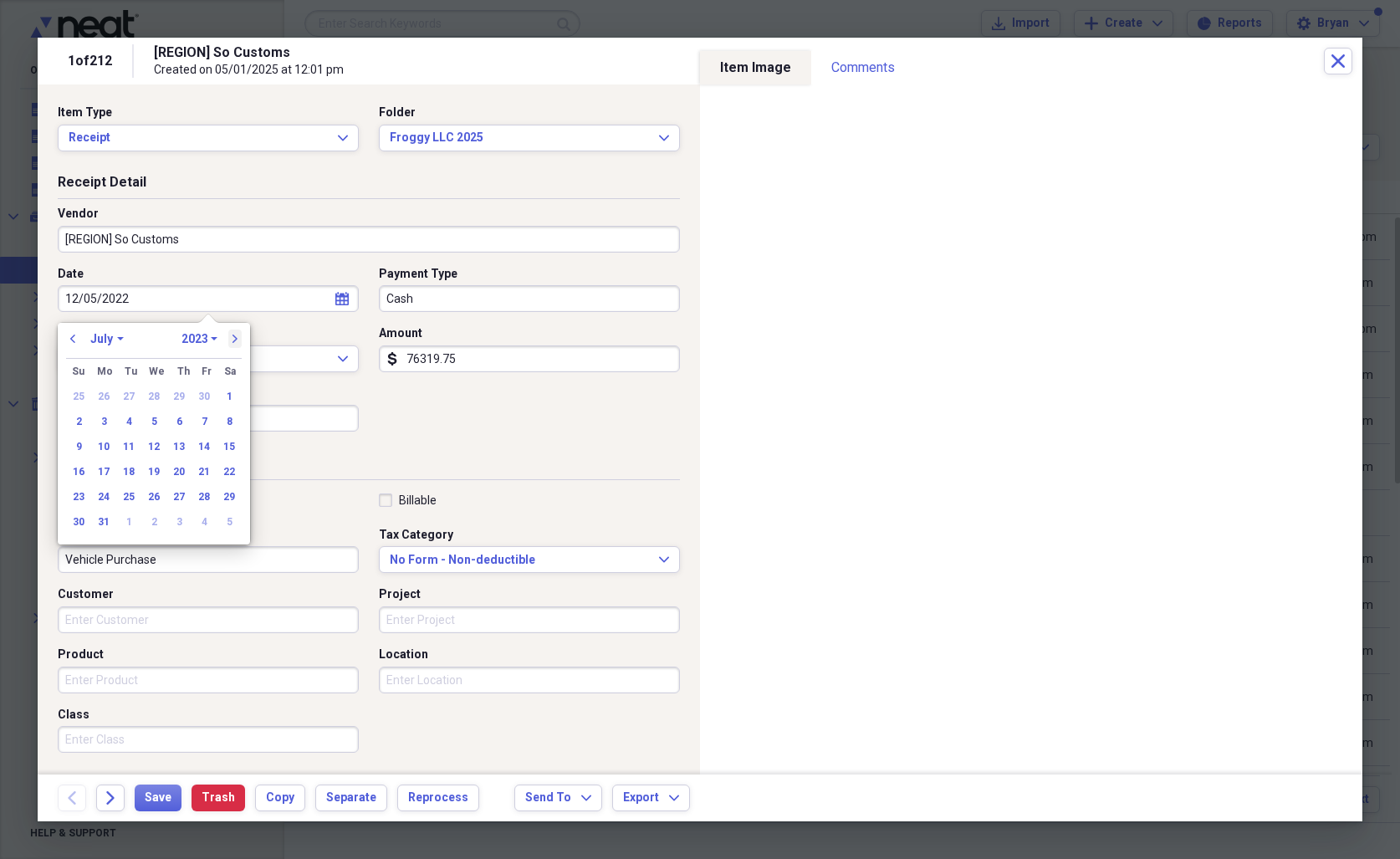 click on "next" at bounding box center (235, 339) 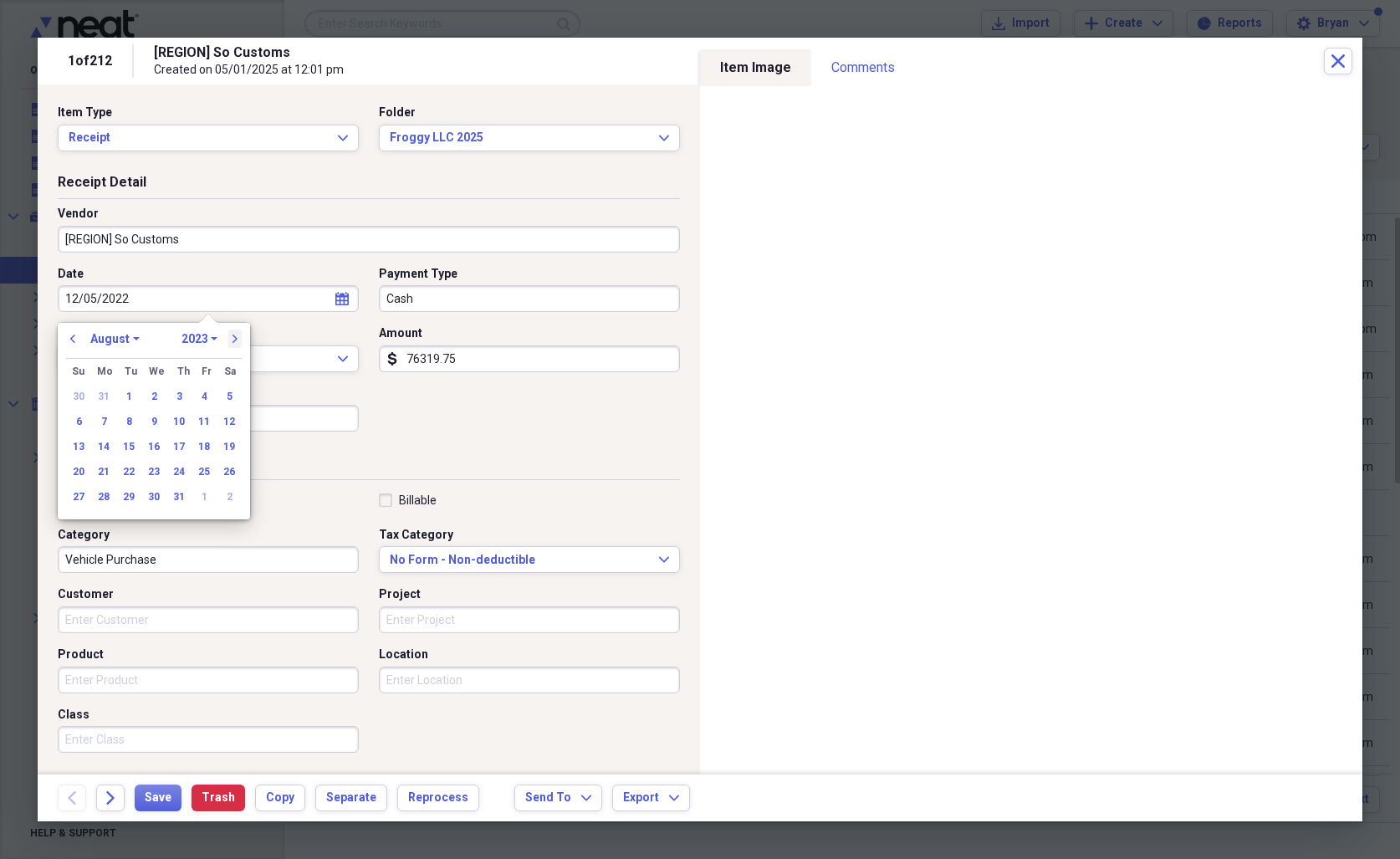 click on "next" at bounding box center (235, 339) 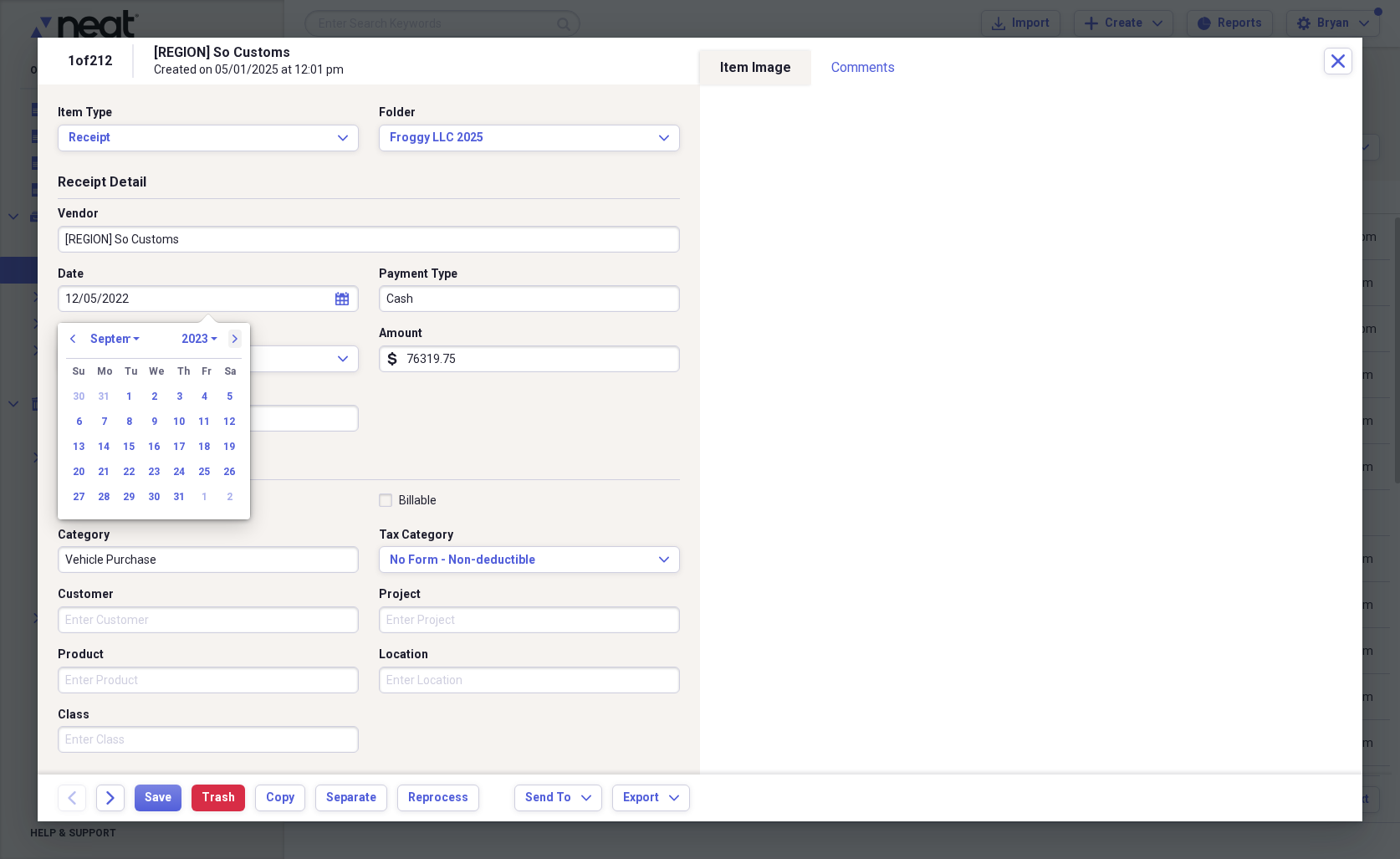 click on "next" at bounding box center (235, 339) 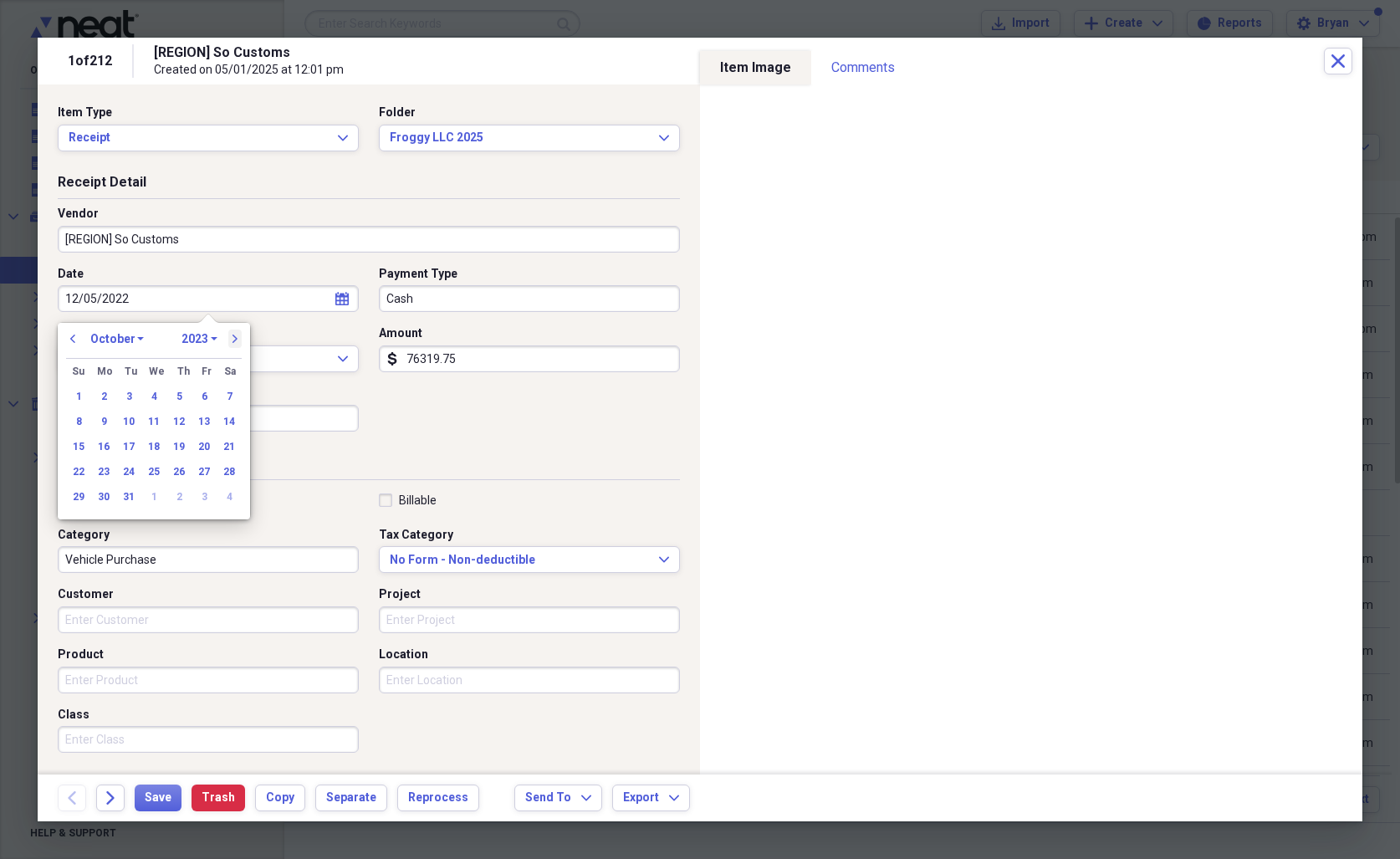 click on "next" at bounding box center (235, 339) 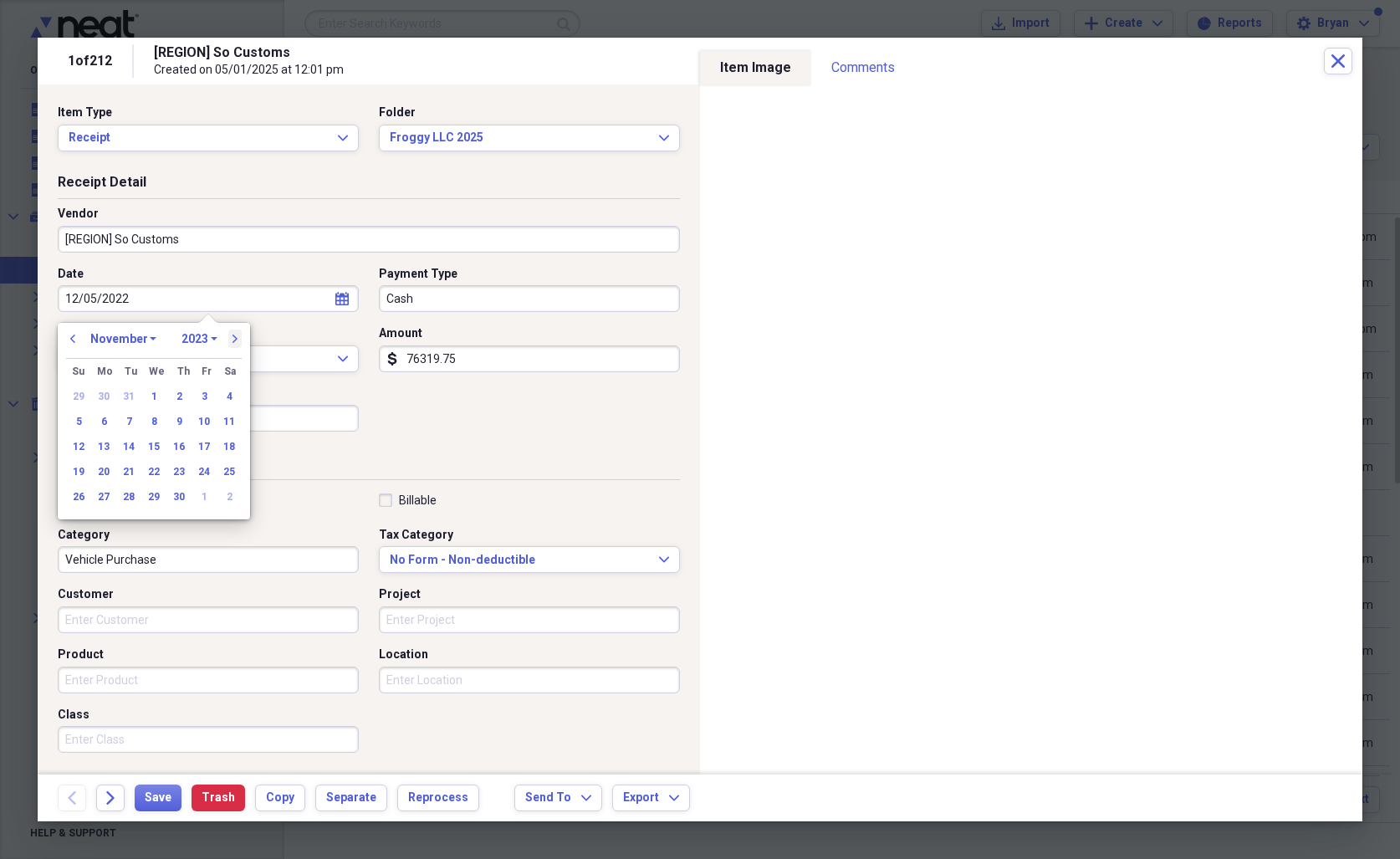 click on "next" at bounding box center (235, 339) 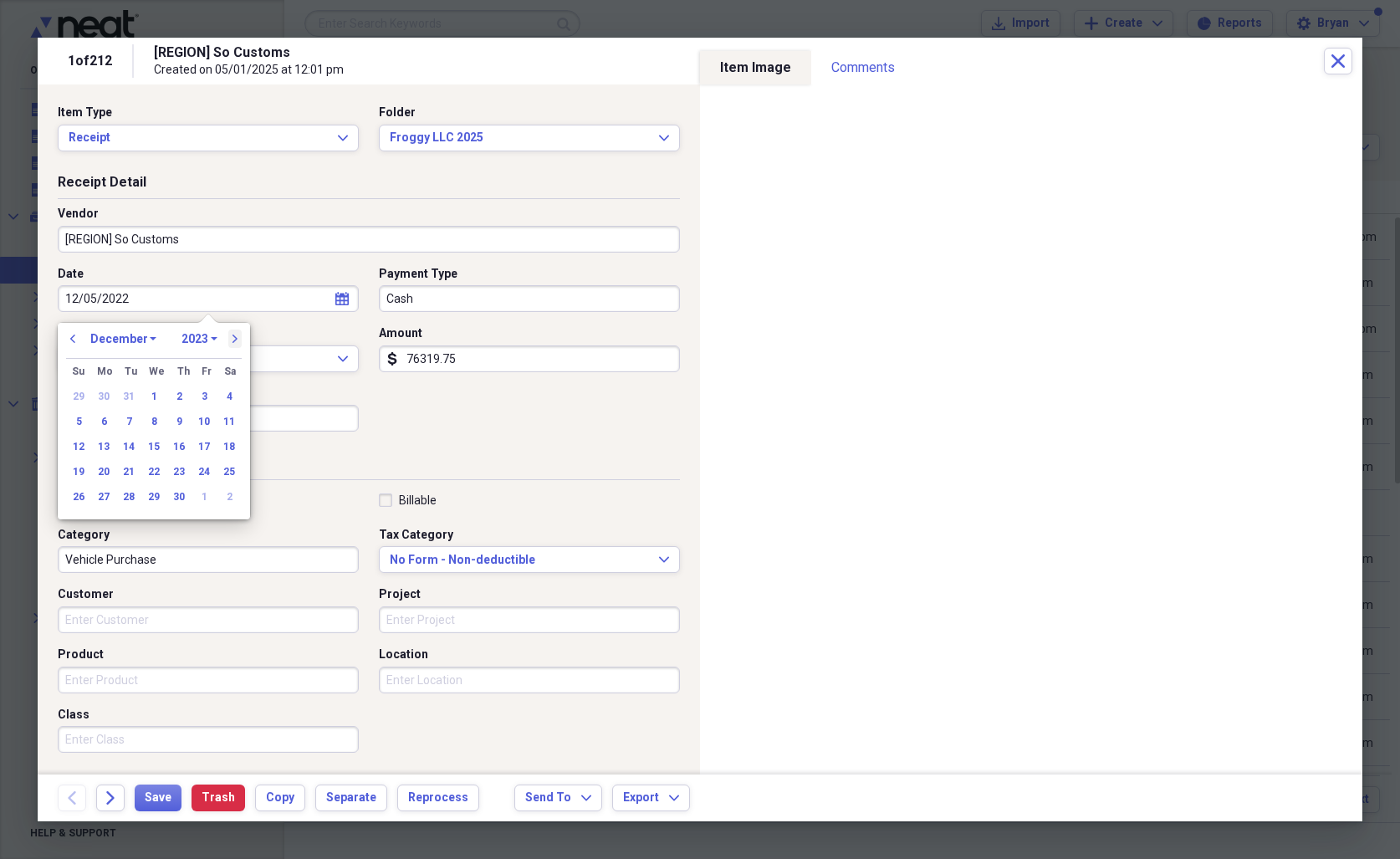 click on "next" at bounding box center [235, 339] 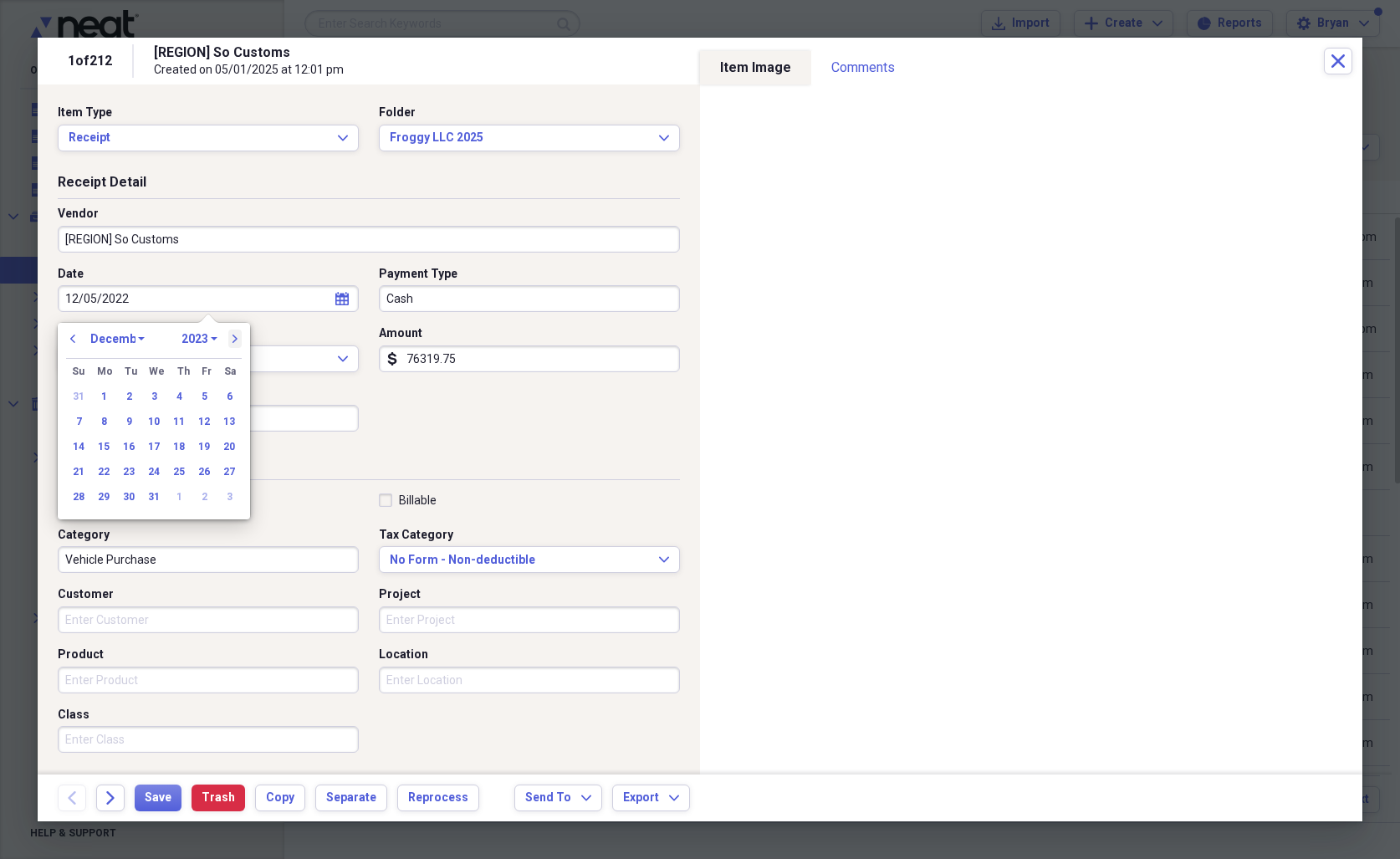 select on "0" 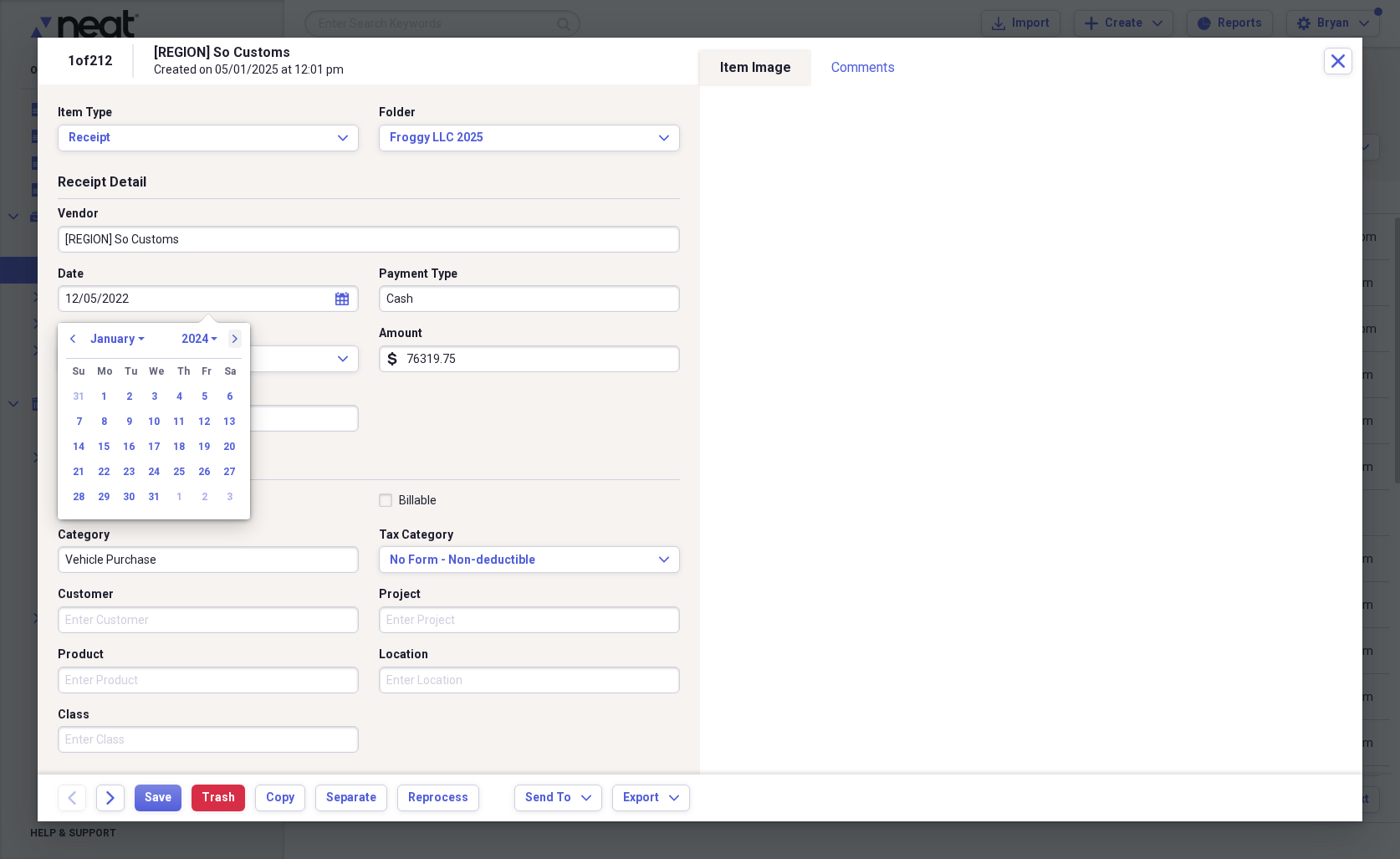 click on "next" at bounding box center [235, 339] 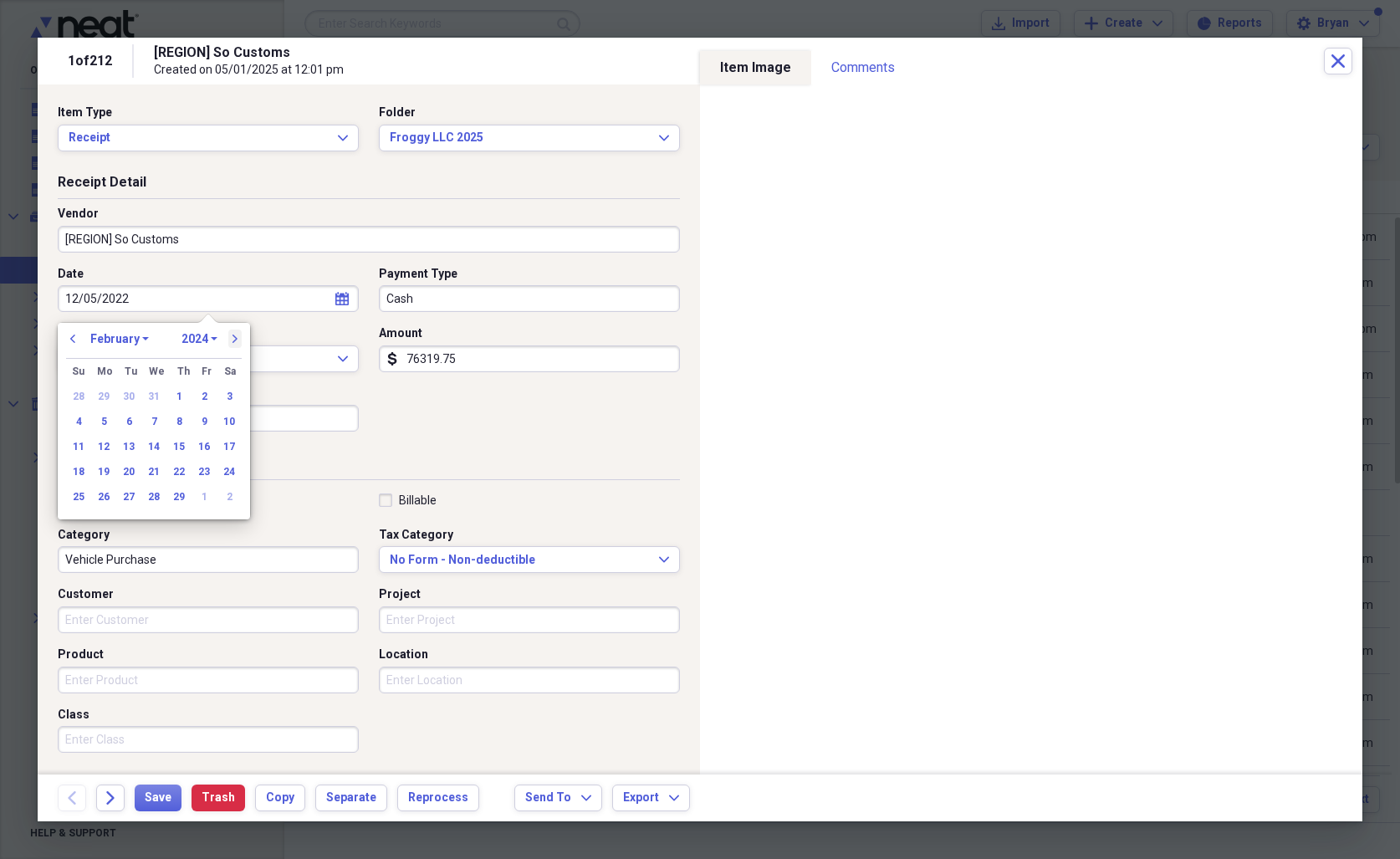 click on "next" at bounding box center (235, 339) 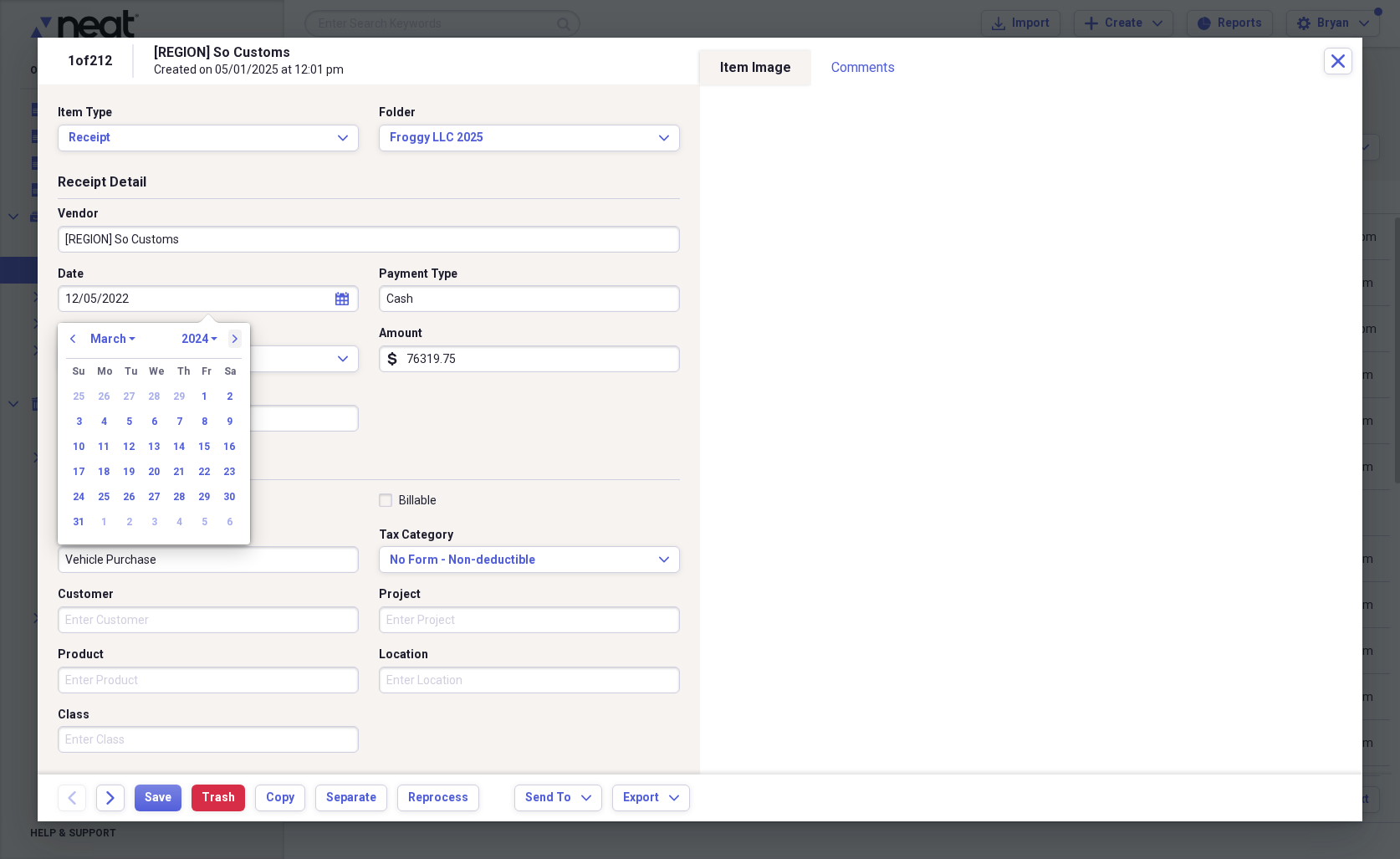click on "next" at bounding box center [235, 339] 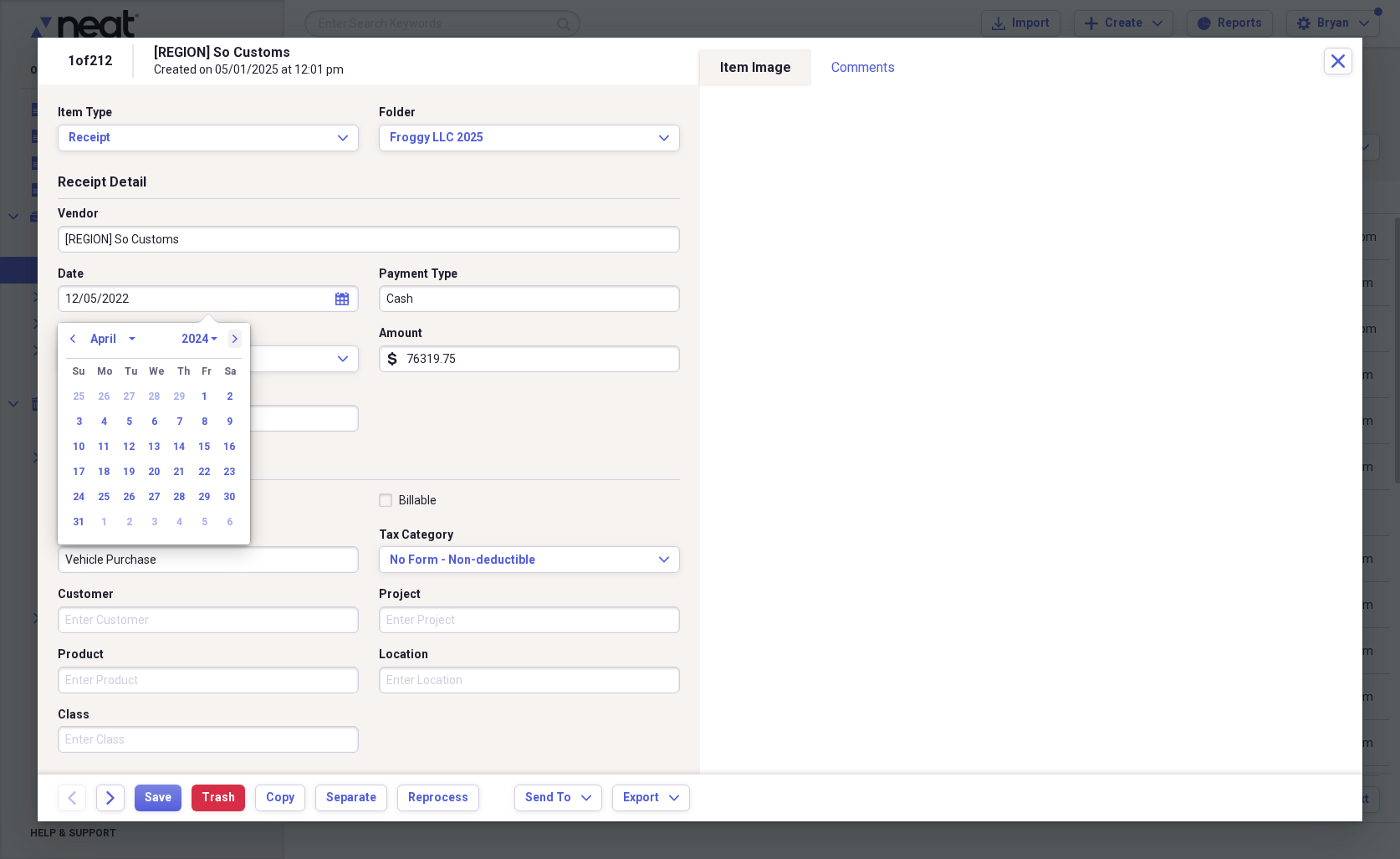 click on "next" at bounding box center (235, 339) 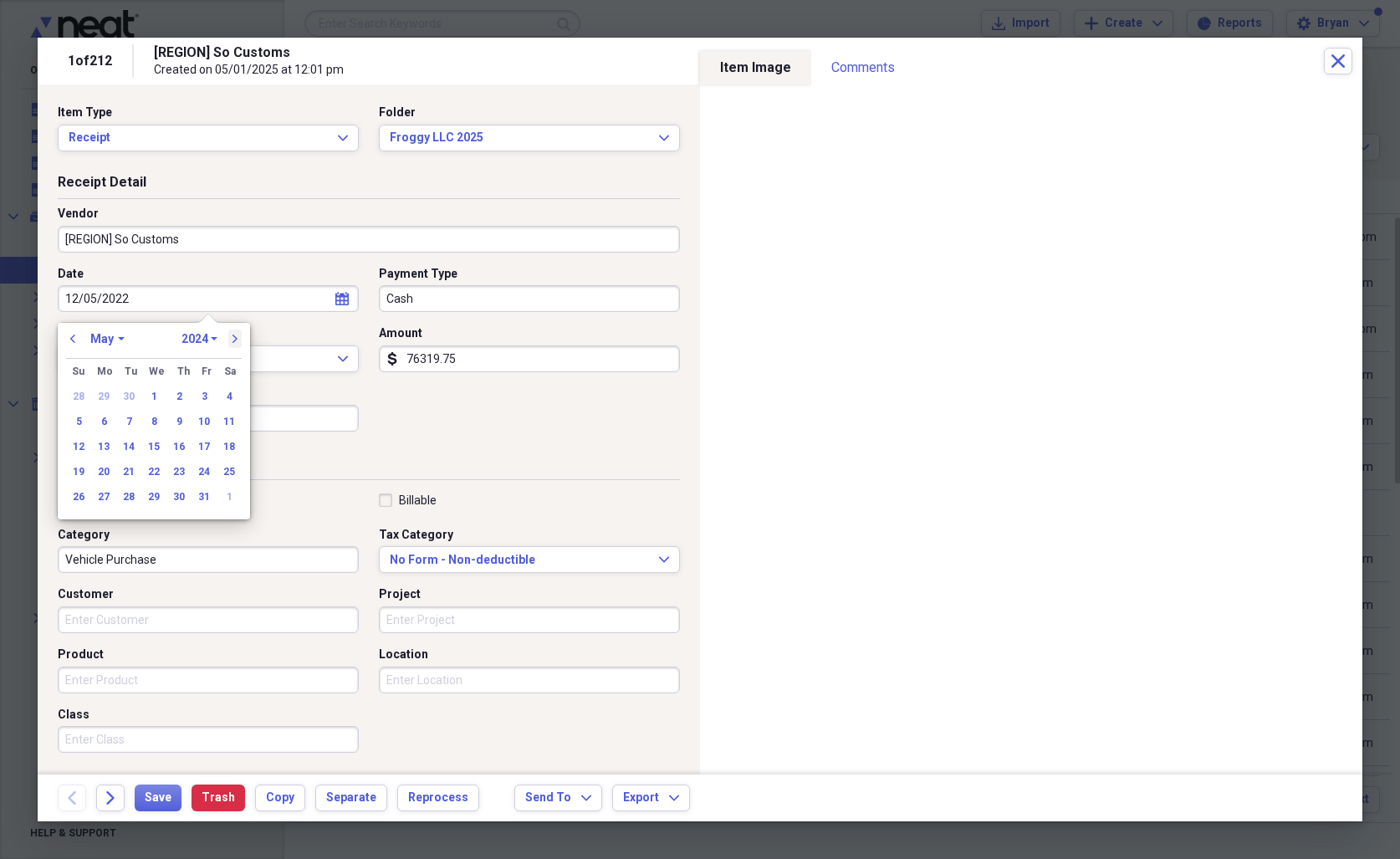 click on "next" at bounding box center [235, 339] 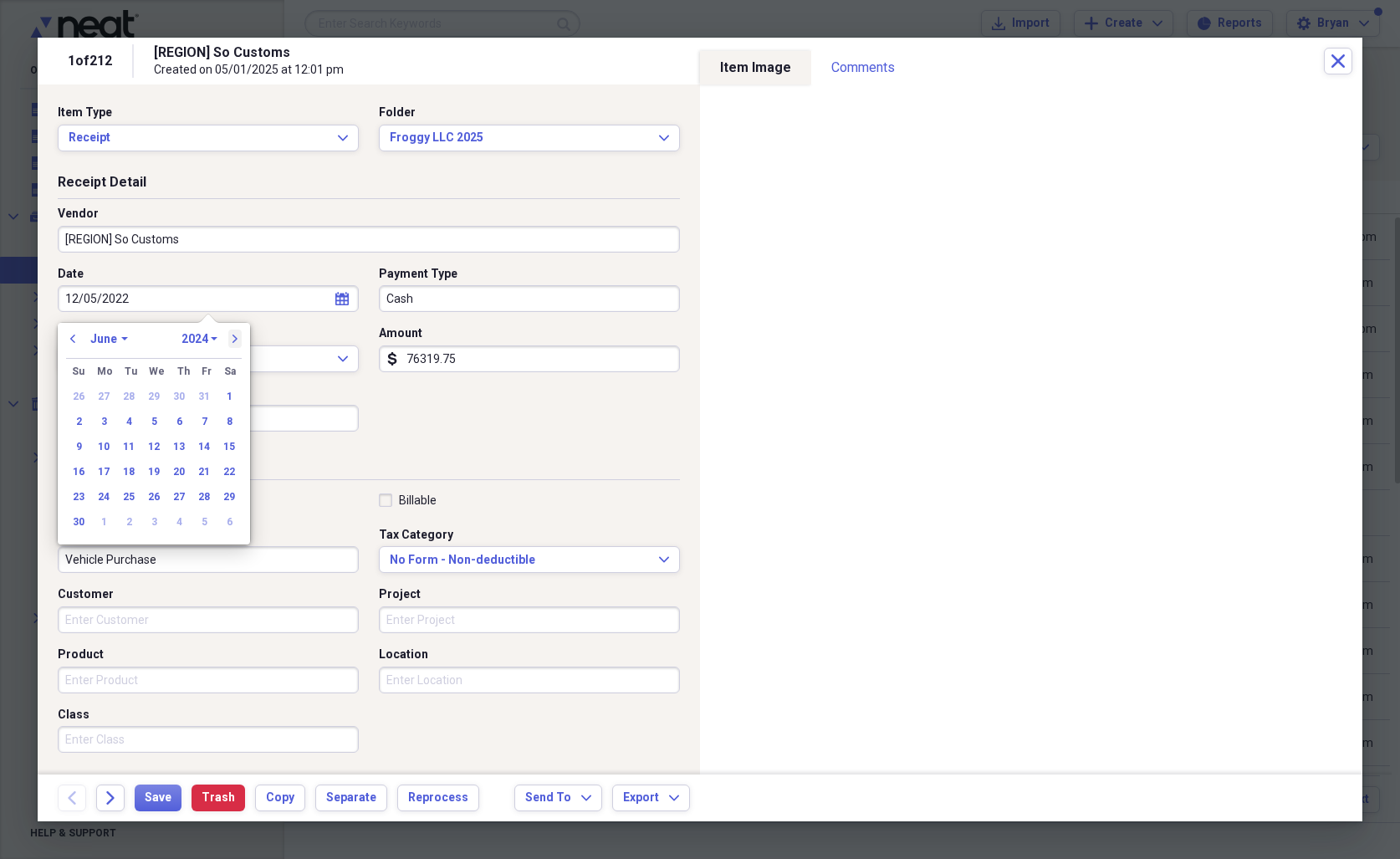 click on "next" at bounding box center [235, 339] 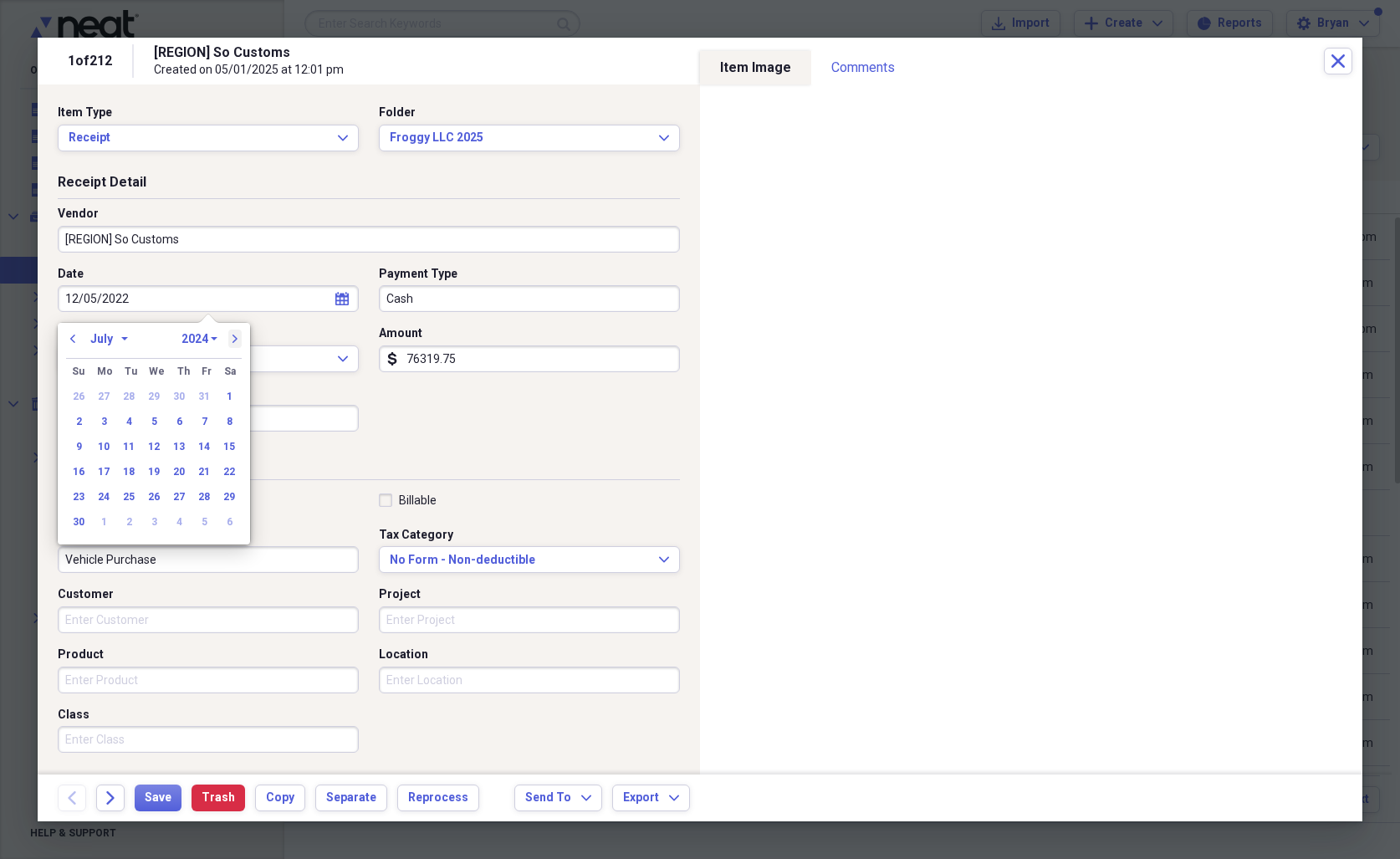 click on "next" at bounding box center (235, 339) 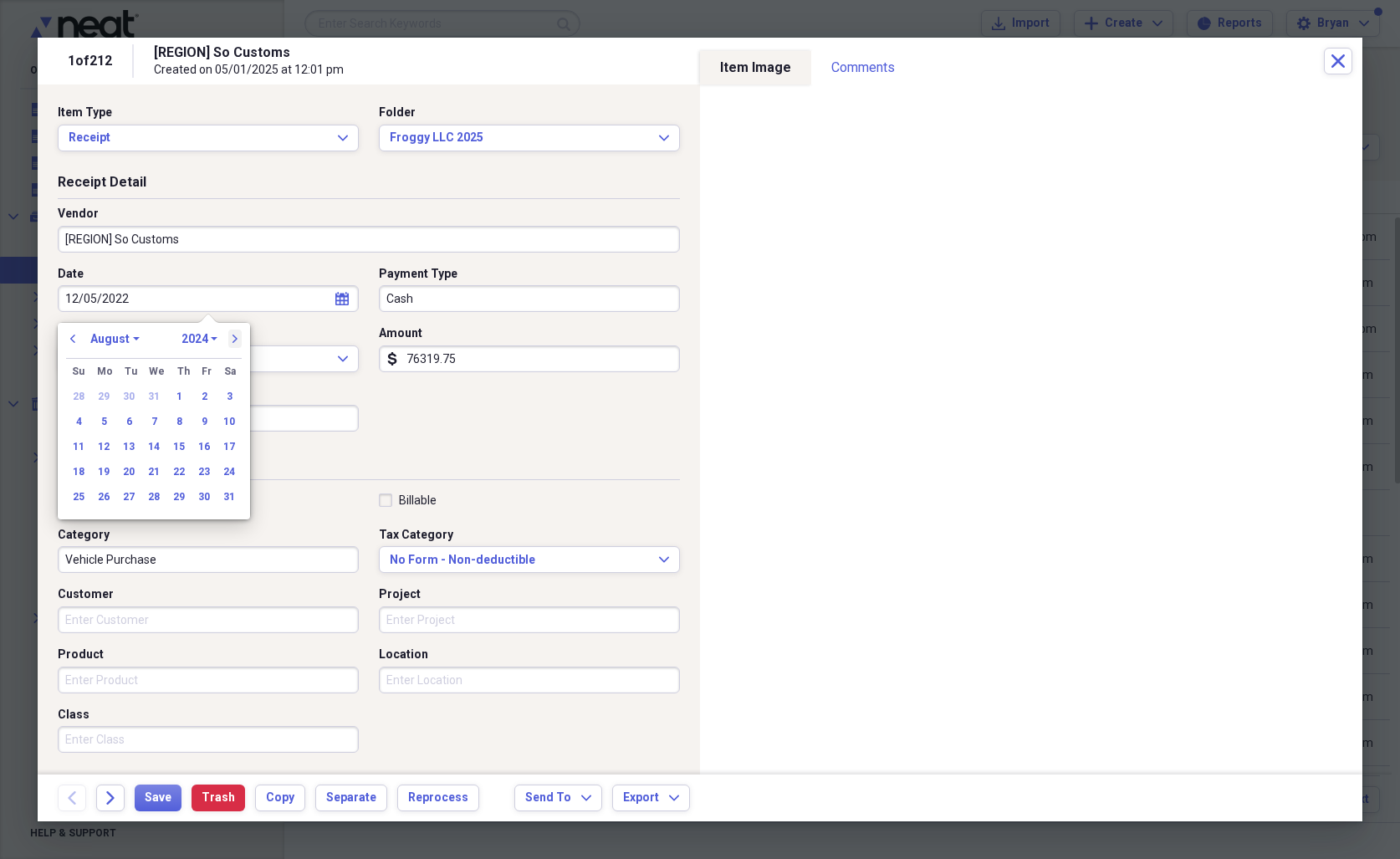 click on "next" at bounding box center [235, 339] 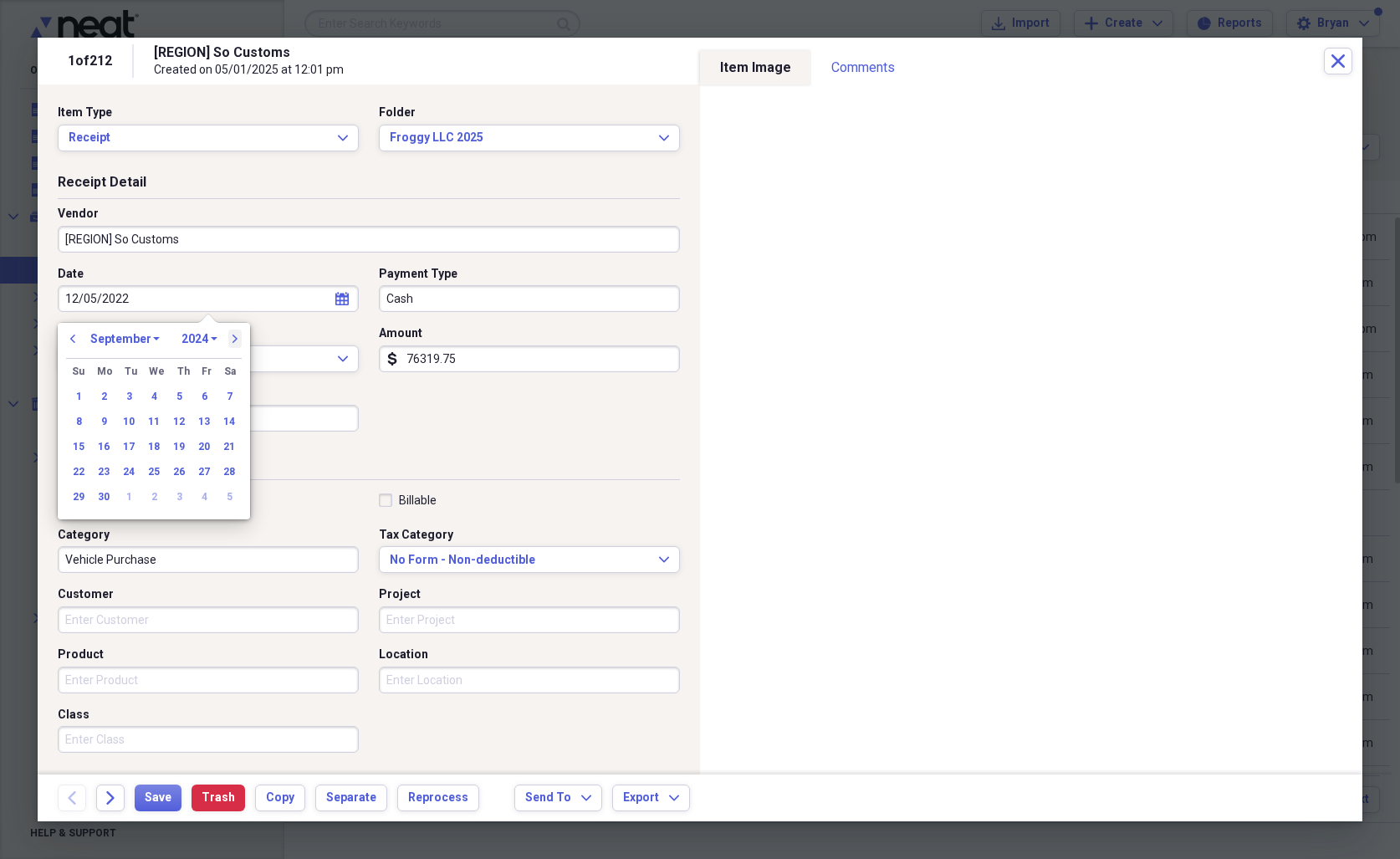 click on "next" at bounding box center [235, 339] 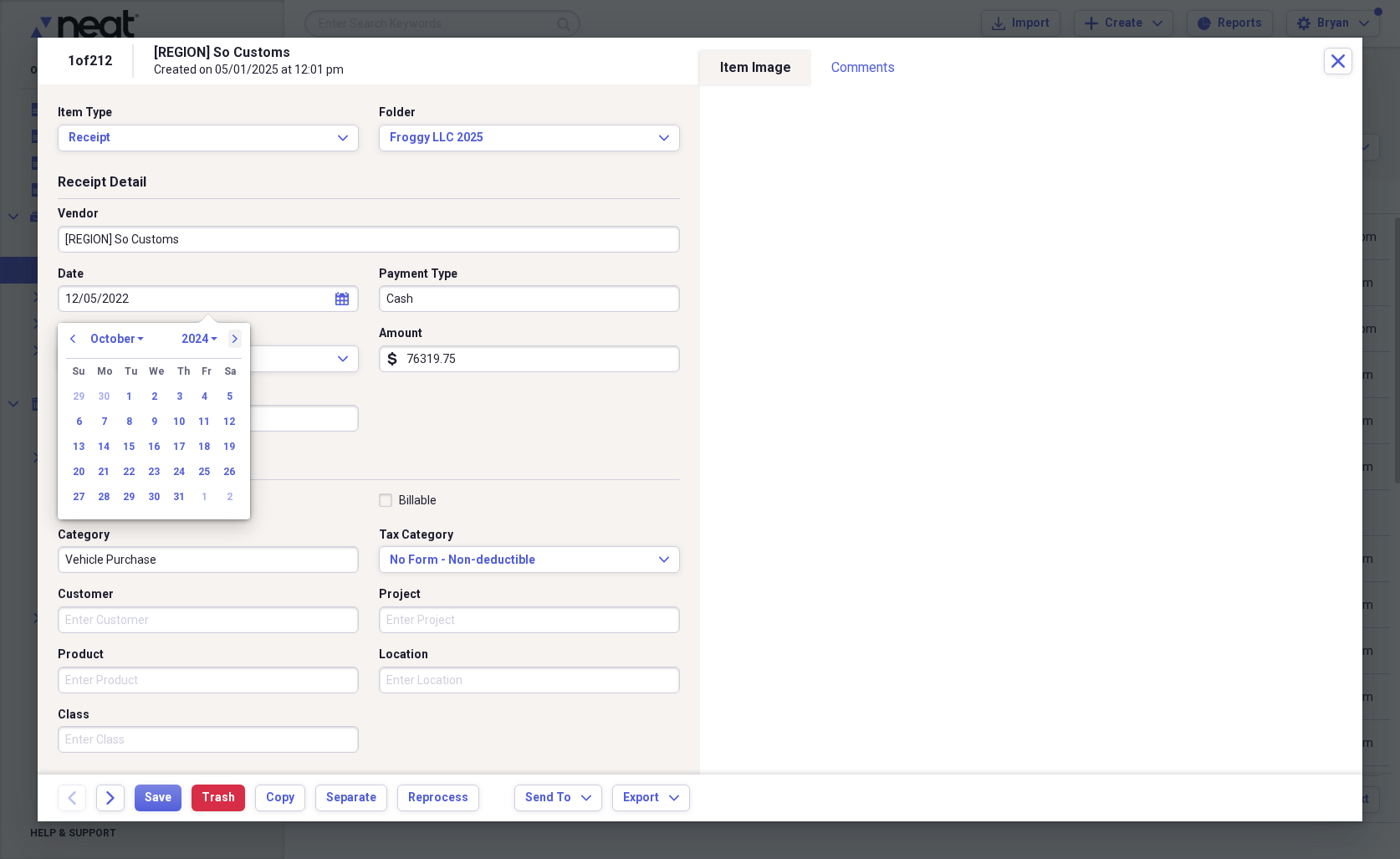 click on "next" at bounding box center [235, 339] 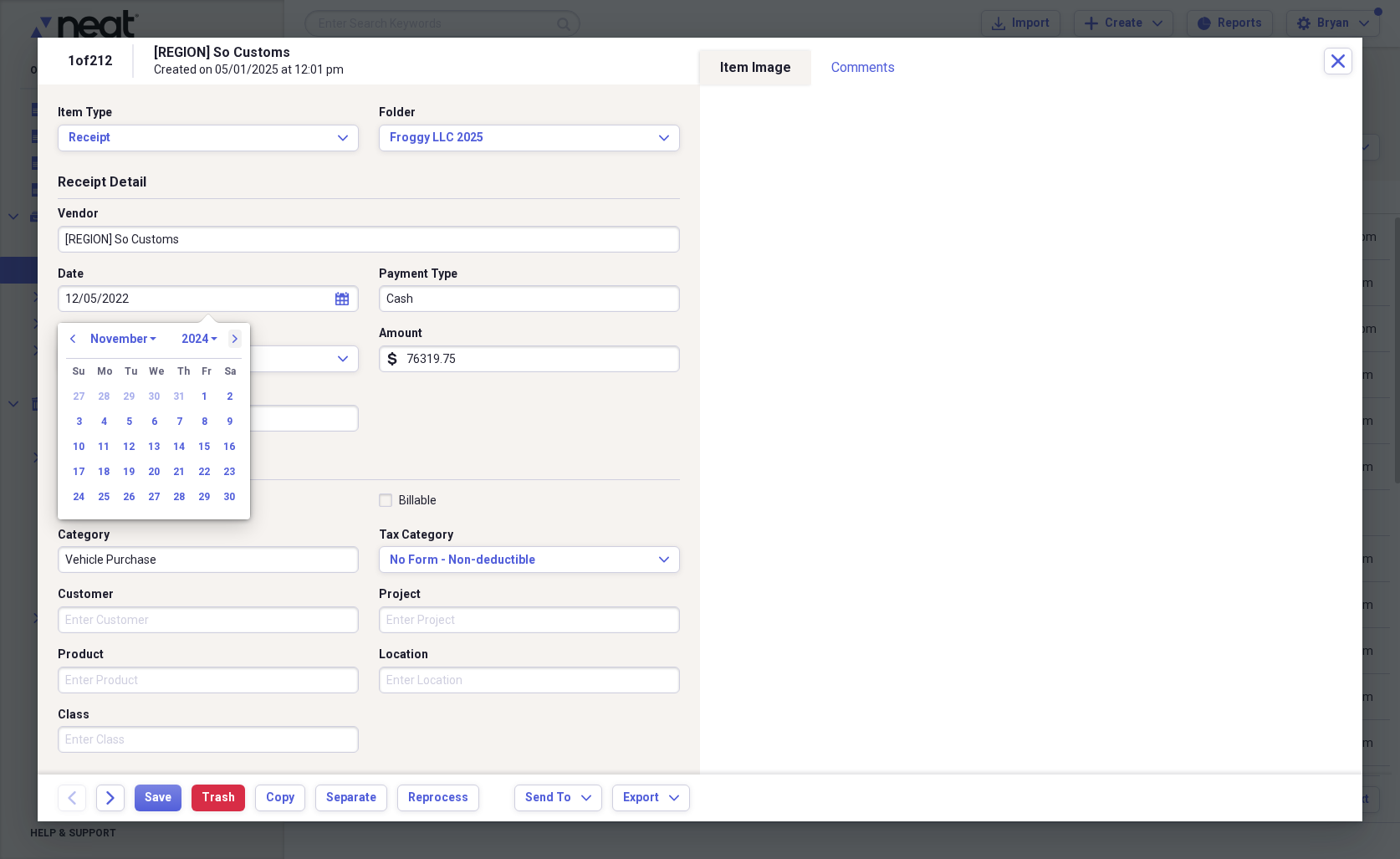 click on "next" at bounding box center [235, 339] 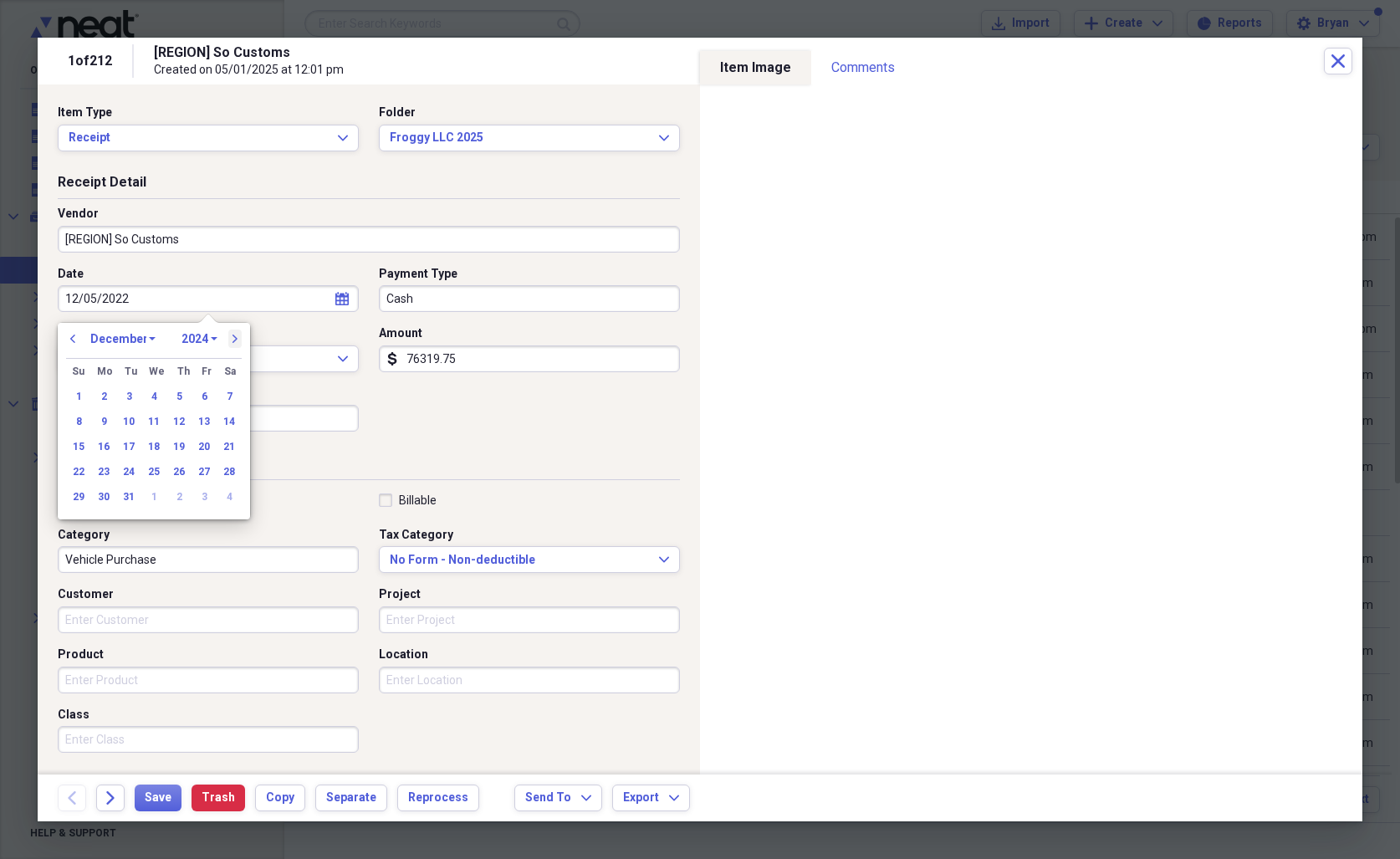 click on "next" at bounding box center [235, 339] 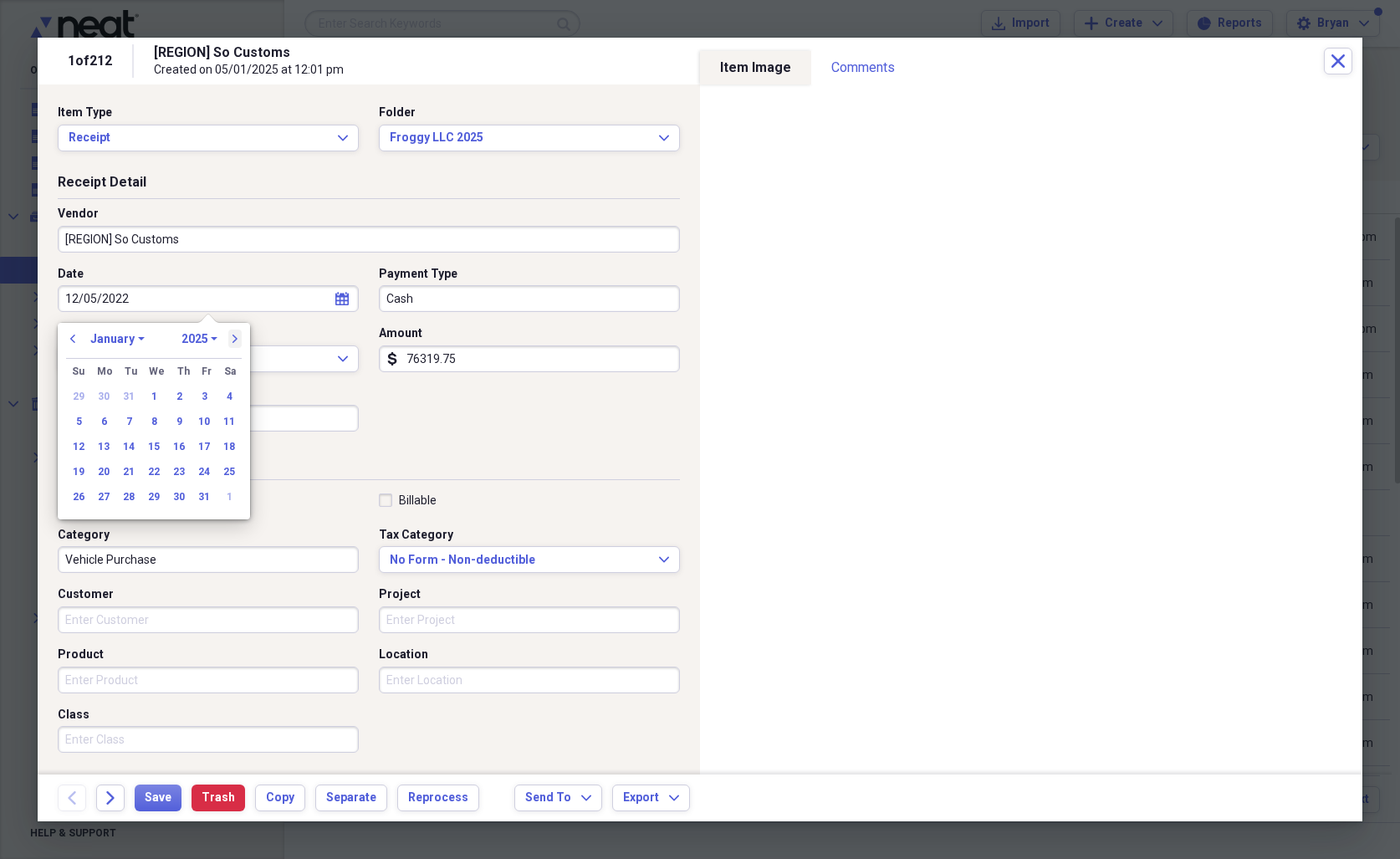 click on "next" at bounding box center [235, 339] 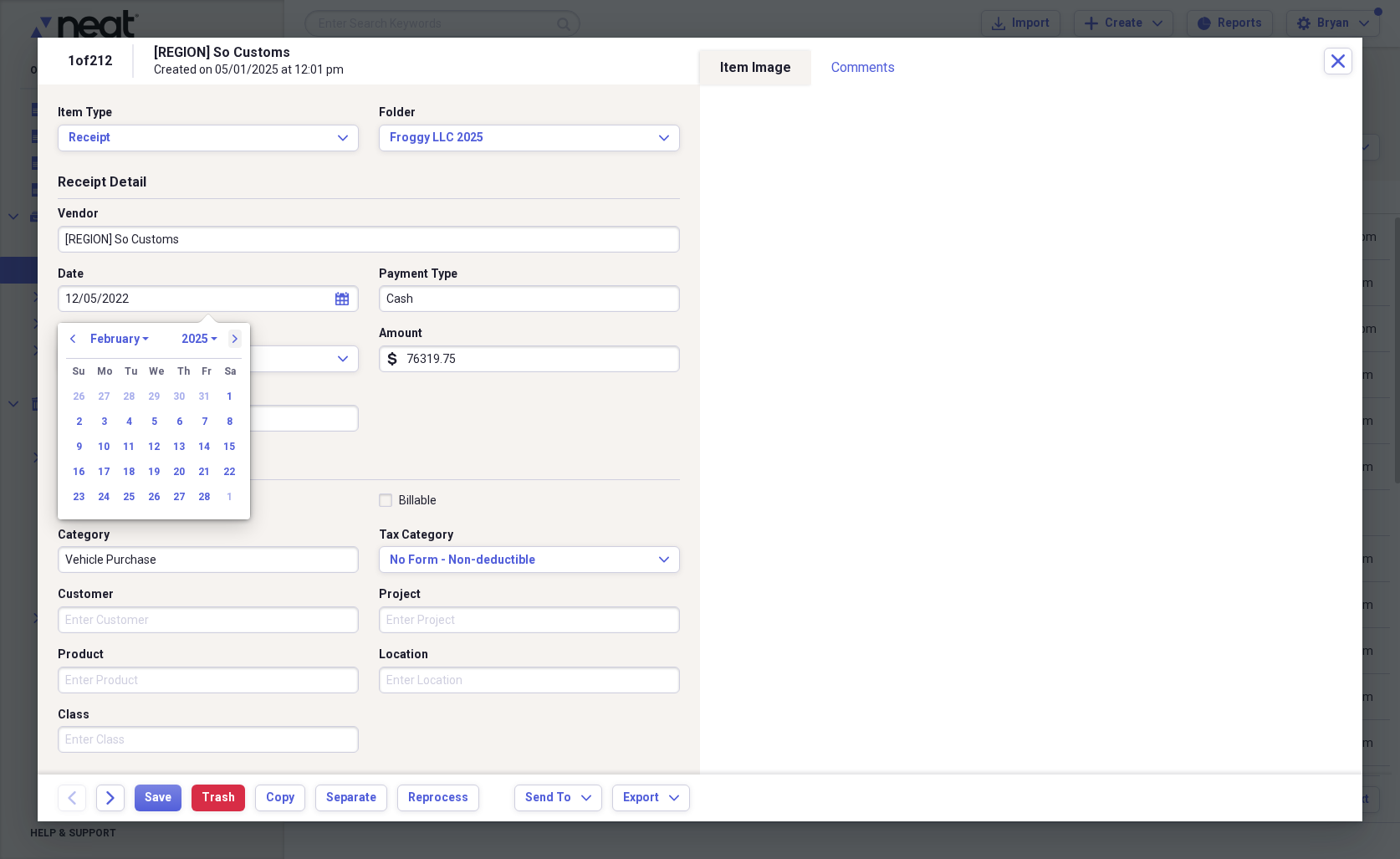 click on "next" at bounding box center (235, 339) 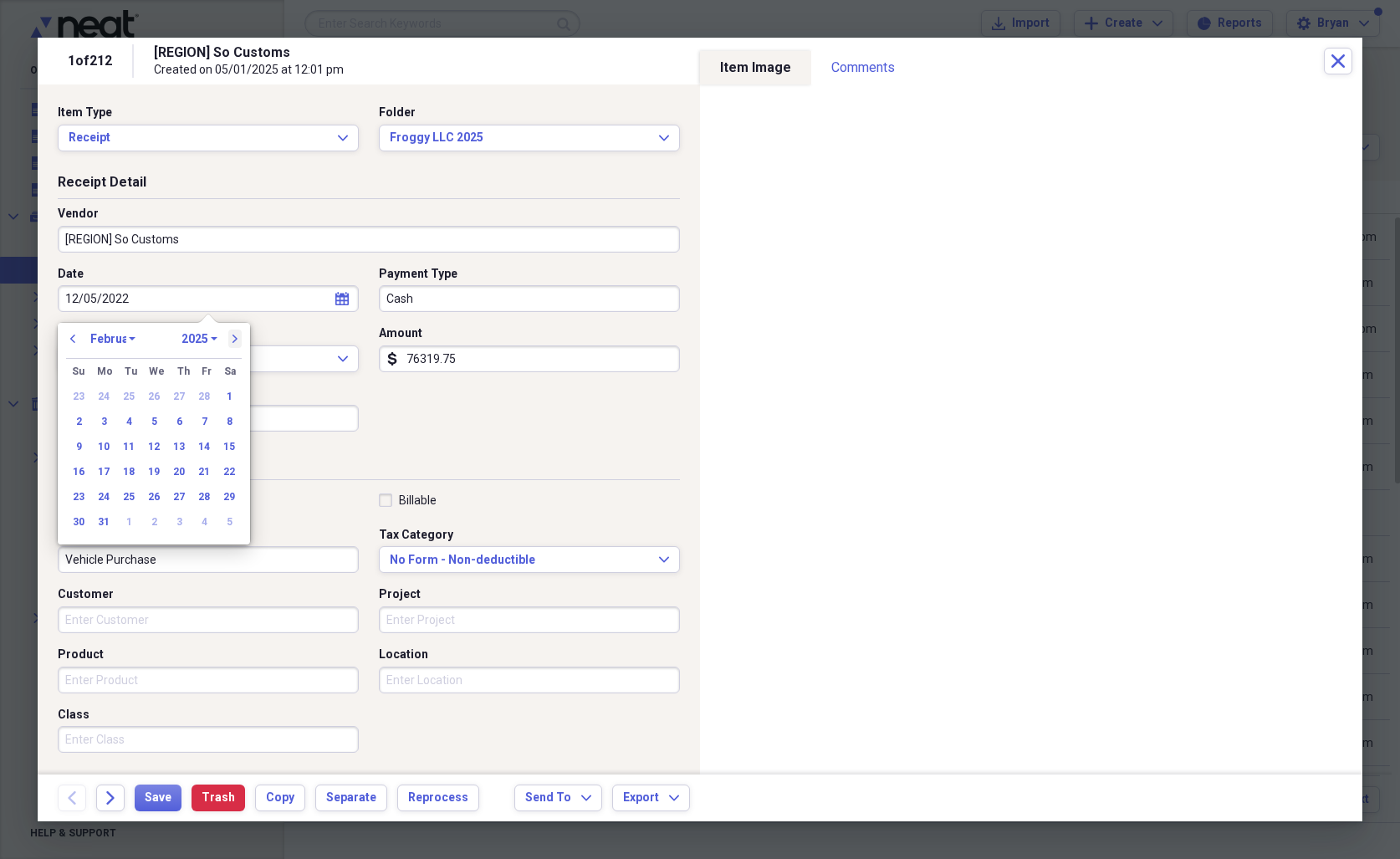 select on "2" 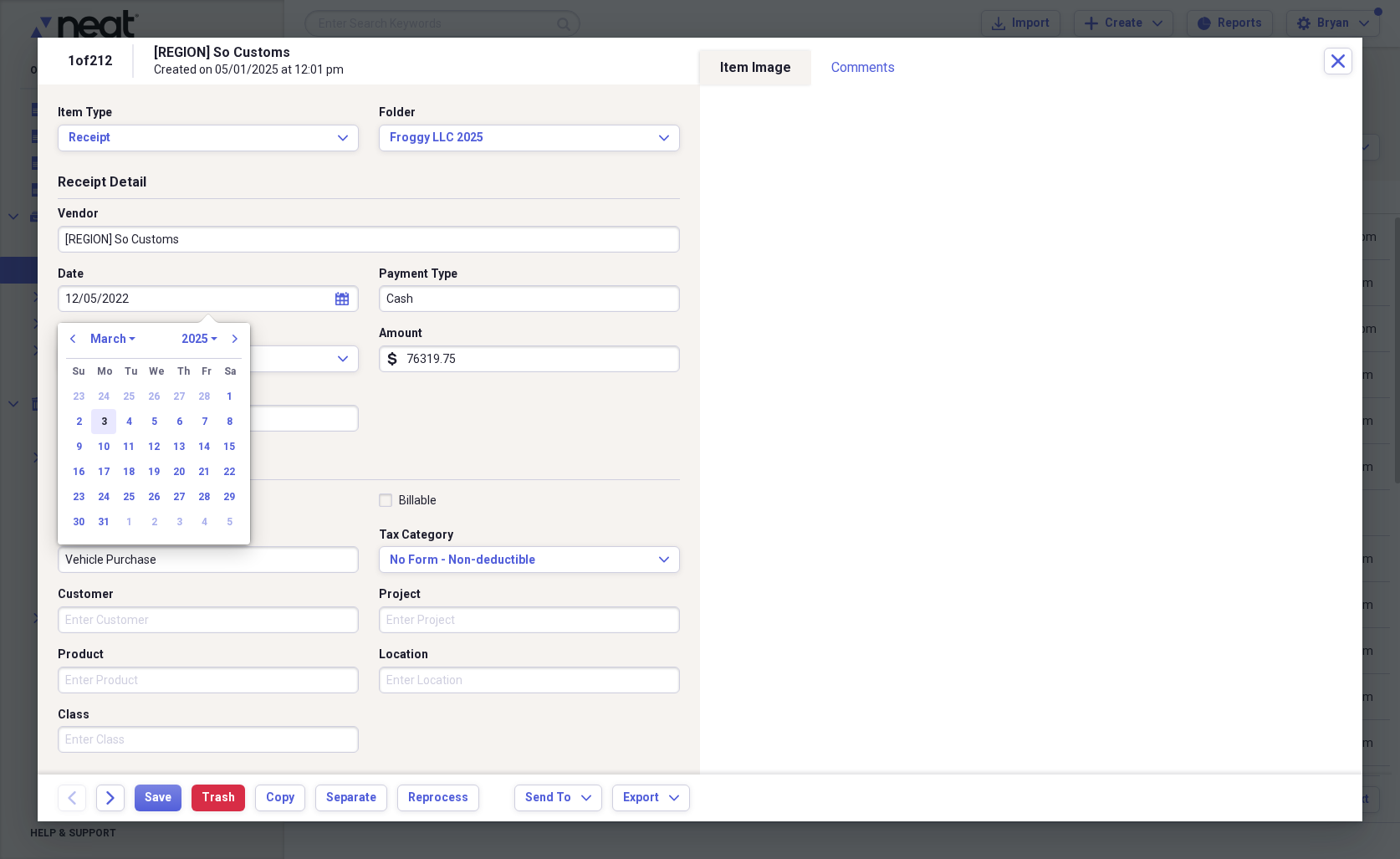 click on "3" at bounding box center (104, 422) 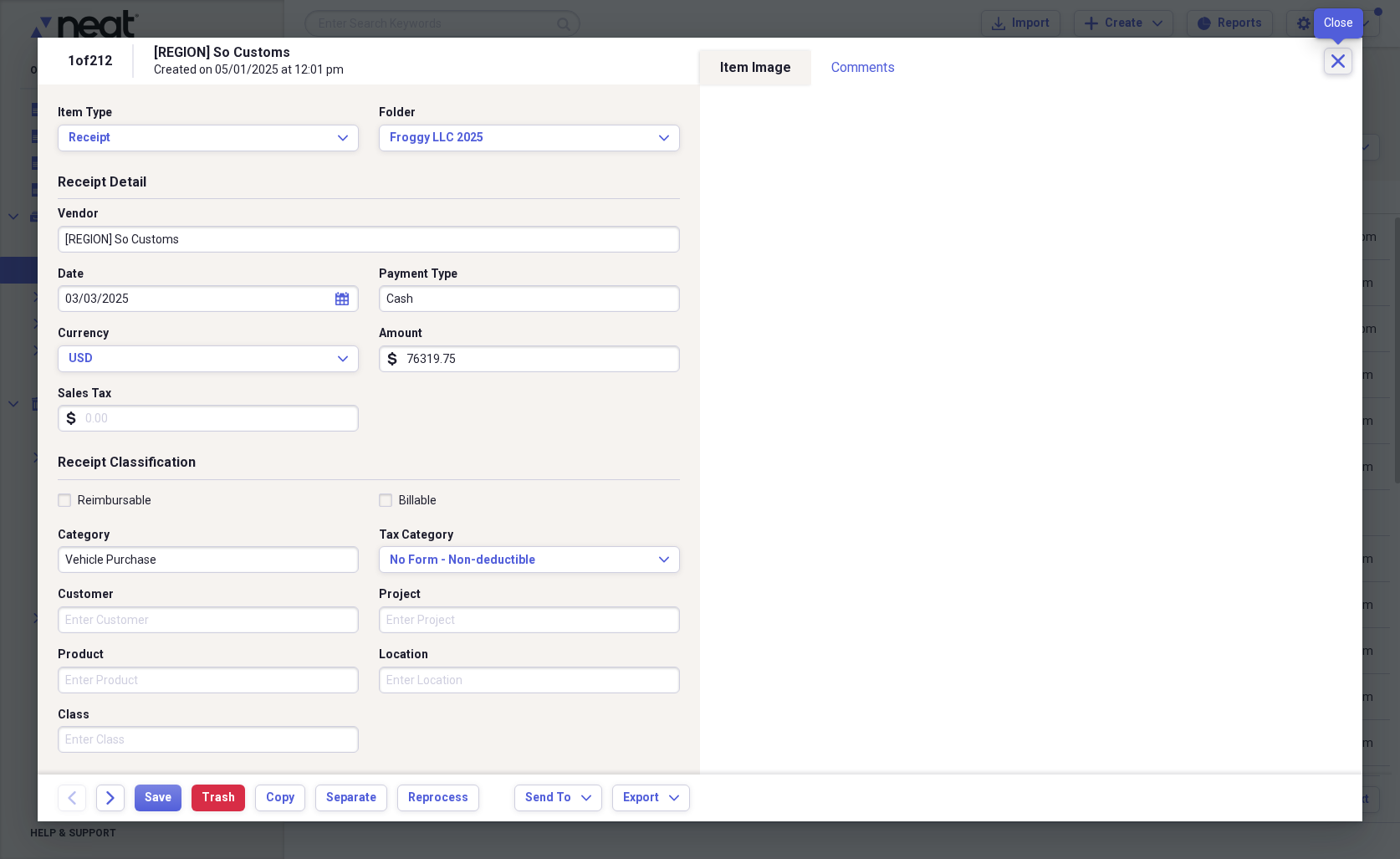 click on "Close" at bounding box center [1338, 61] 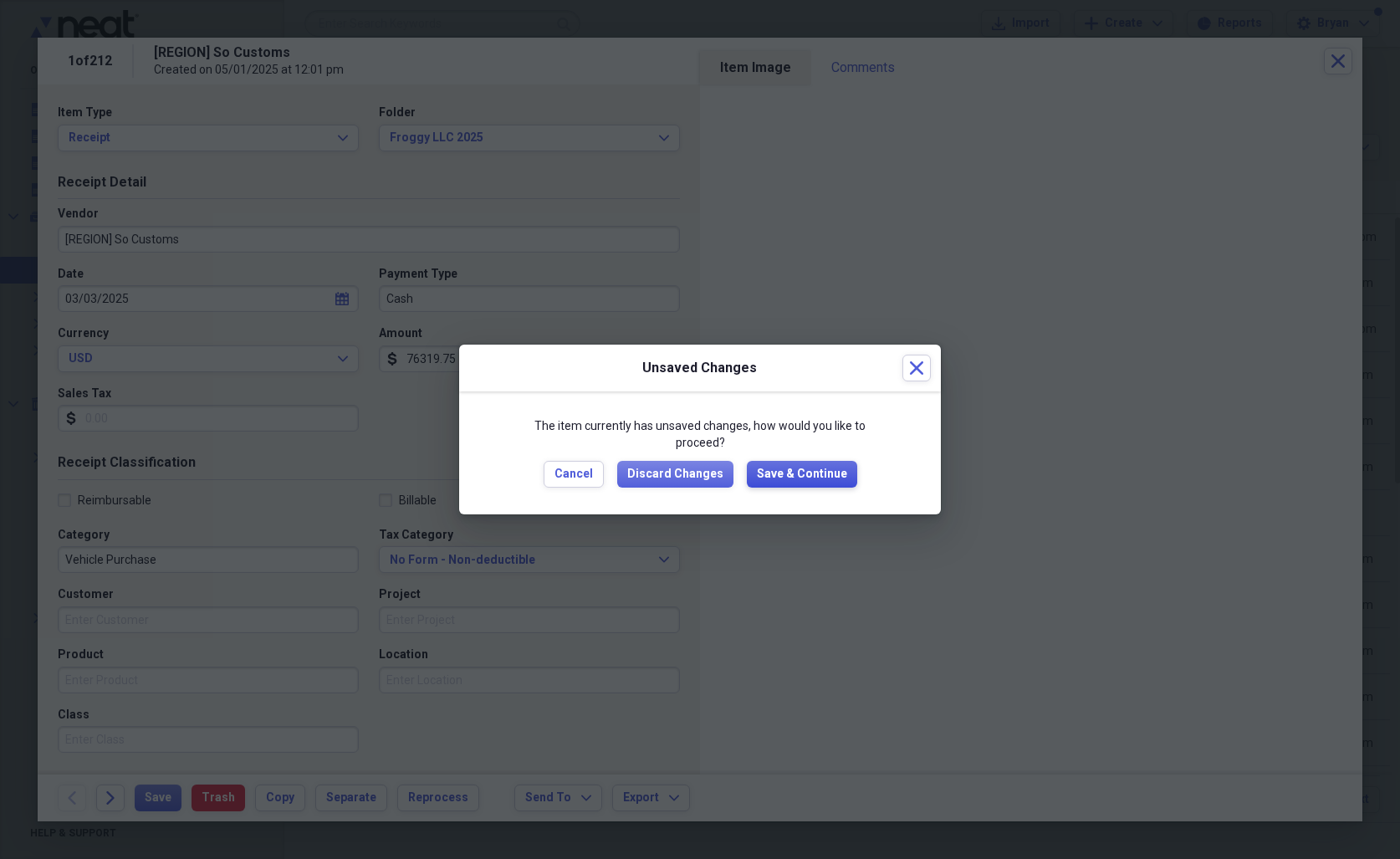 click on "Save & Continue" at bounding box center (802, 474) 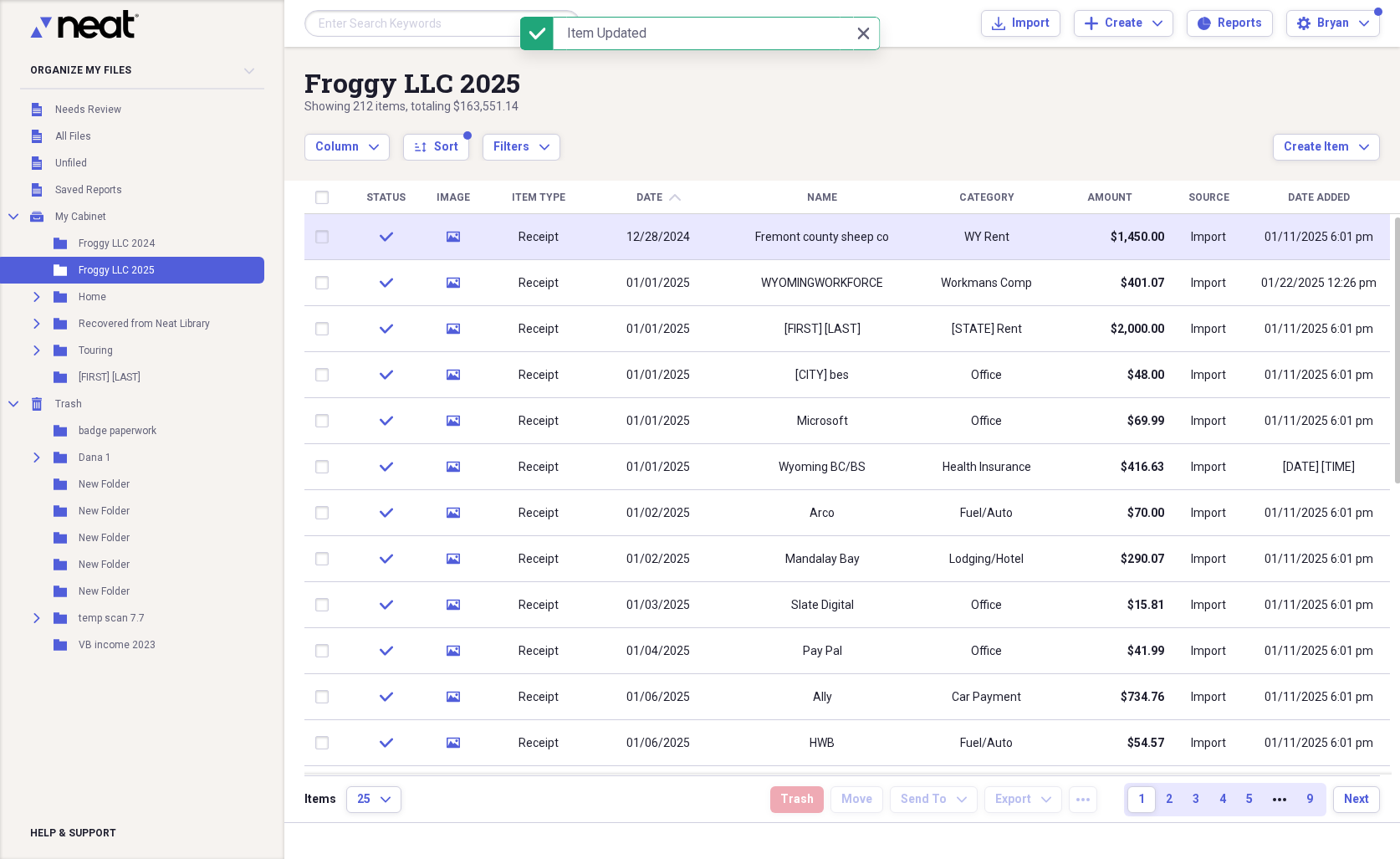 click on "12/28/2024" at bounding box center (658, 237) 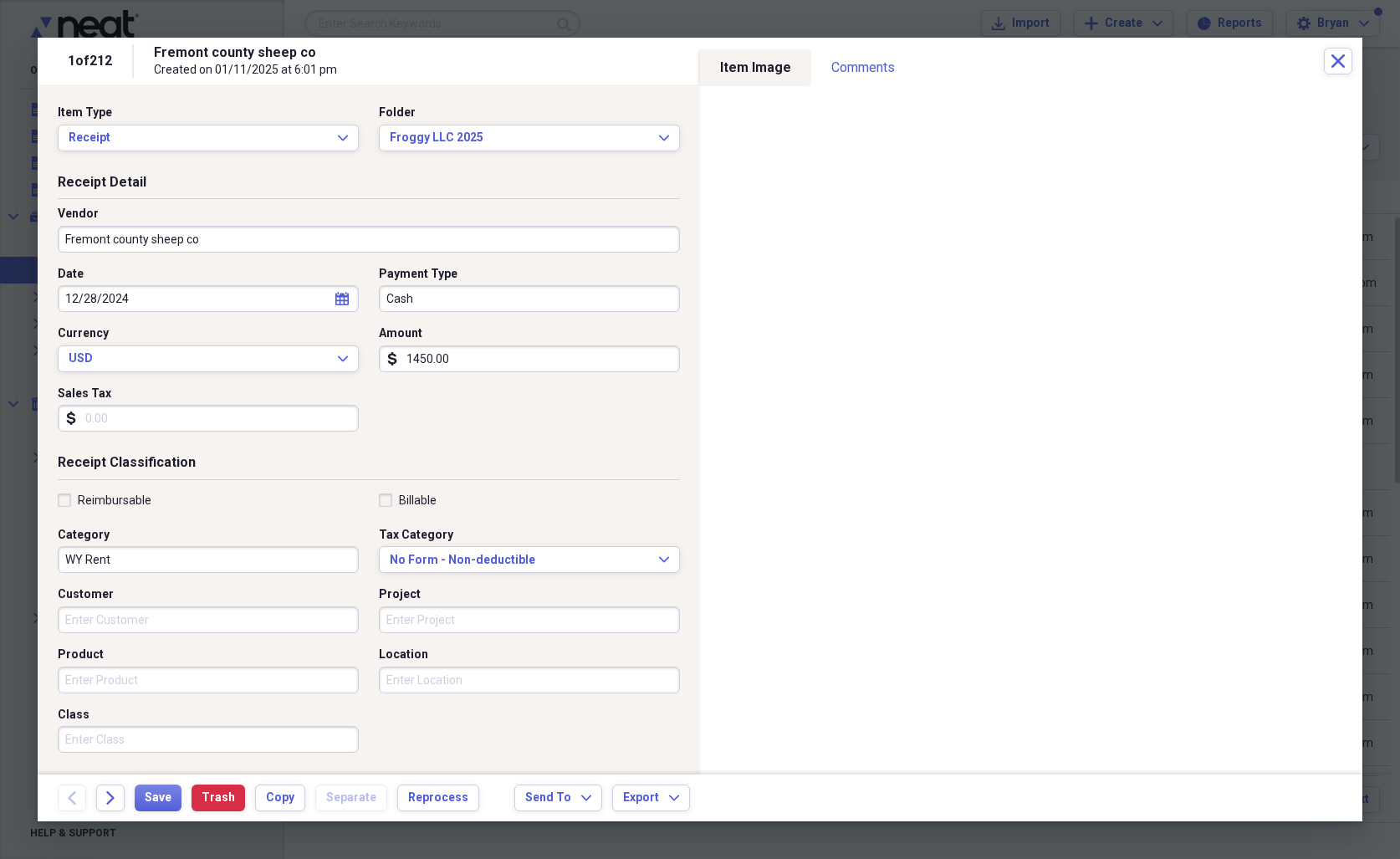 click 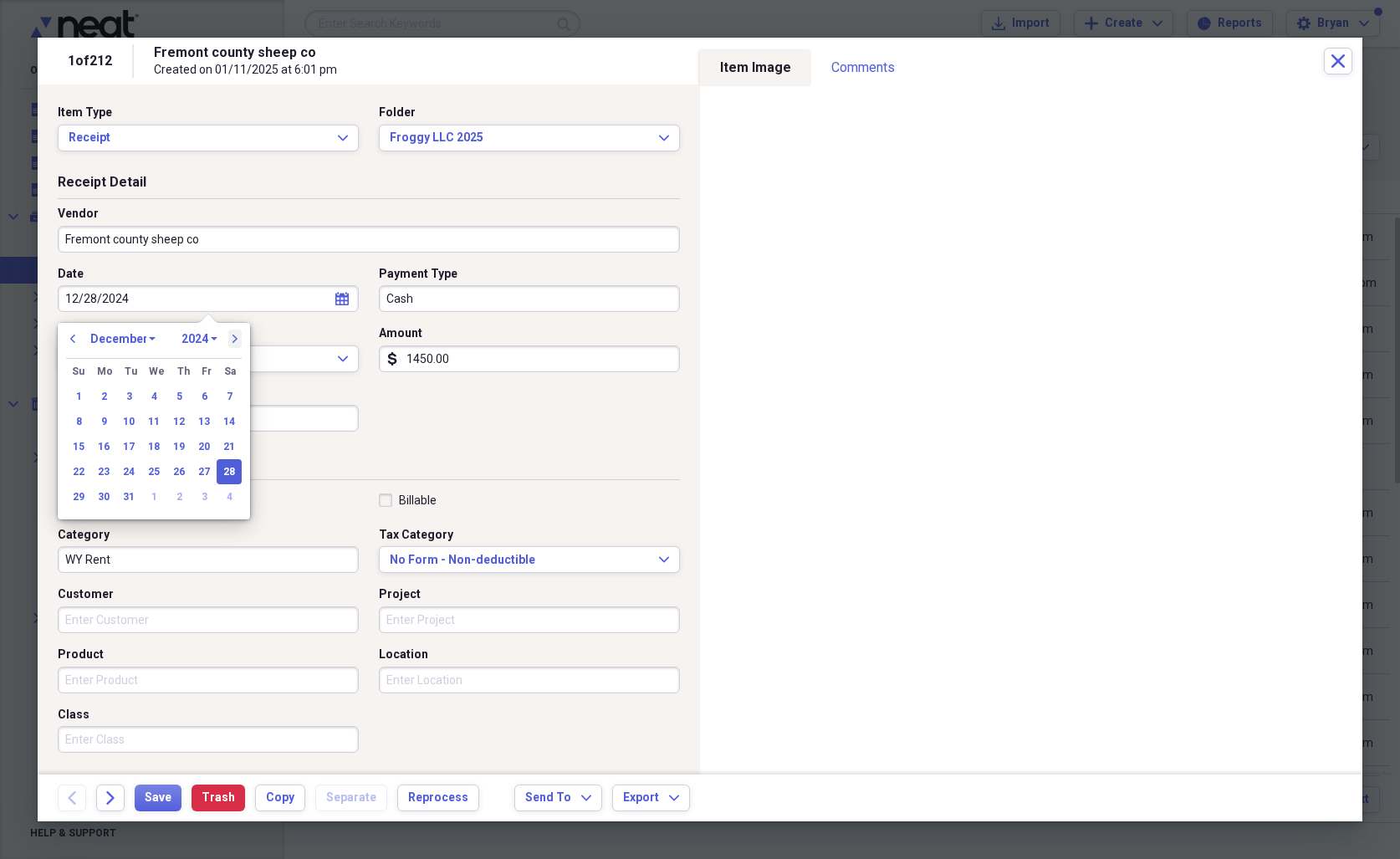 click on "next" at bounding box center (235, 339) 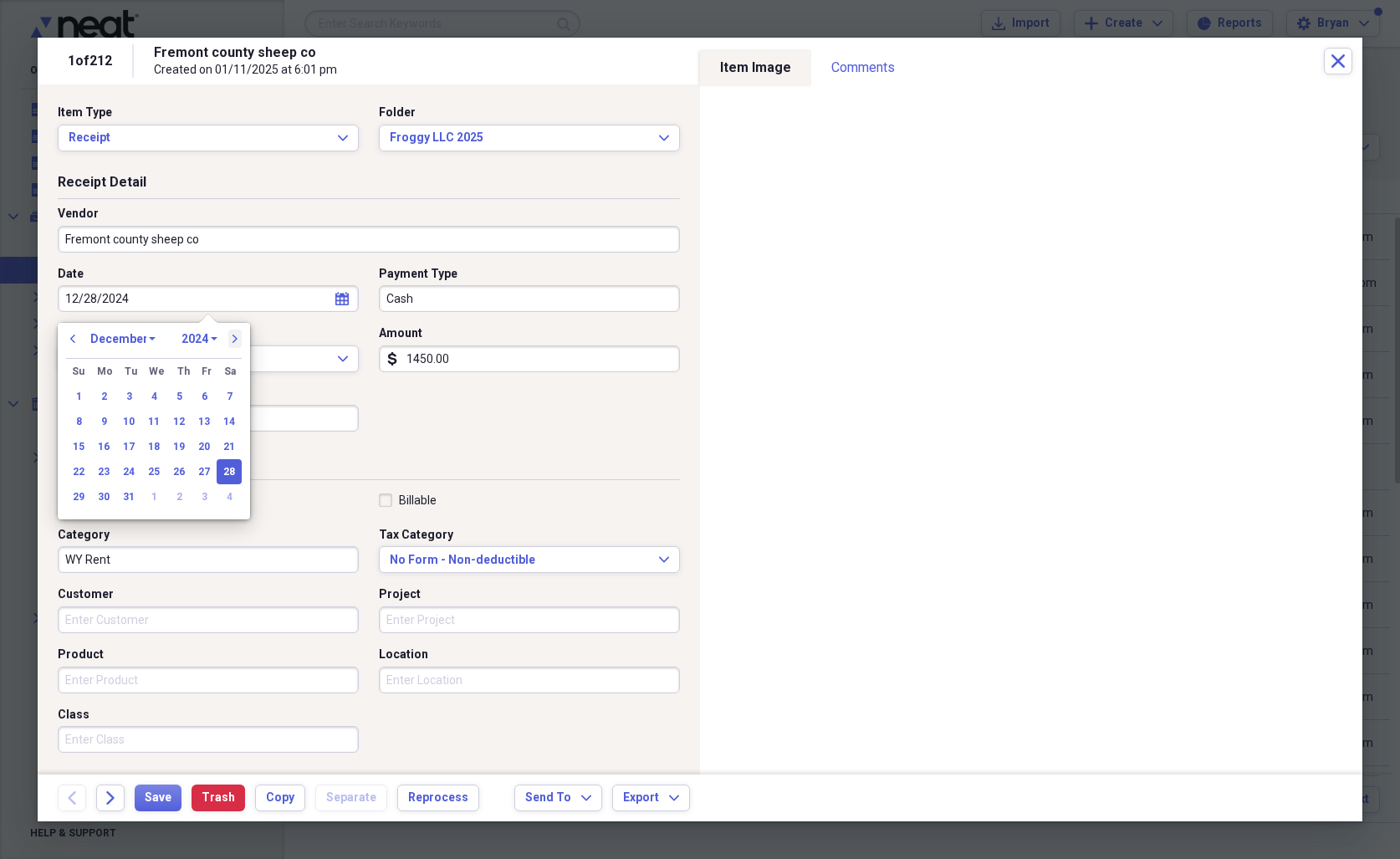 select on "0" 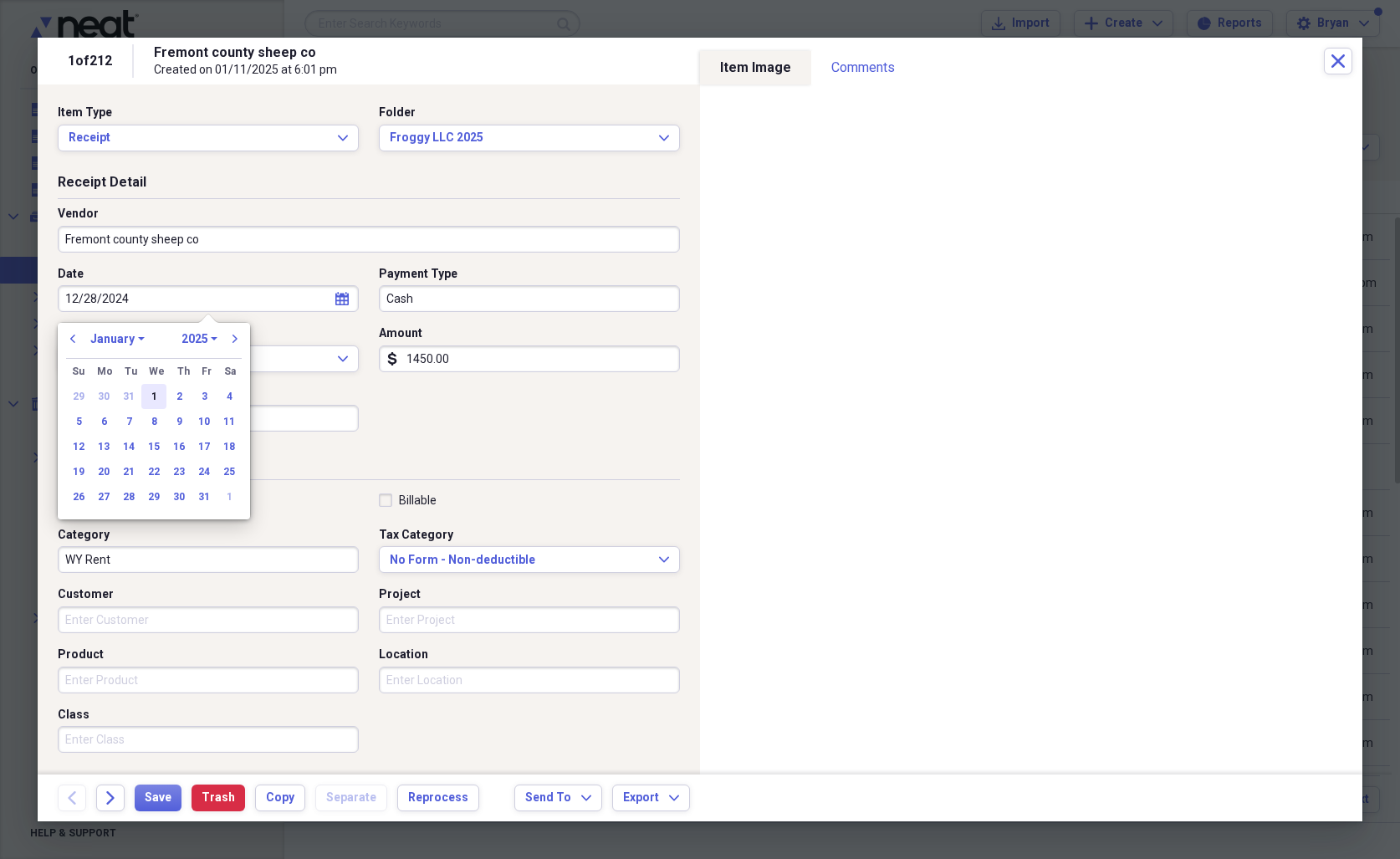click on "1" at bounding box center [154, 396] 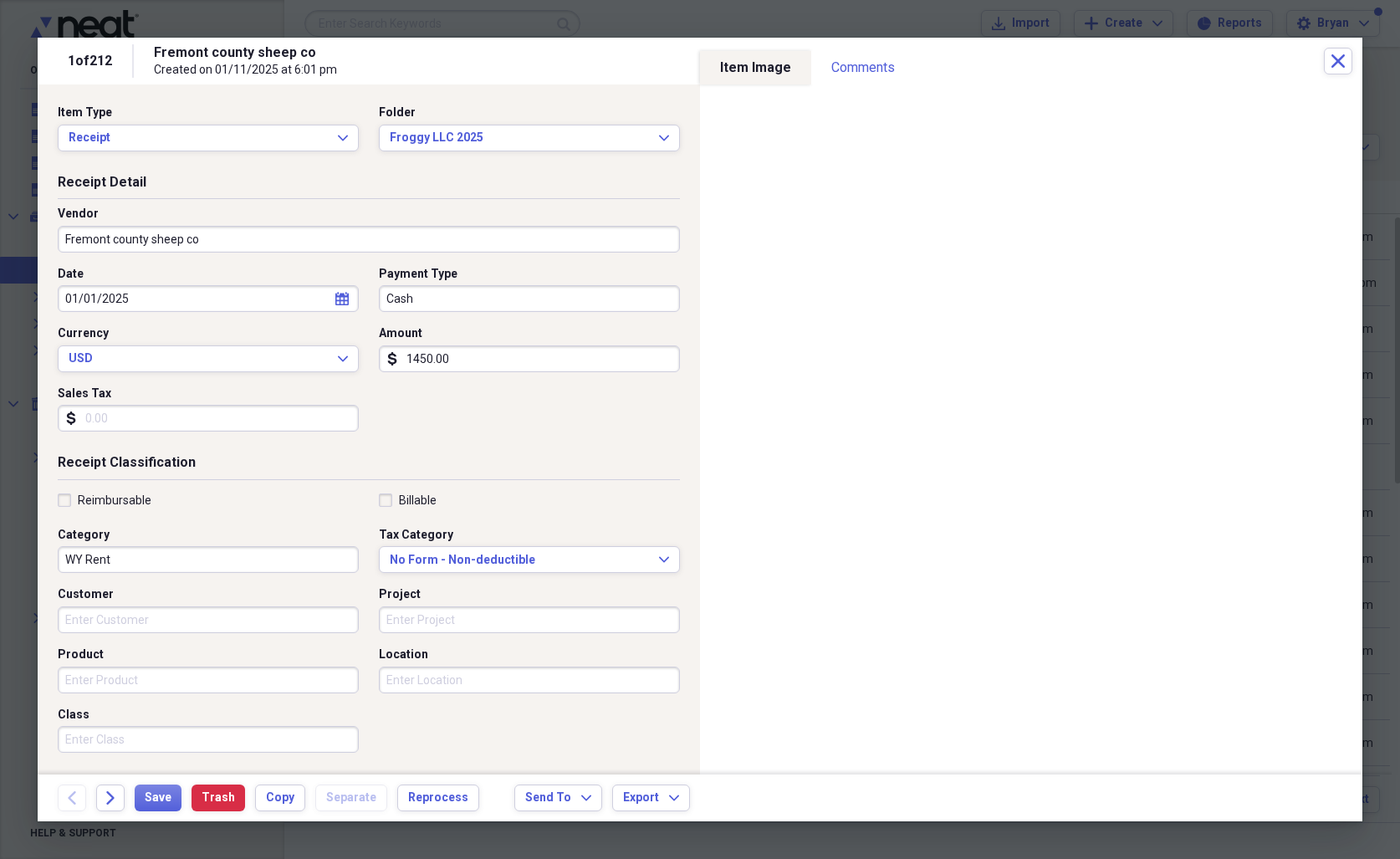 click on "Date [DATE] calendar Calendar Payment Type [CARD_TYPE] Currency [CURRENCY] Expand Amount dollar-sign [AMOUNT] Sales Tax dollar-sign" at bounding box center [369, 355] 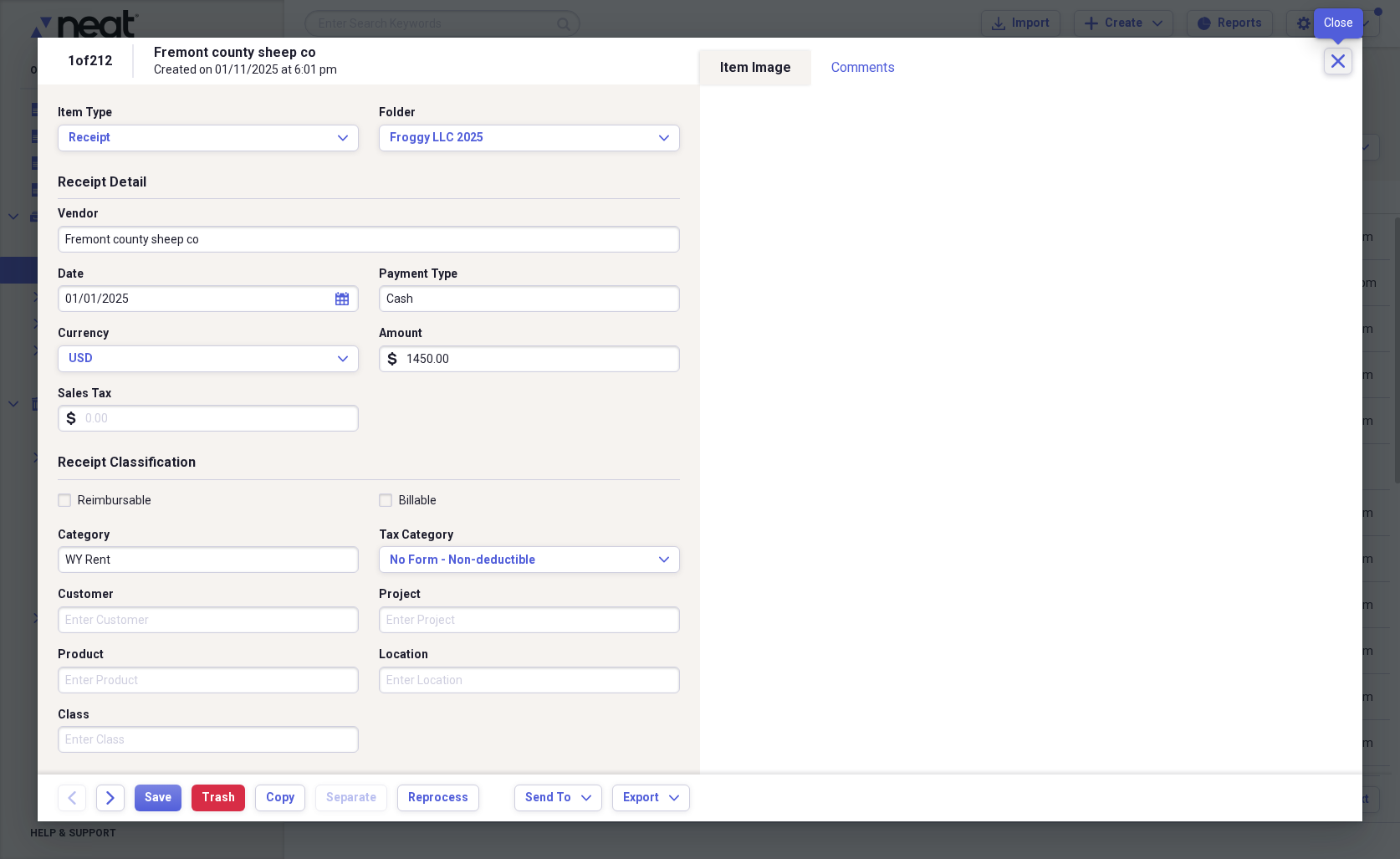 click on "Close" 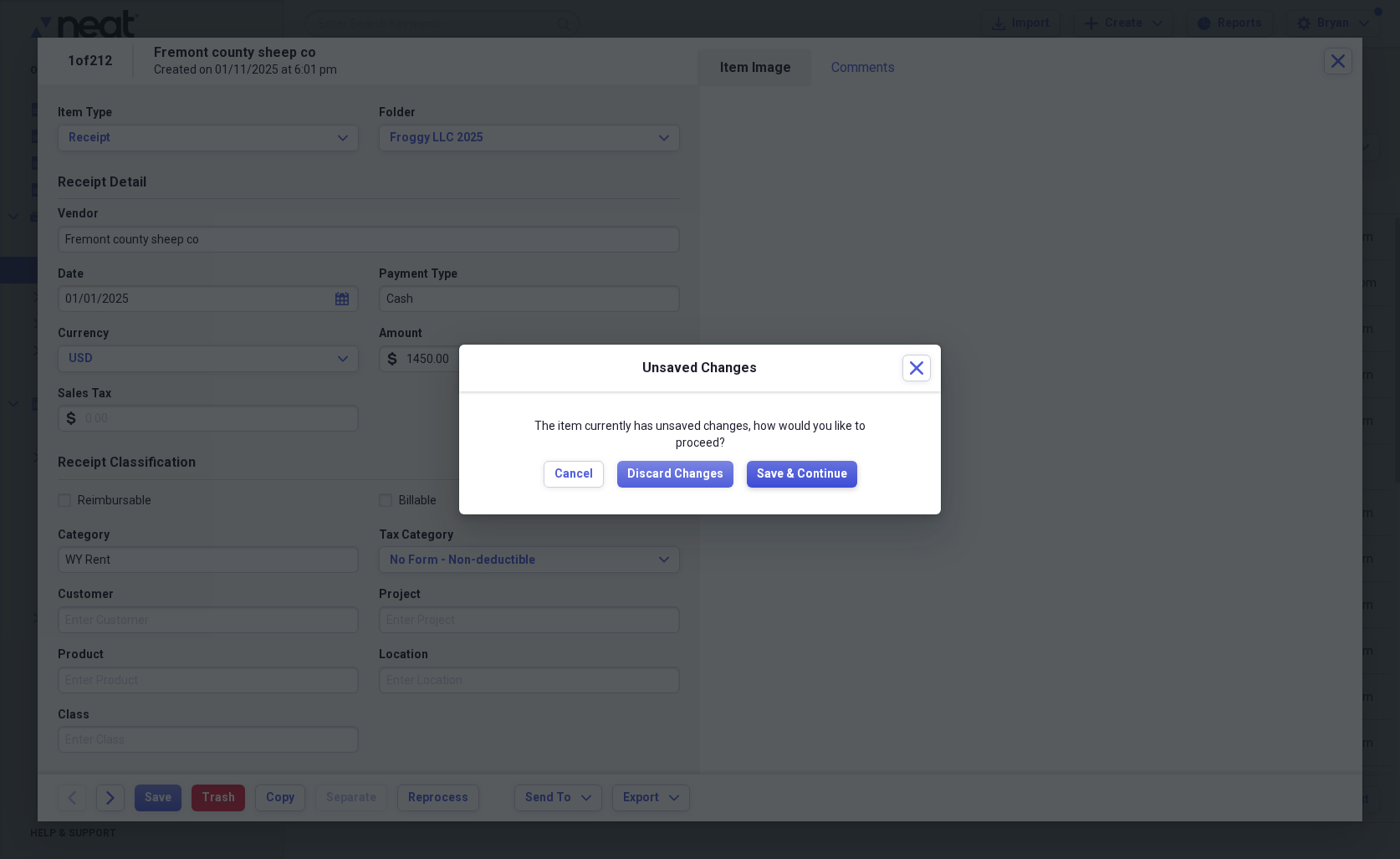 click on "Save & Continue" at bounding box center [802, 474] 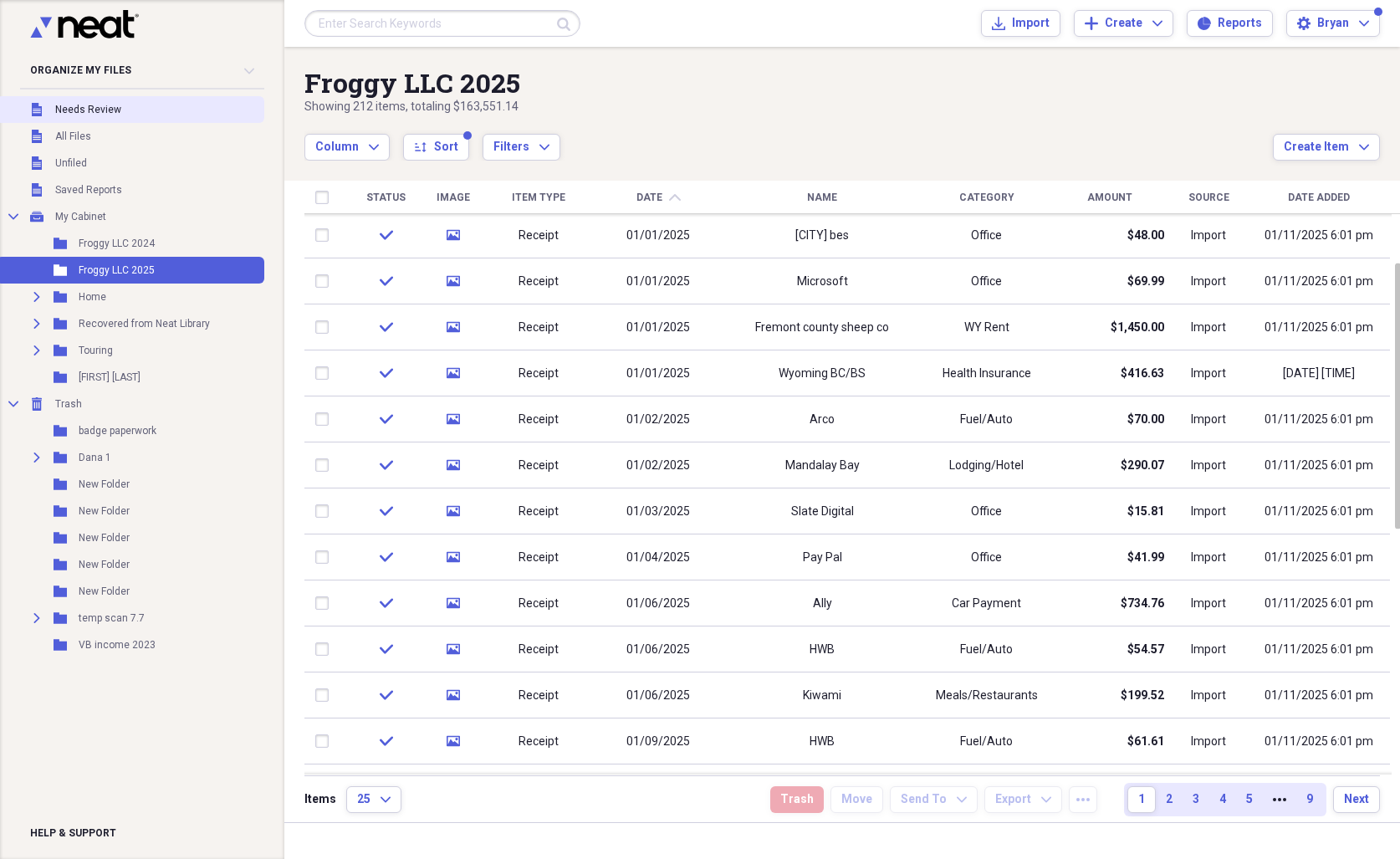 click on "Needs Review" at bounding box center (88, 110) 